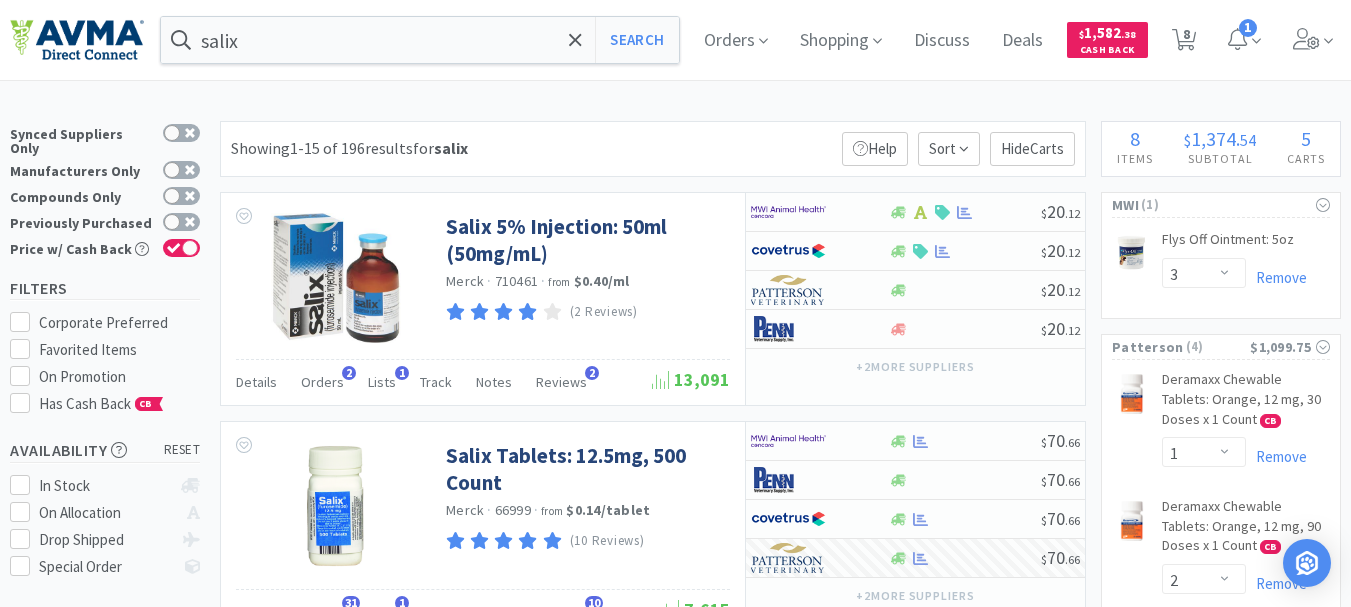select on "3" 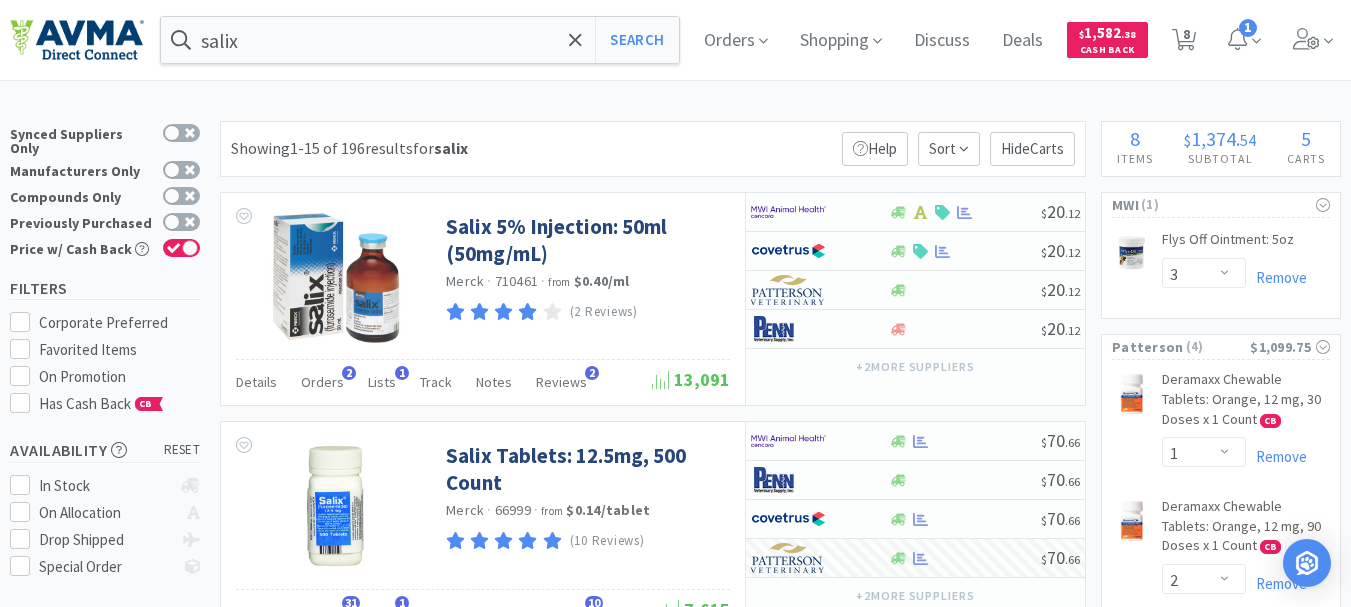 select on "1" 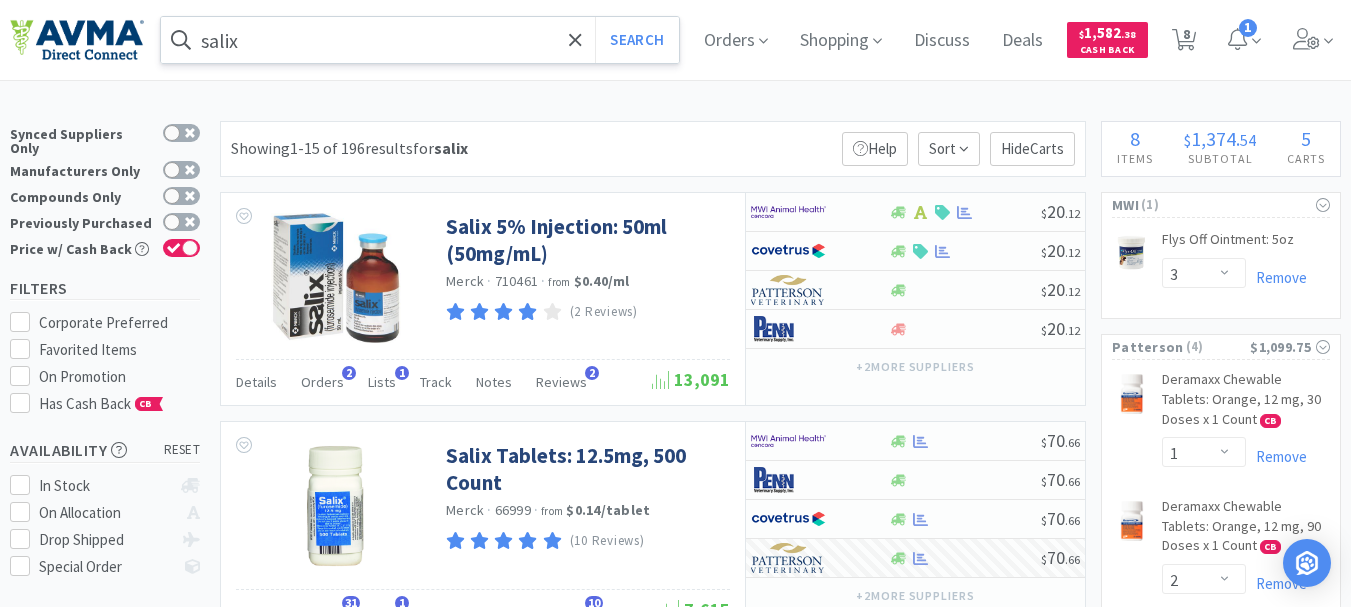 click on "salix" at bounding box center [420, 40] 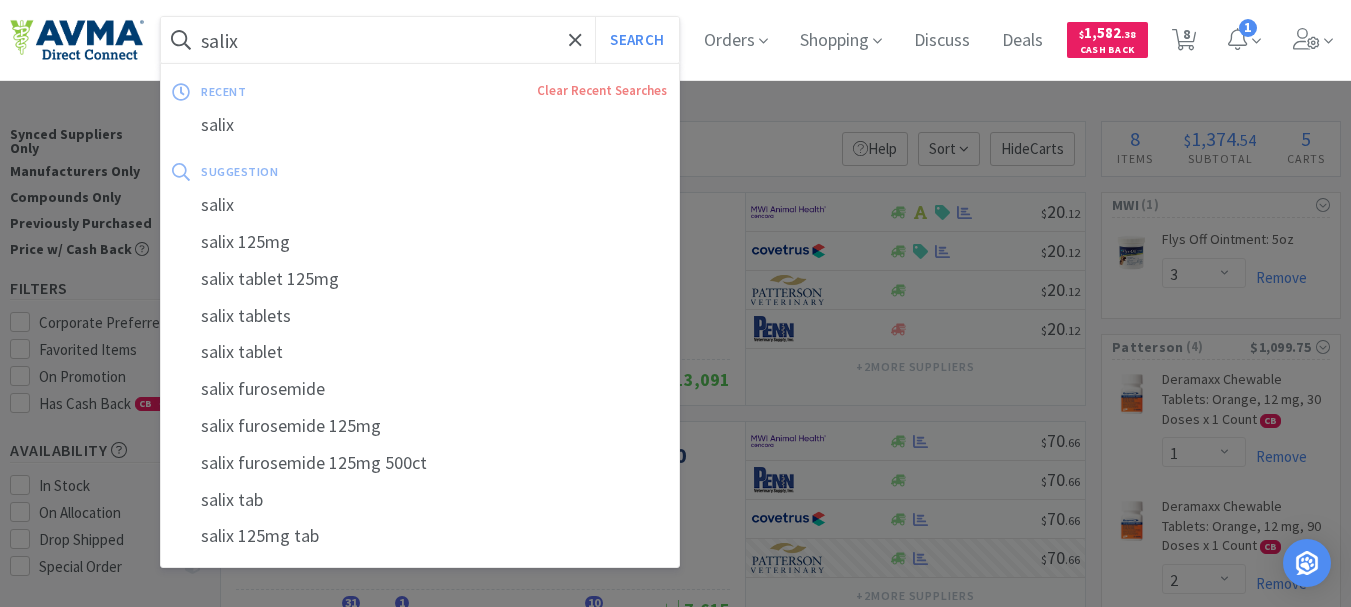 paste on "124133" 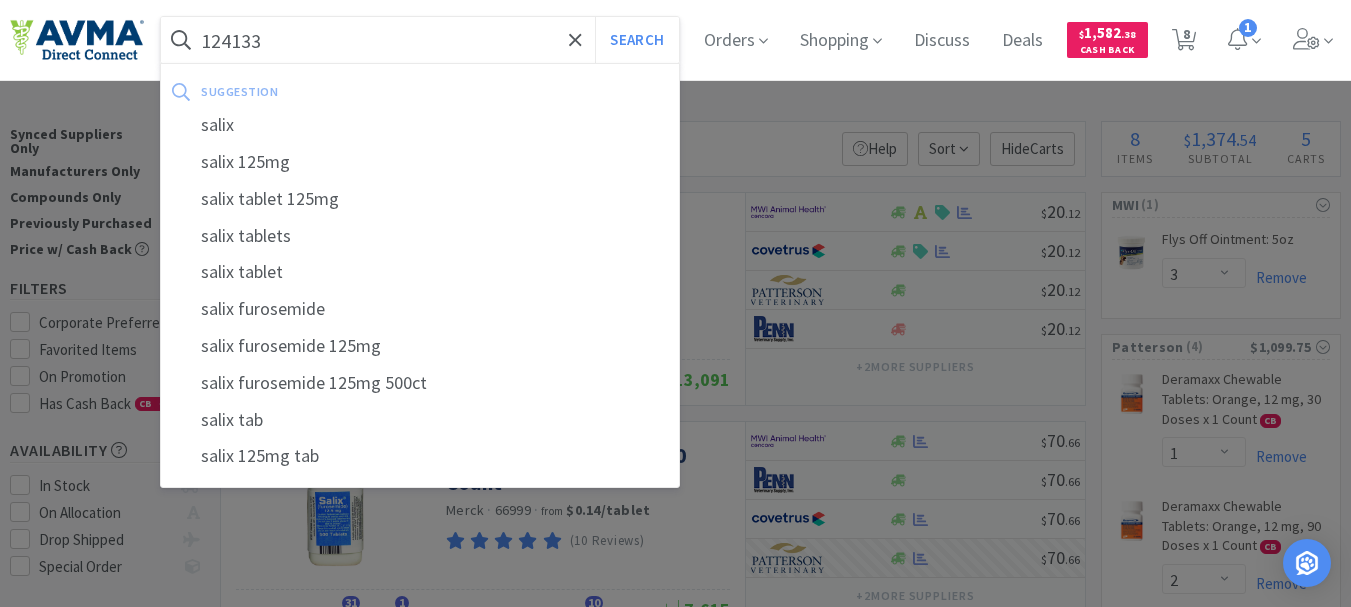 type on "124133" 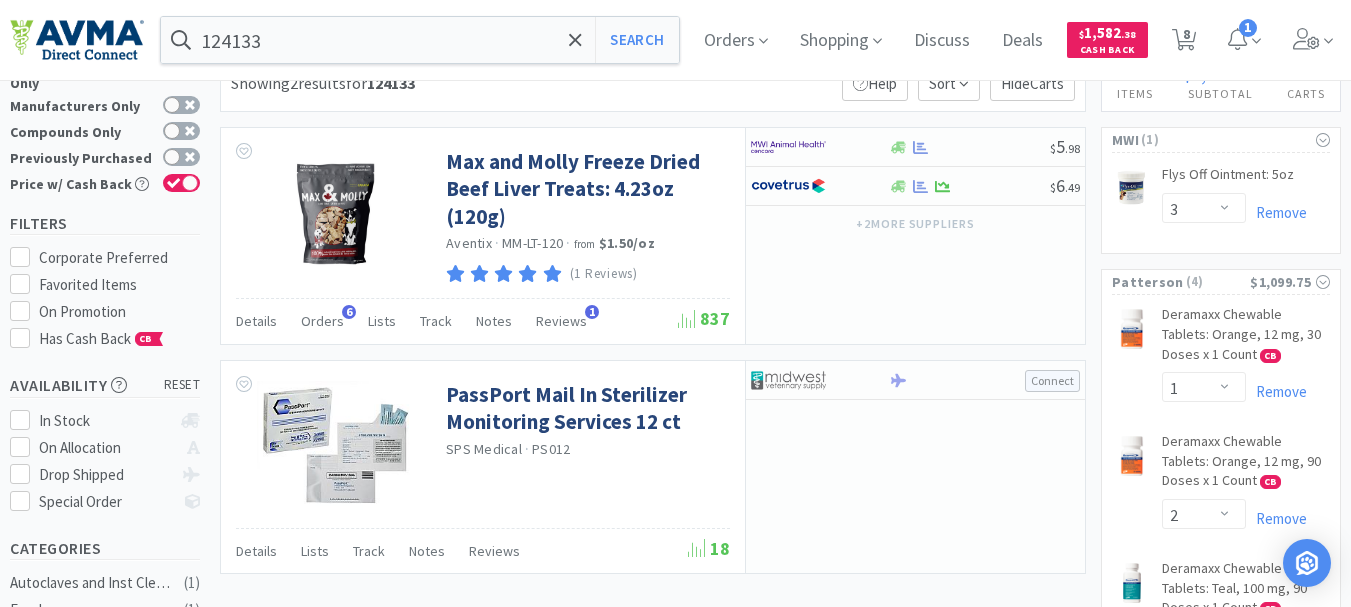 scroll, scrollTop: 100, scrollLeft: 0, axis: vertical 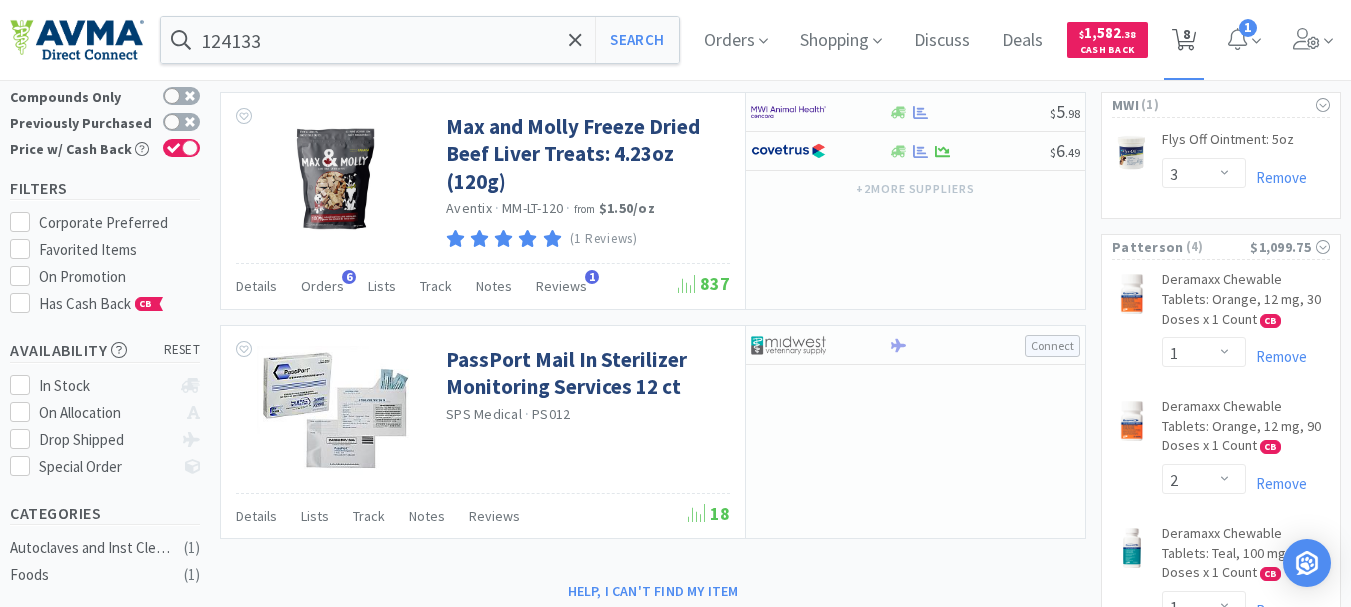 click 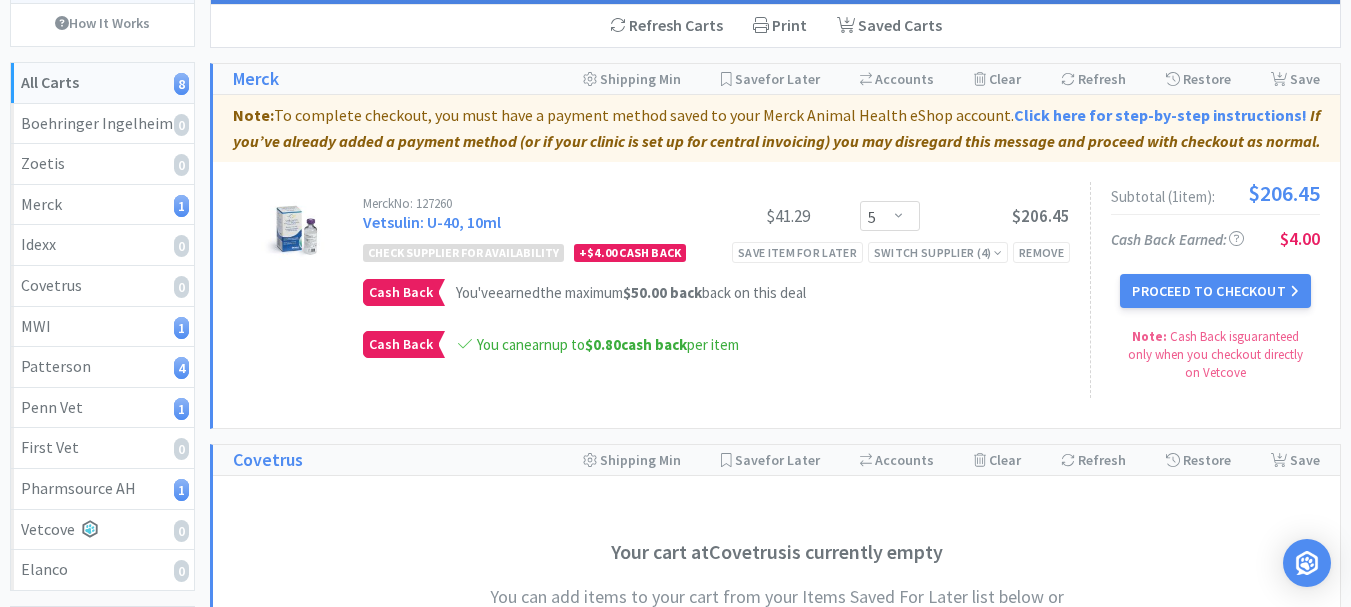 scroll, scrollTop: 0, scrollLeft: 0, axis: both 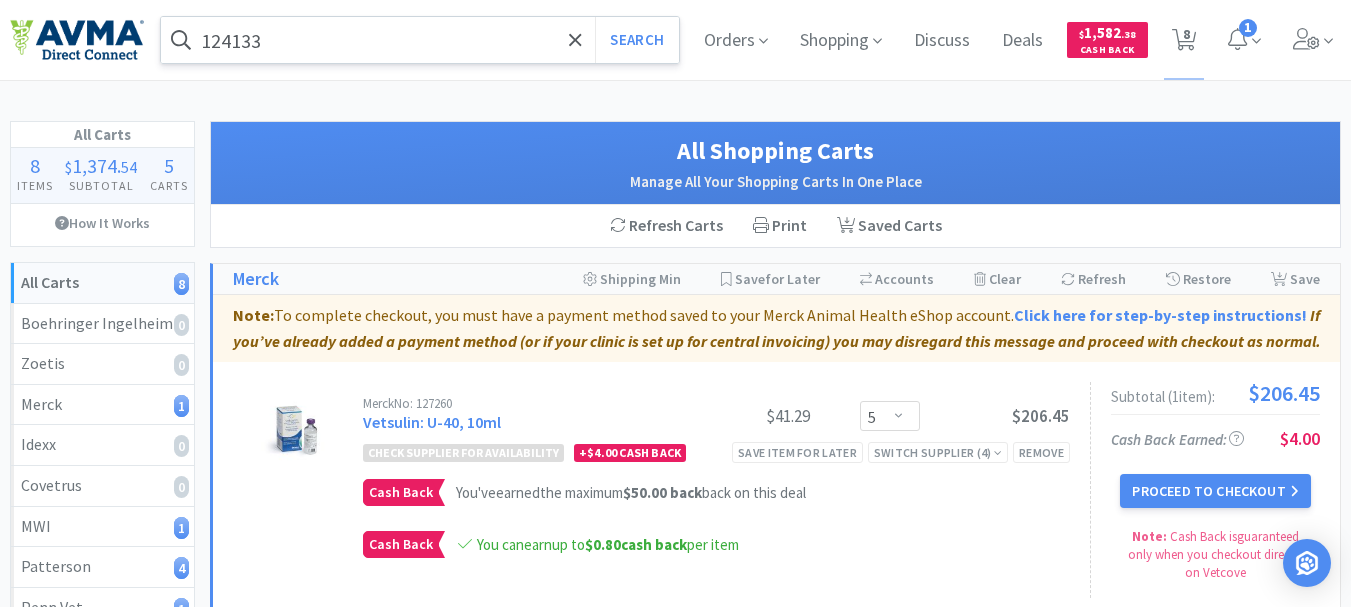 click on "124133" at bounding box center (420, 40) 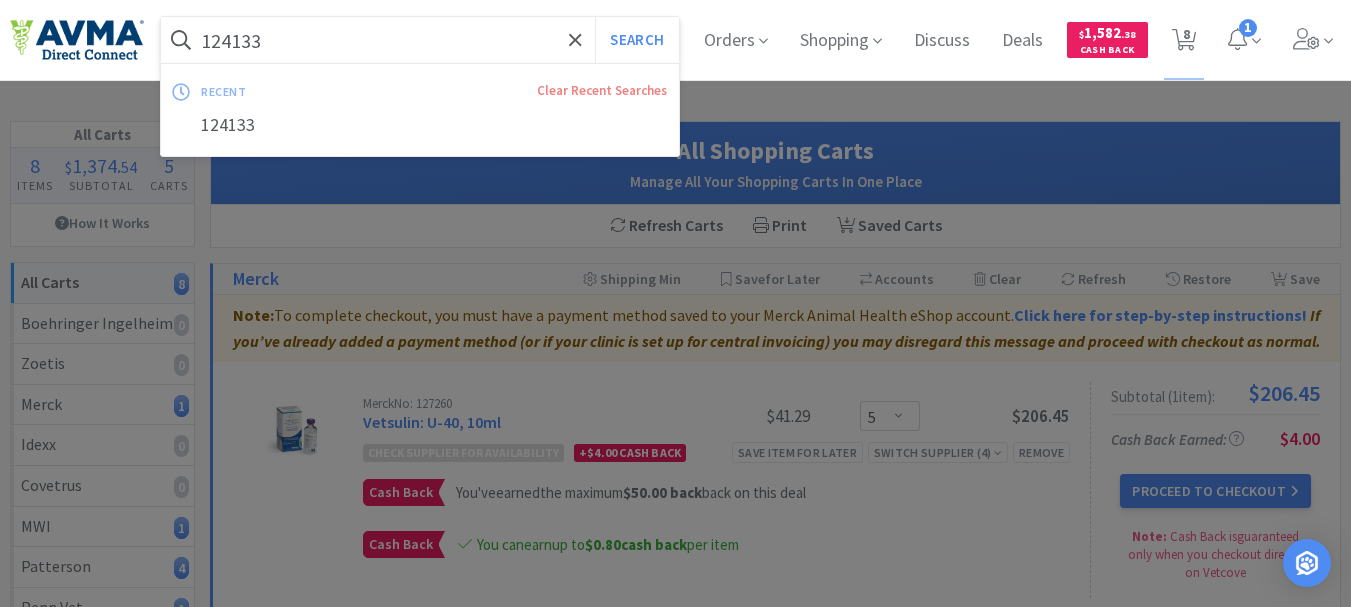 paste on "078013324" 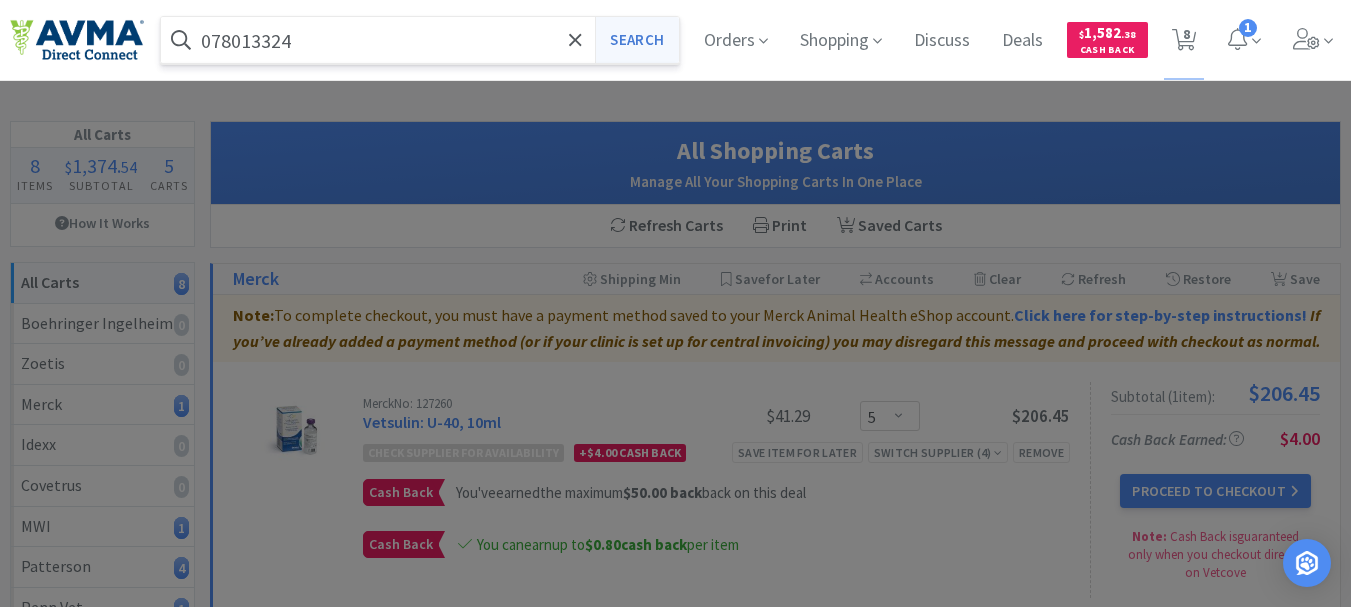 type on "078013324" 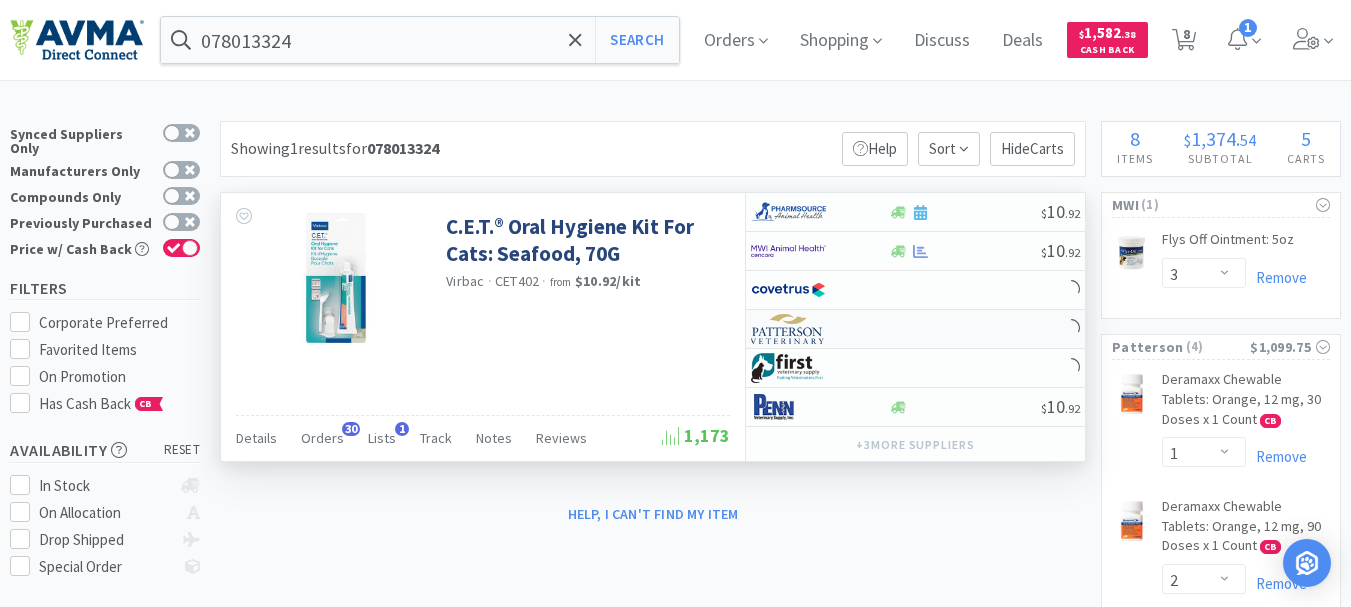 click at bounding box center (788, 329) 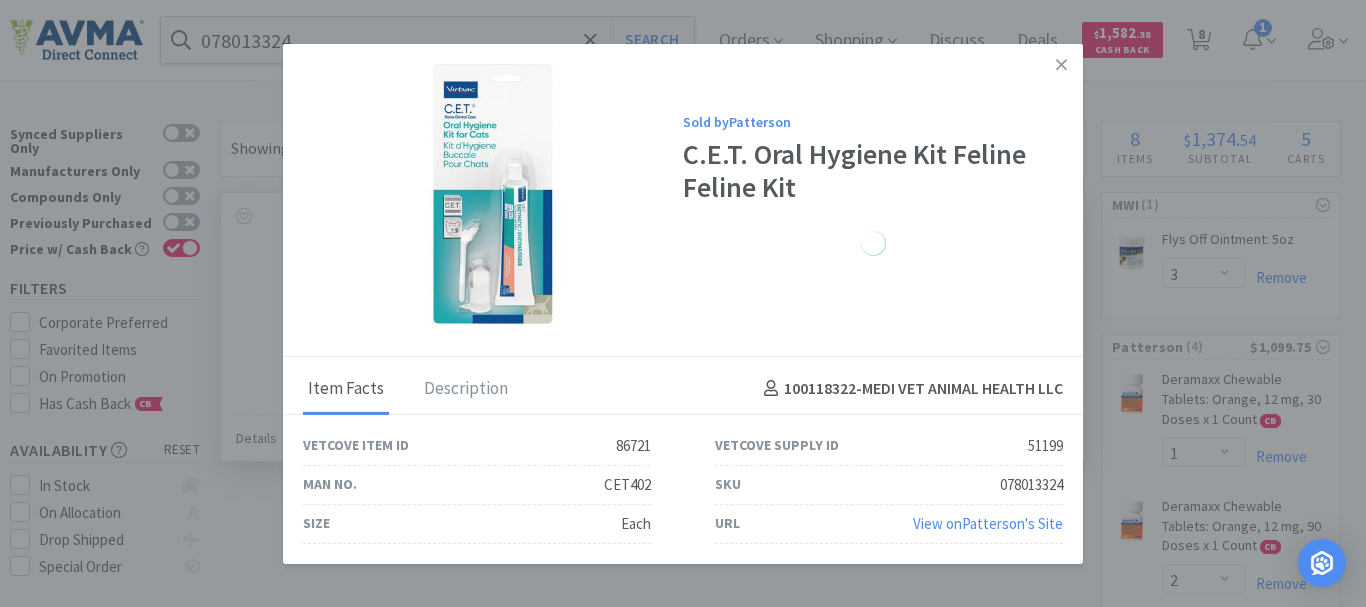 select on "1" 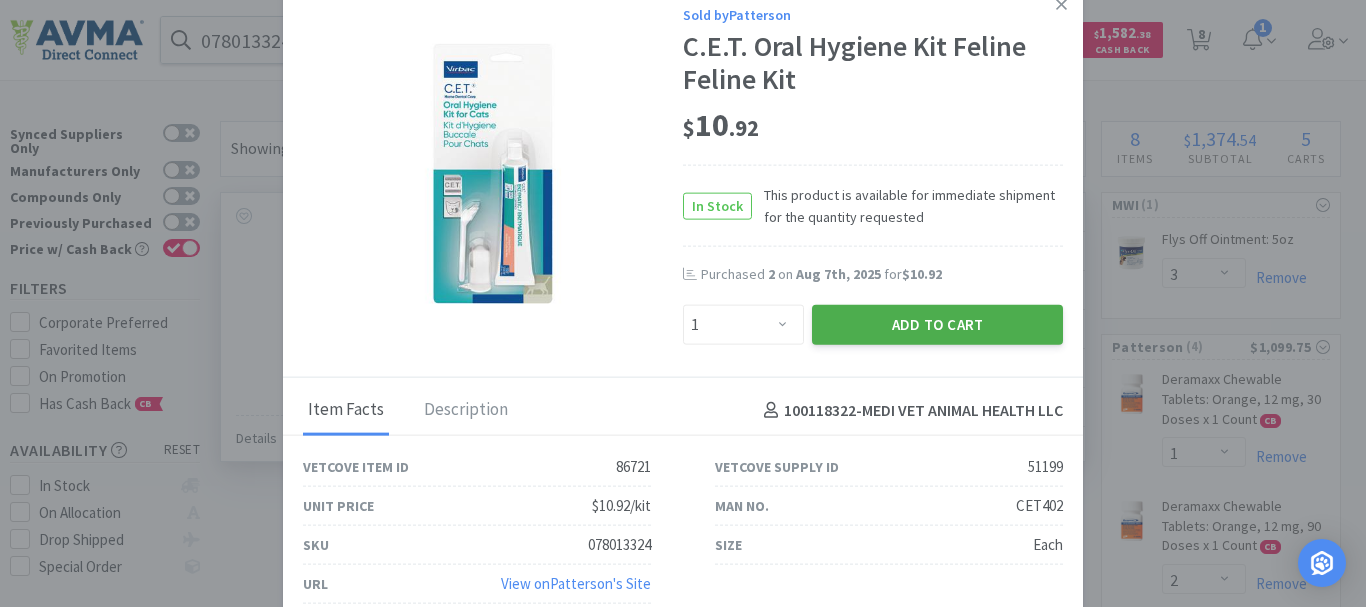 click on "Add to Cart" at bounding box center (937, 325) 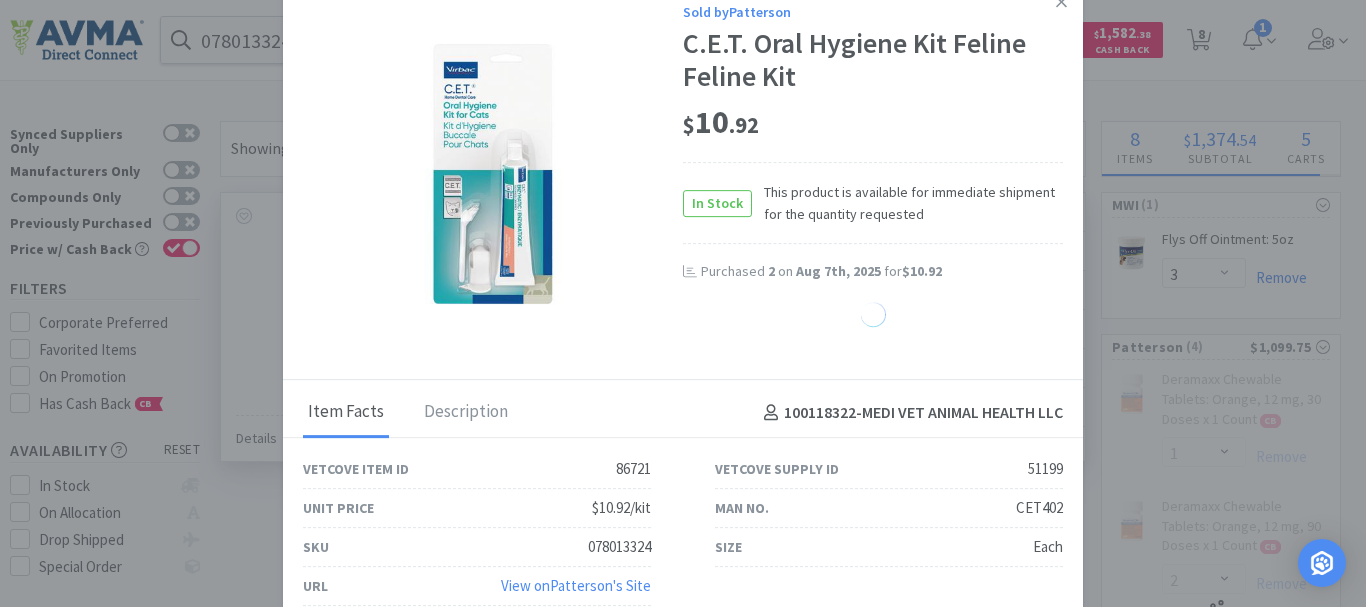 select on "1" 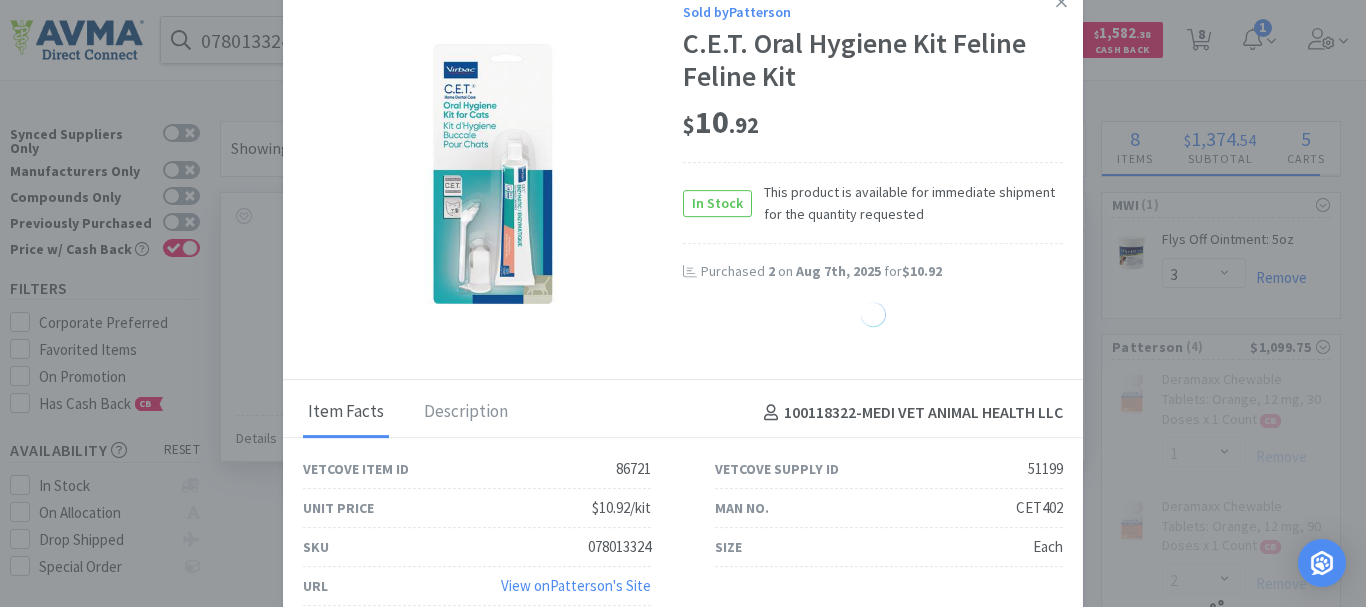 select on "2" 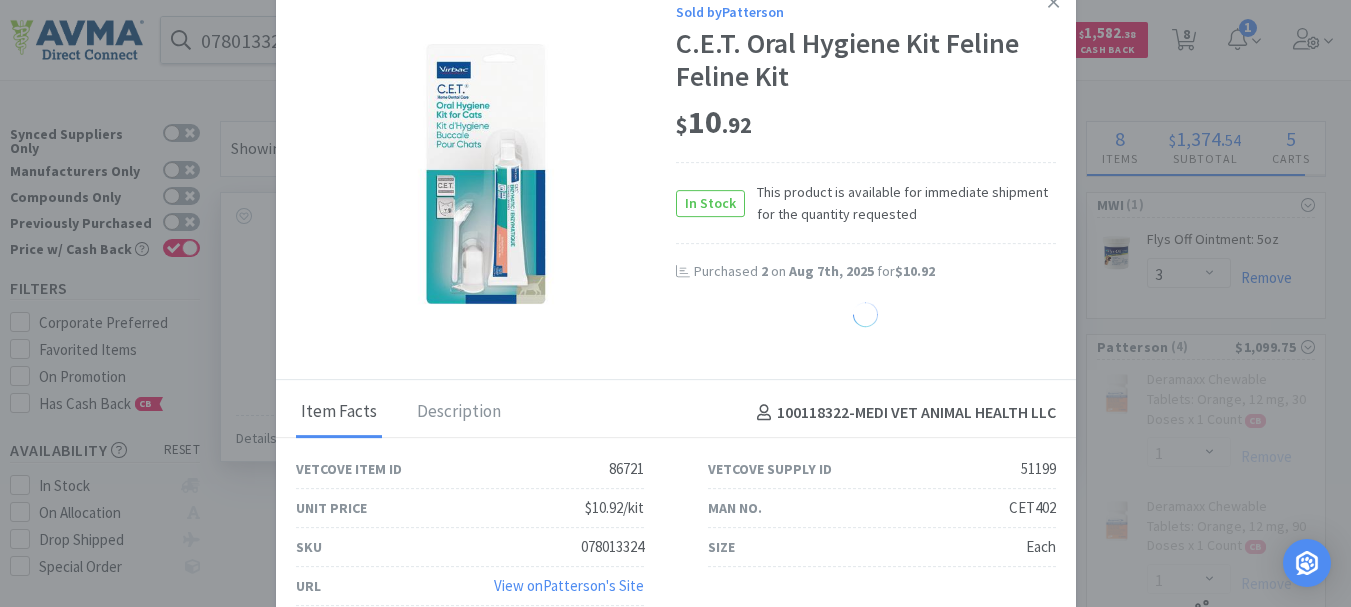 select on "10" 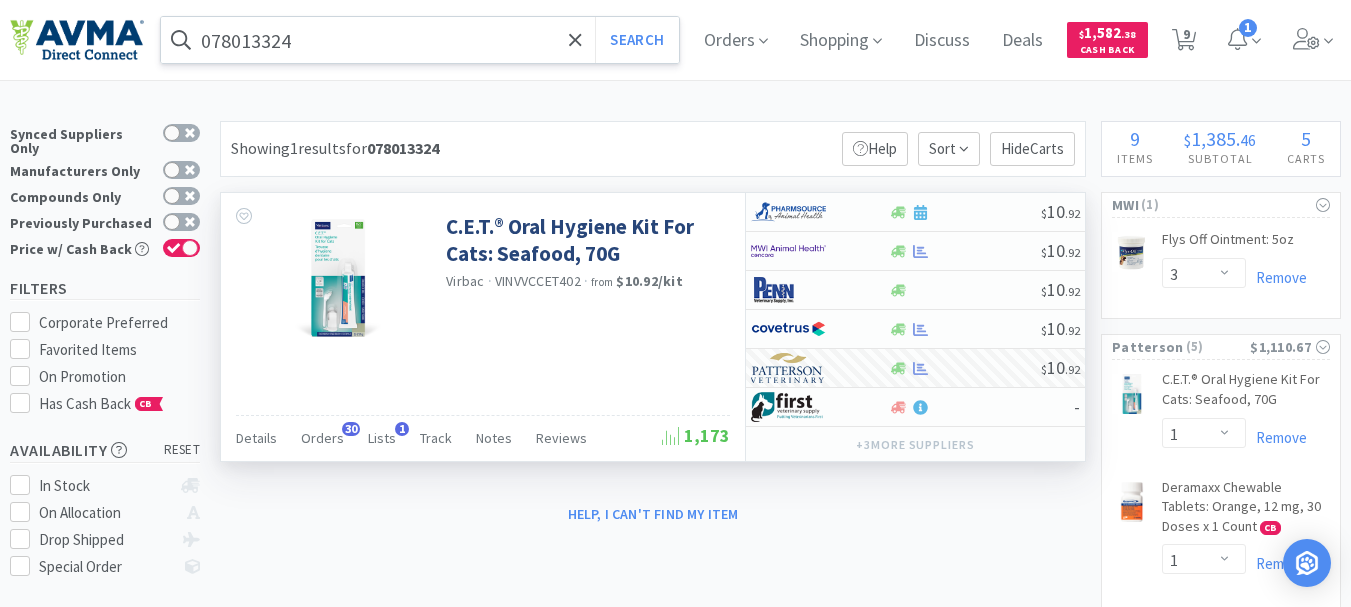 click on "078013324" at bounding box center [420, 40] 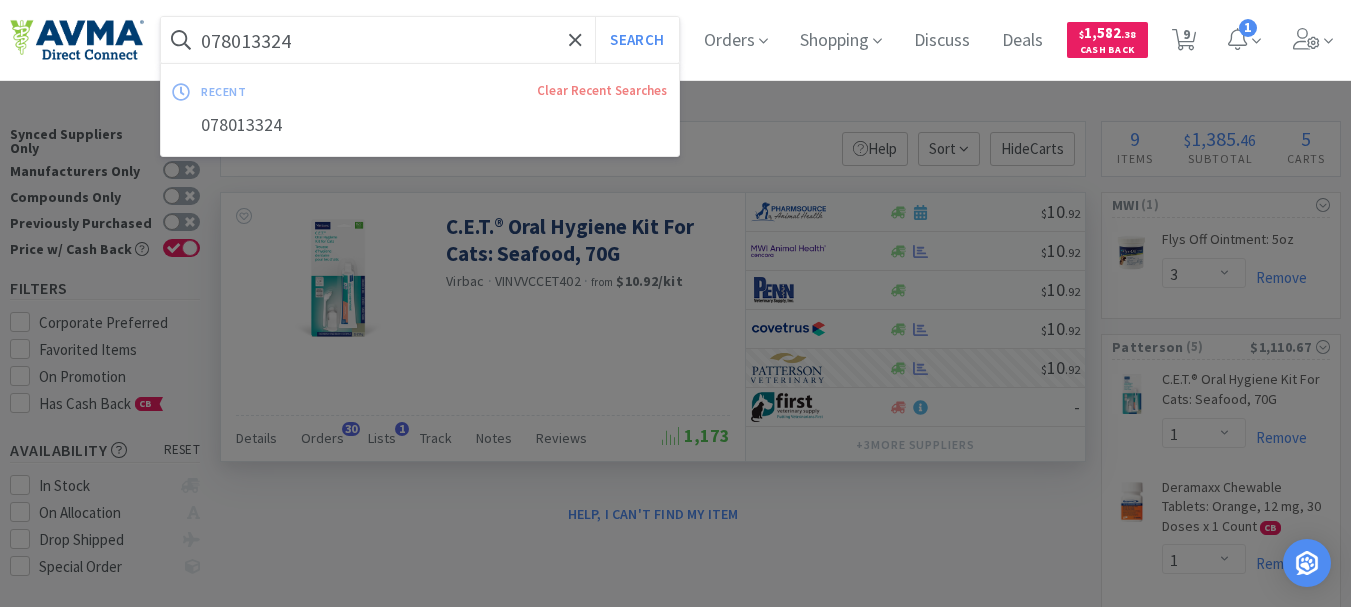 paste on "050" 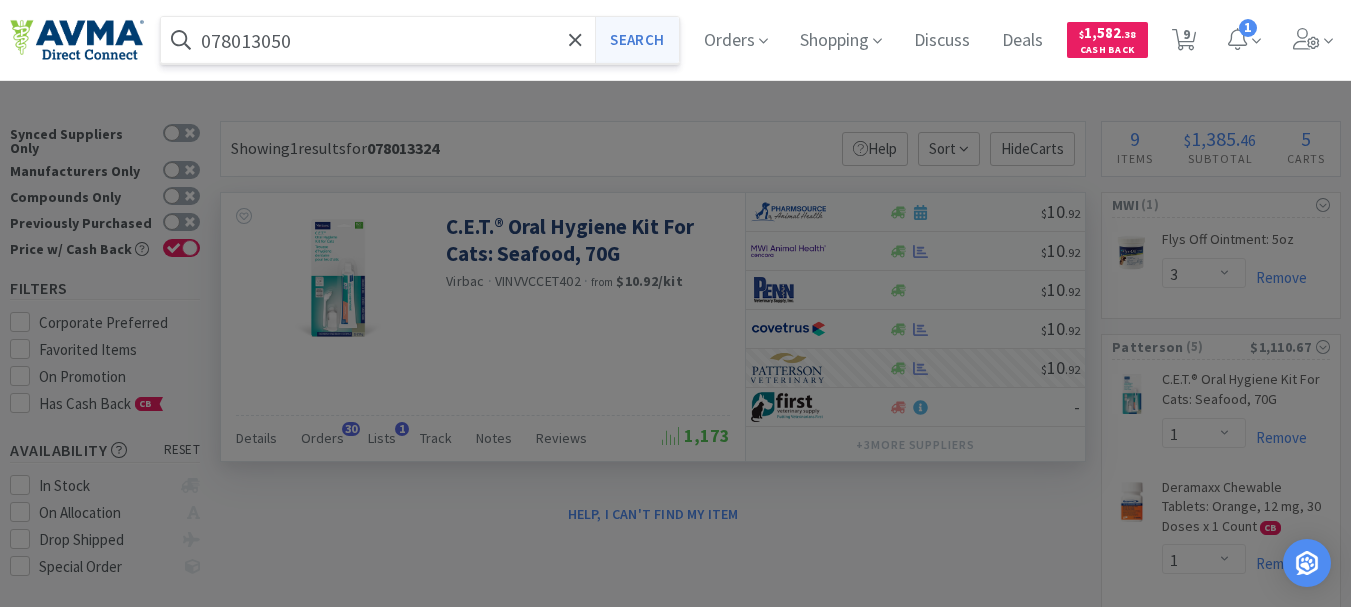 type on "078013050" 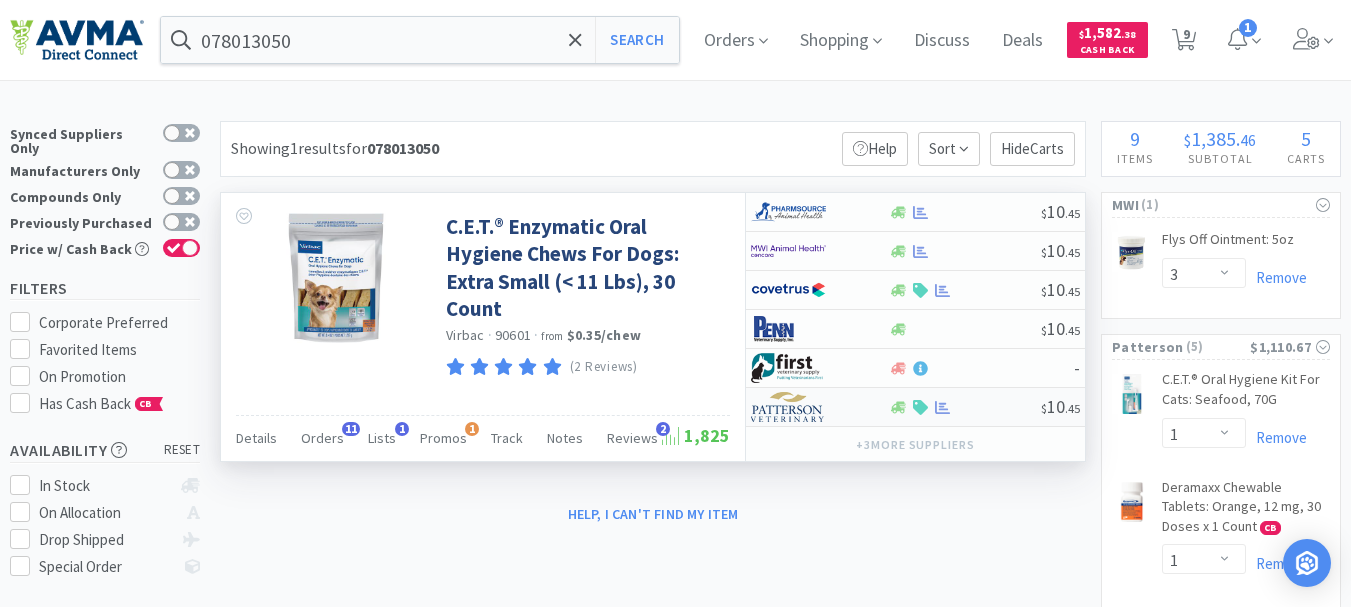 click at bounding box center (788, 407) 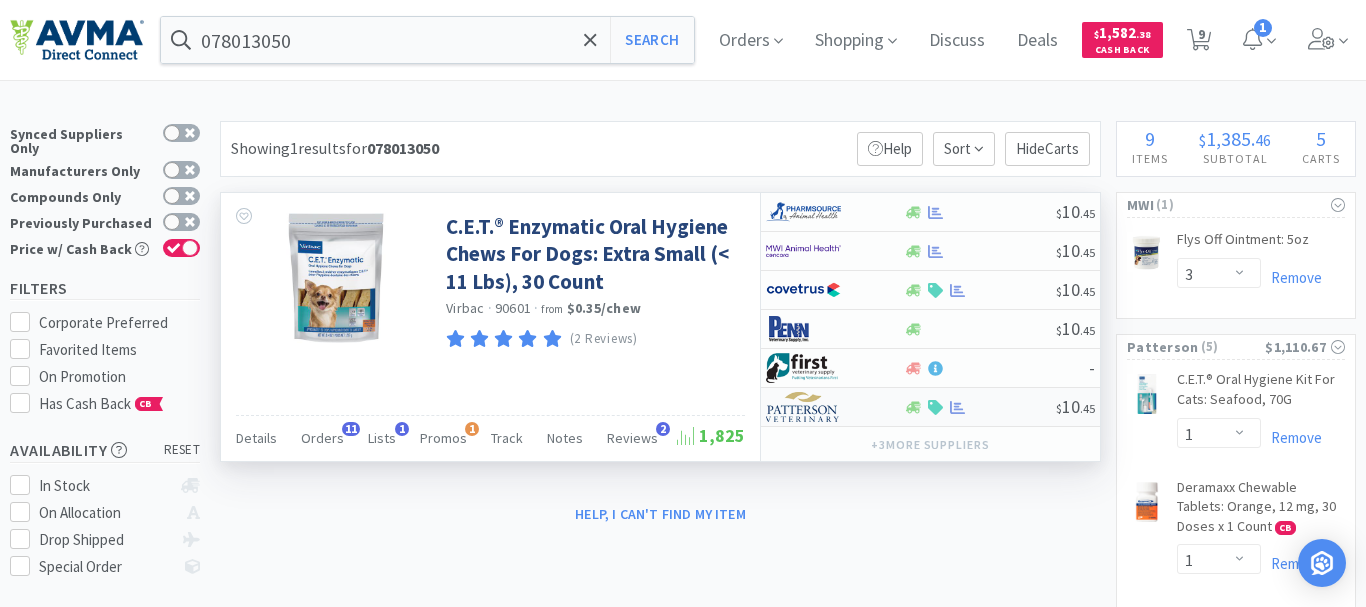 select on "1" 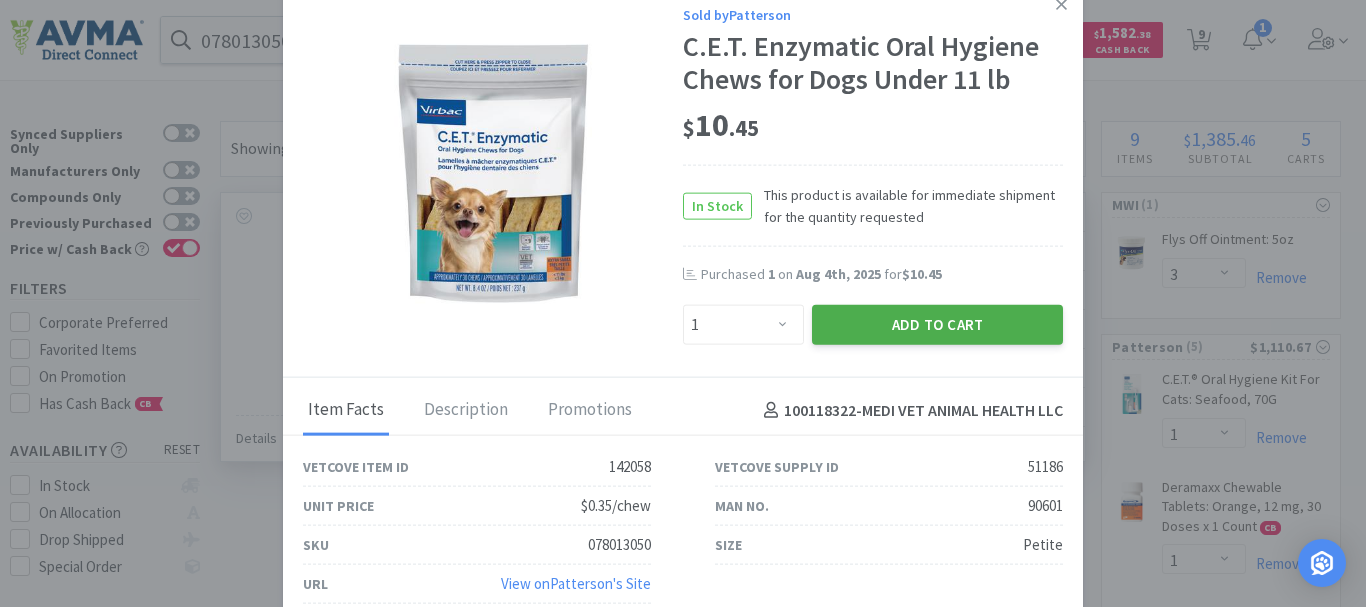 click on "Add to Cart" at bounding box center [937, 325] 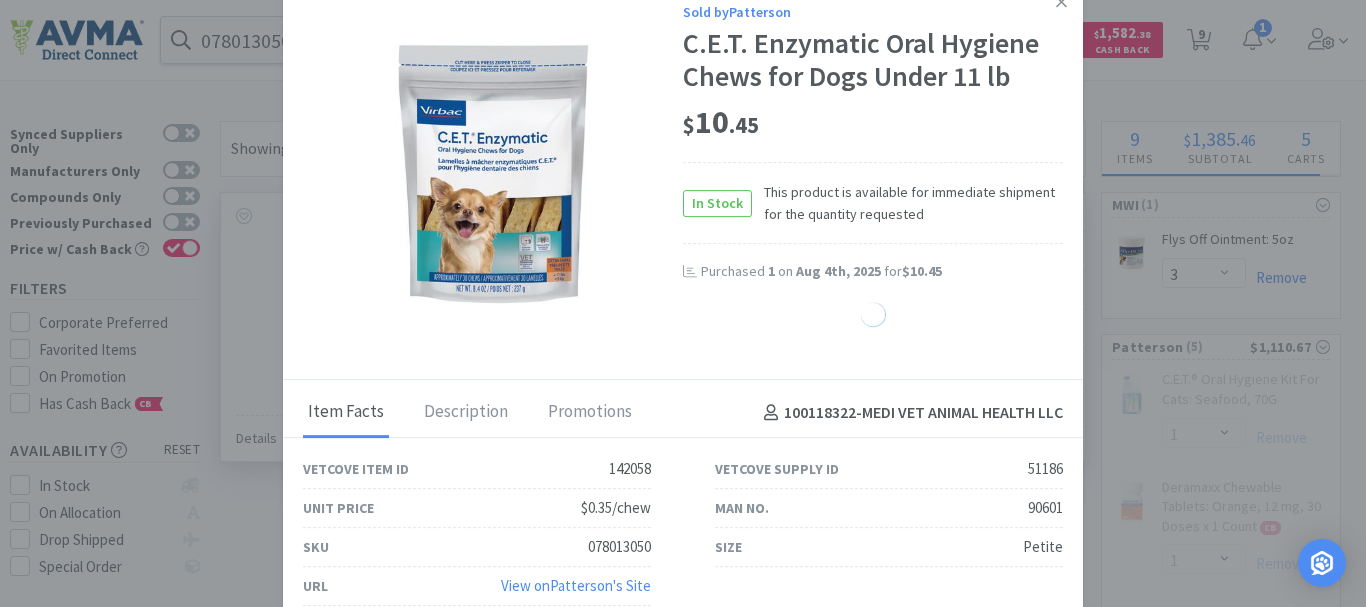 select on "1" 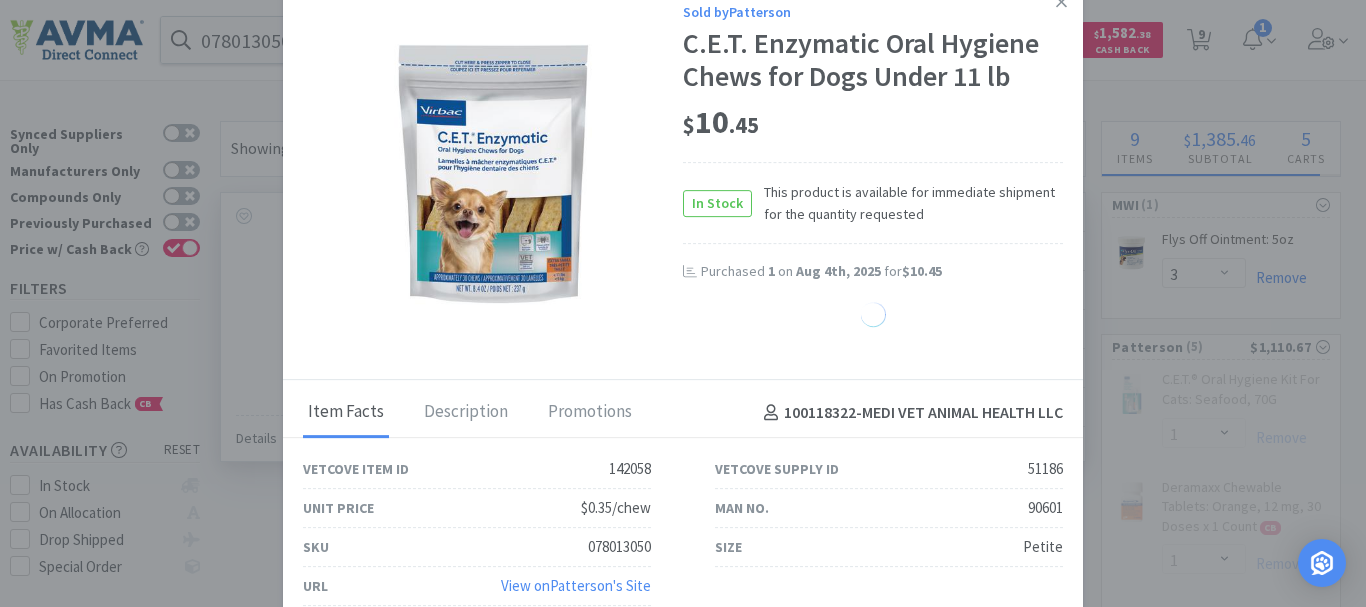 select on "2" 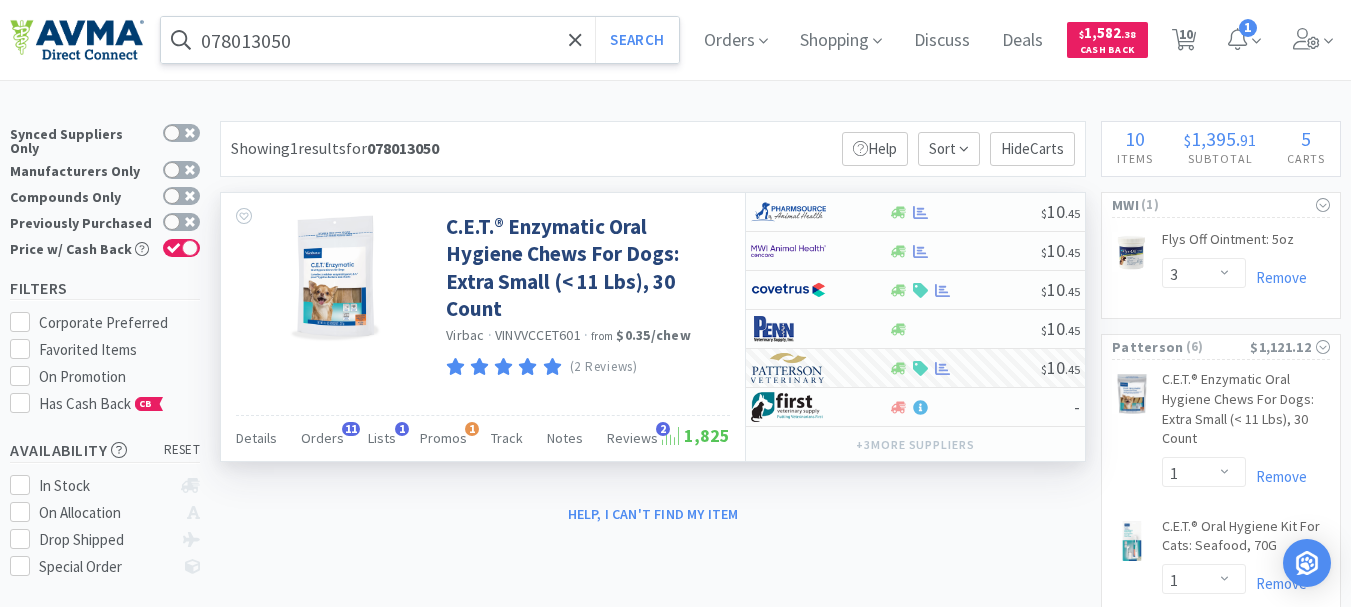 click on "078013050" at bounding box center (420, 40) 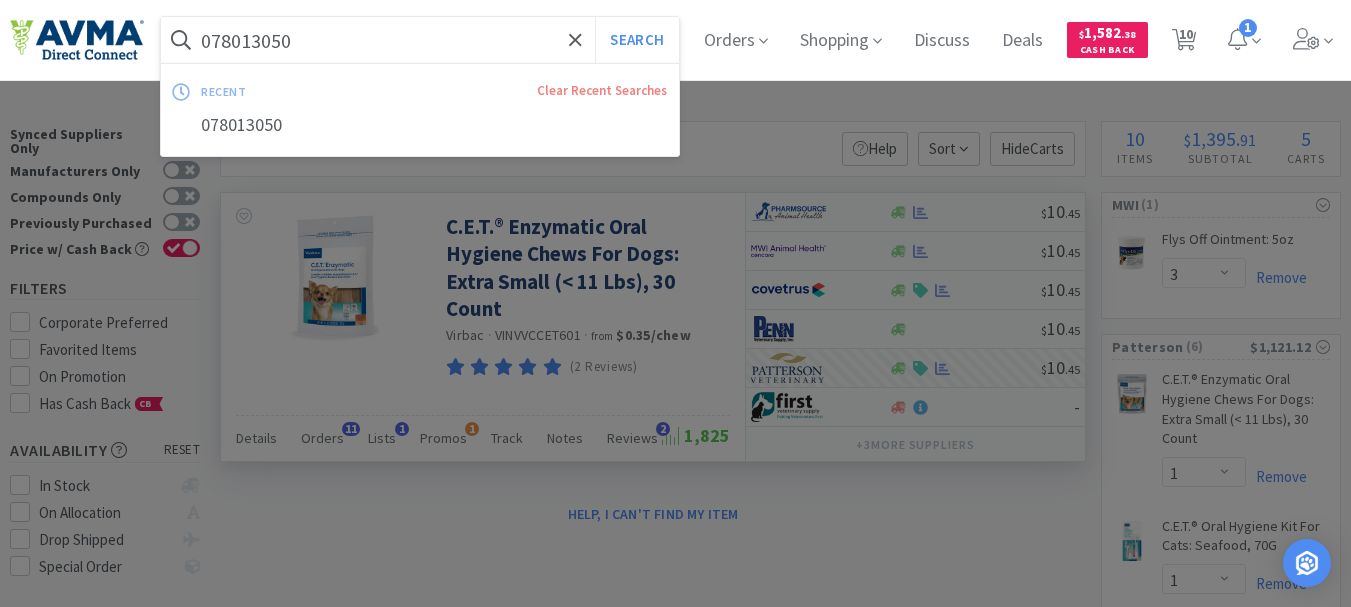 paste on "934207" 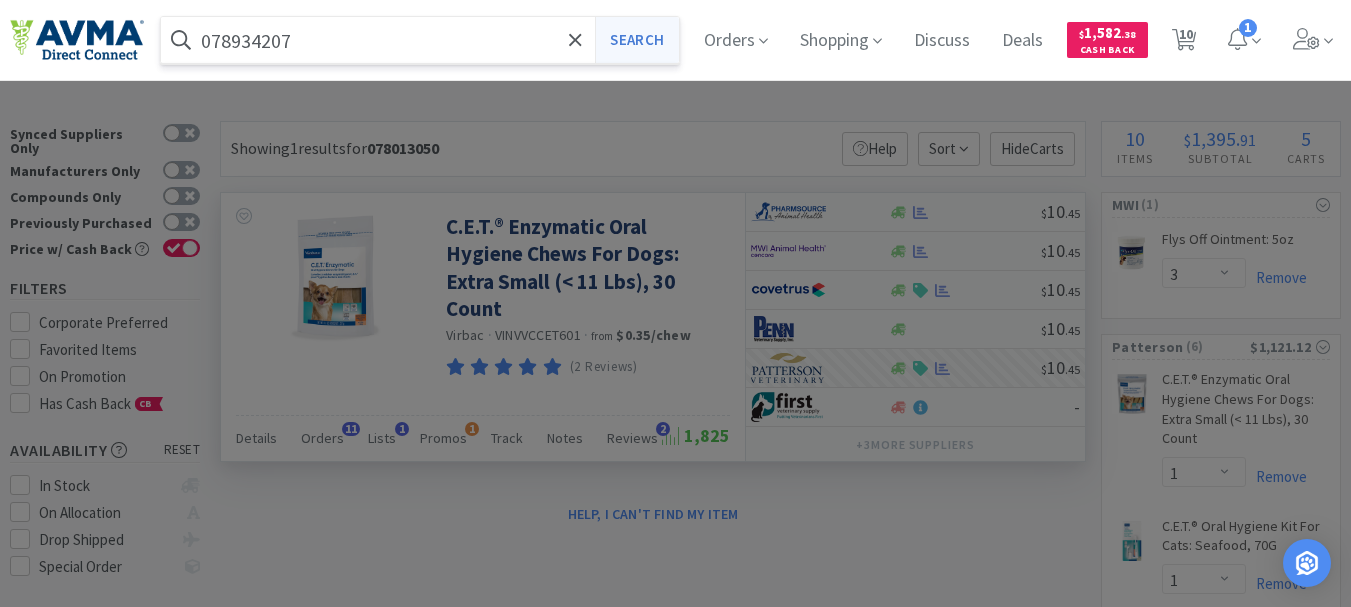 type on "078934207" 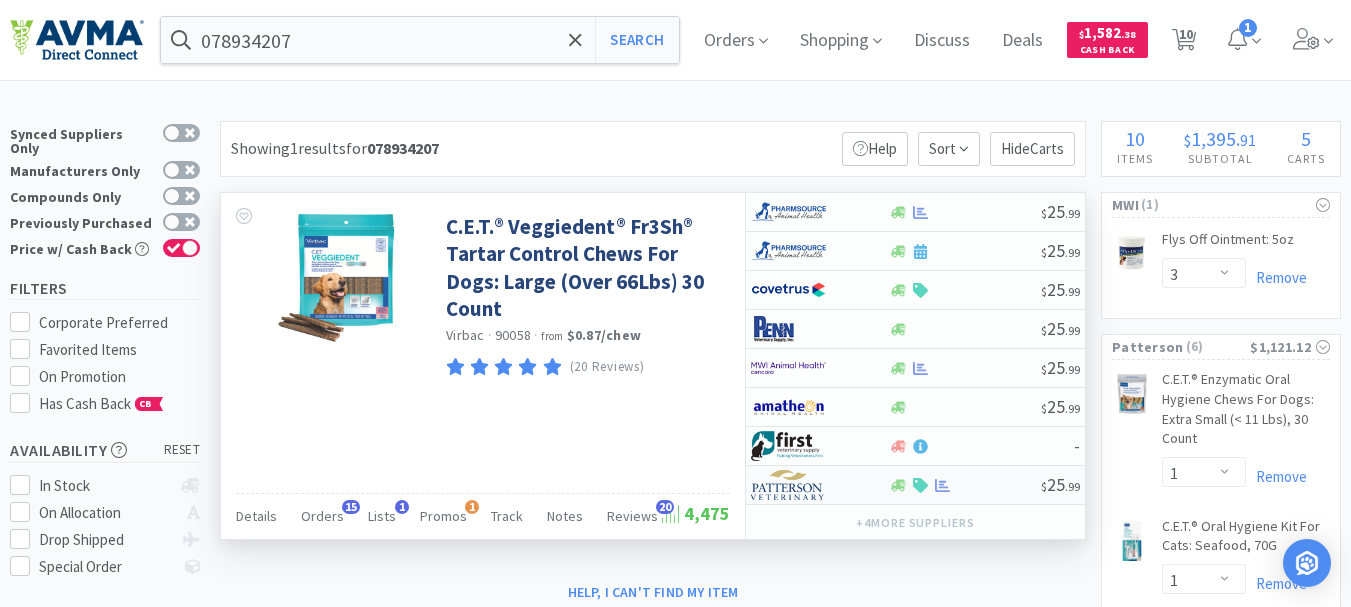 click at bounding box center [788, 485] 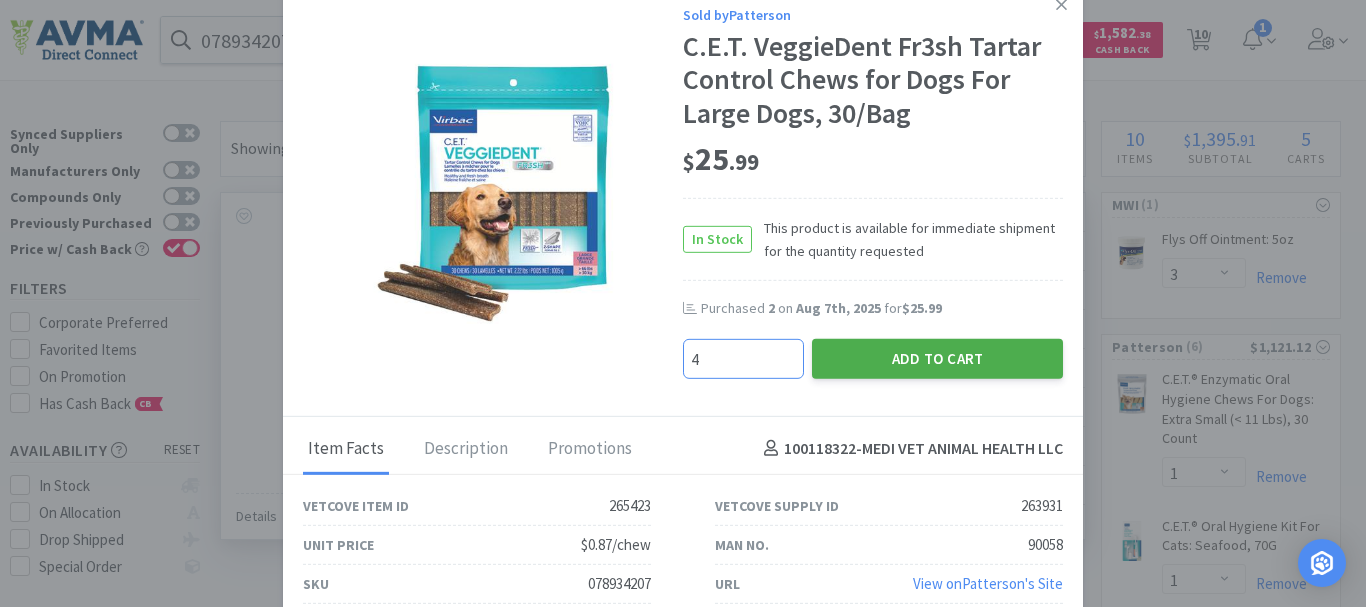 type on "4" 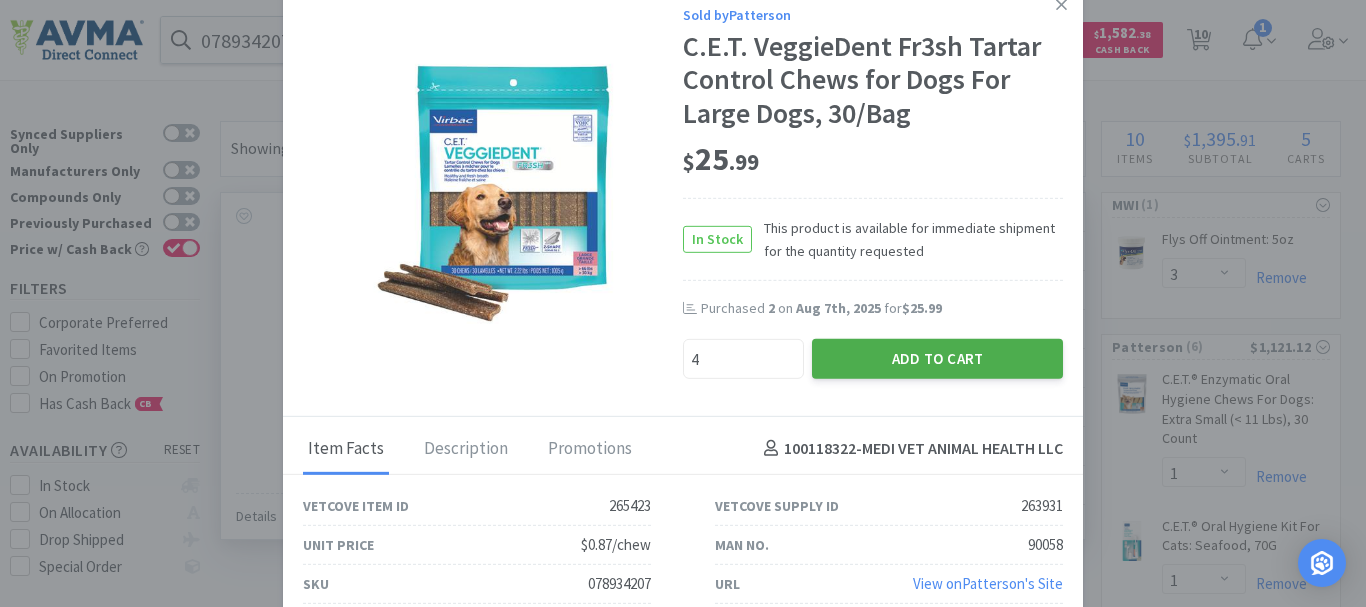 click on "Add to Cart" at bounding box center (937, 358) 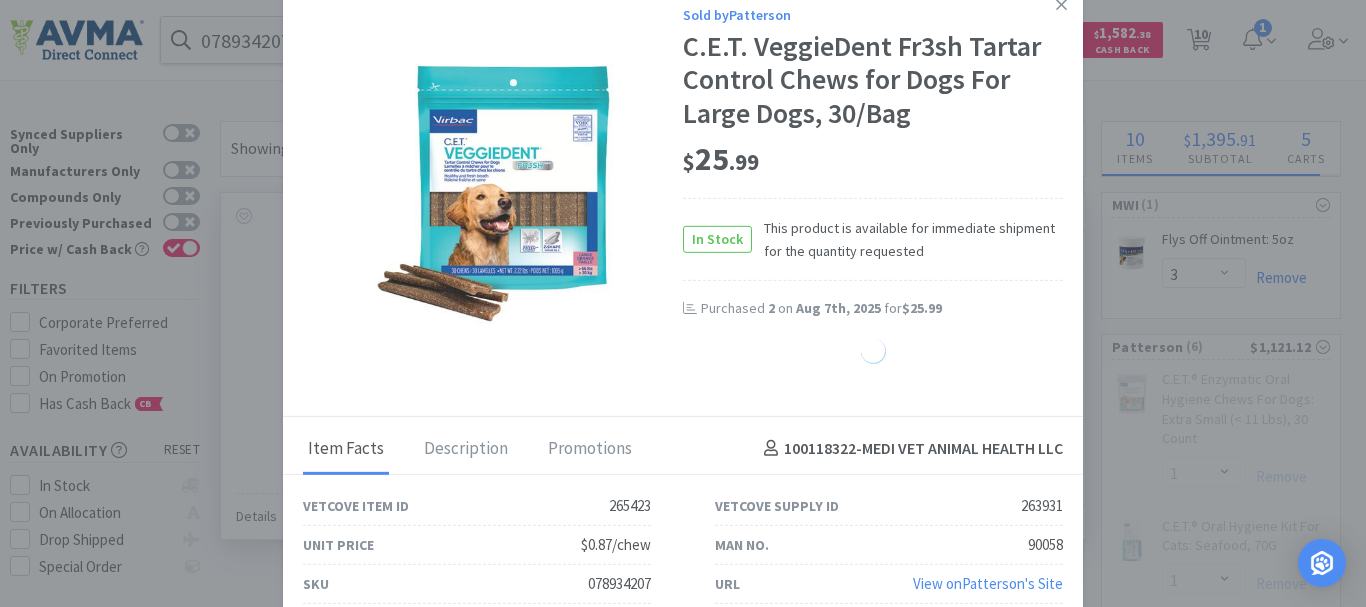 select on "4" 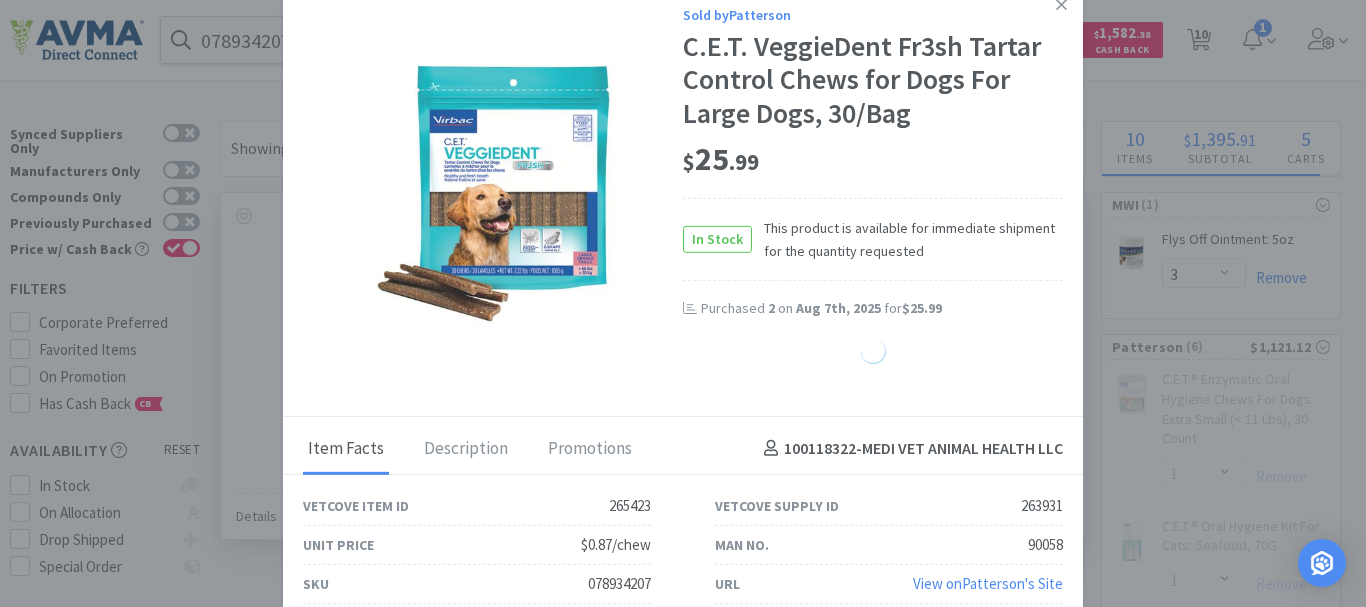 select on "1" 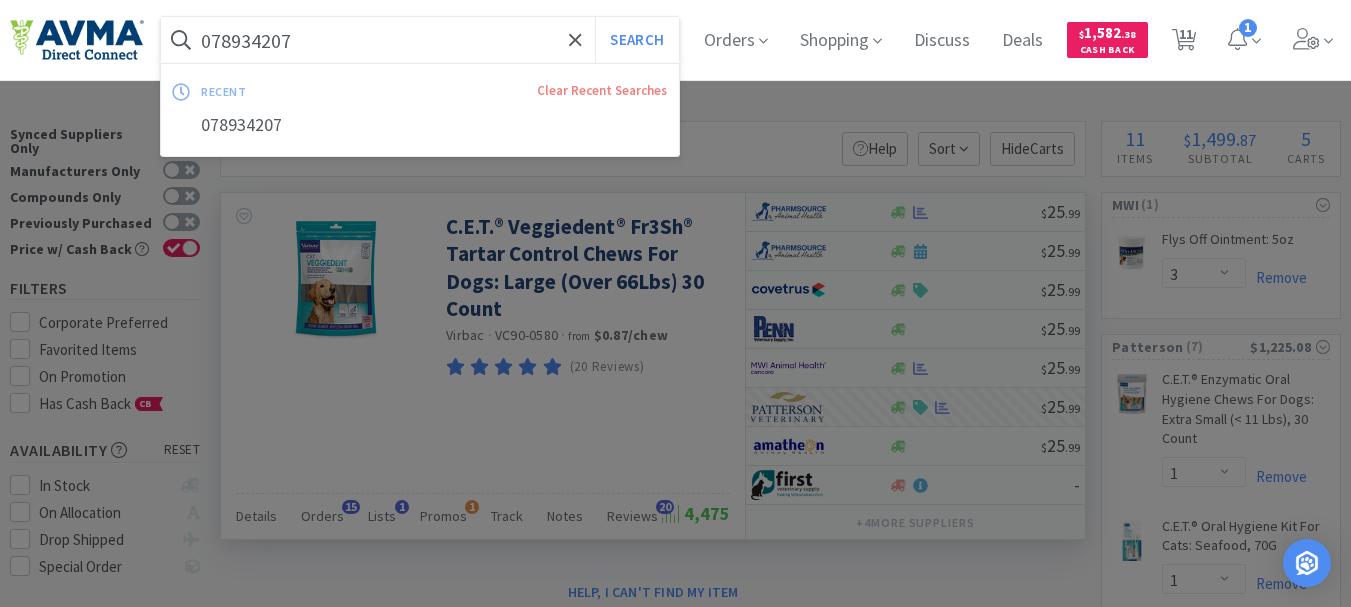 click on "078934207" at bounding box center [420, 40] 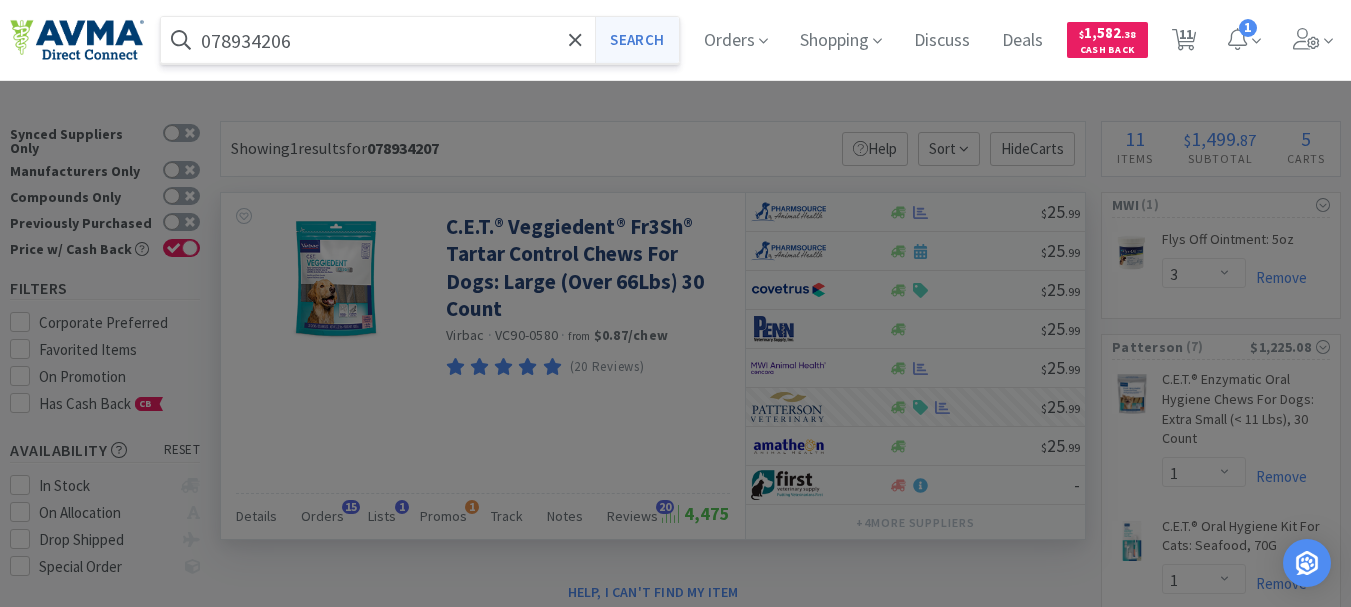 type on "078934206" 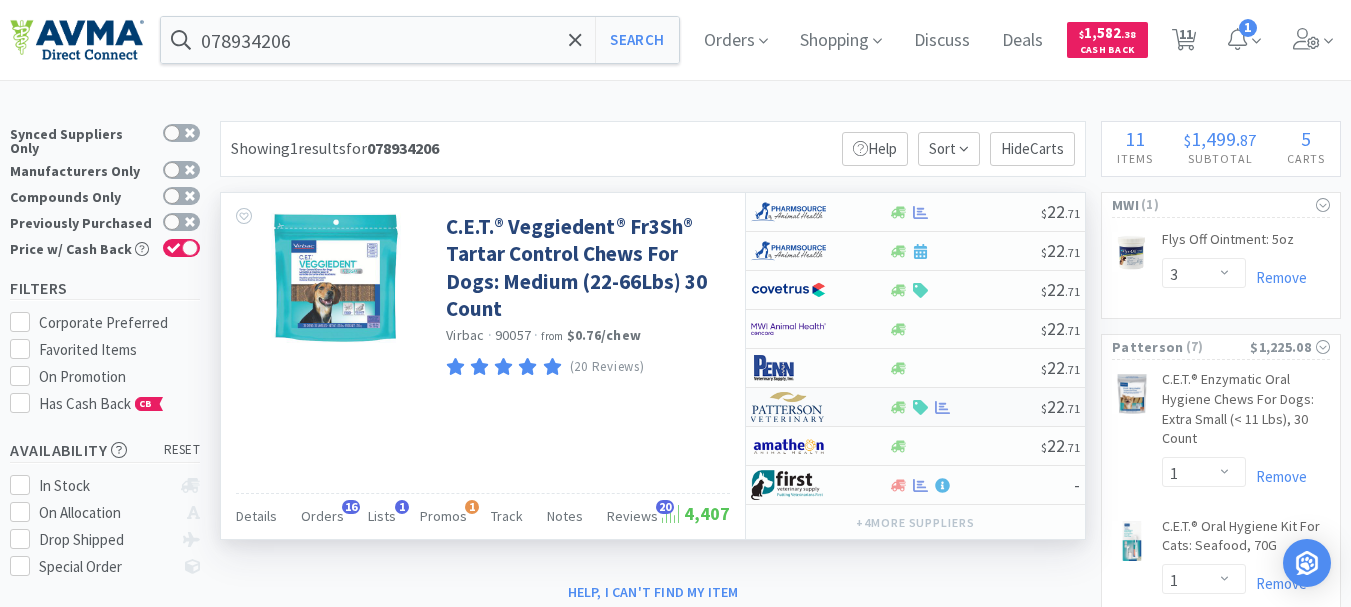 click at bounding box center [788, 407] 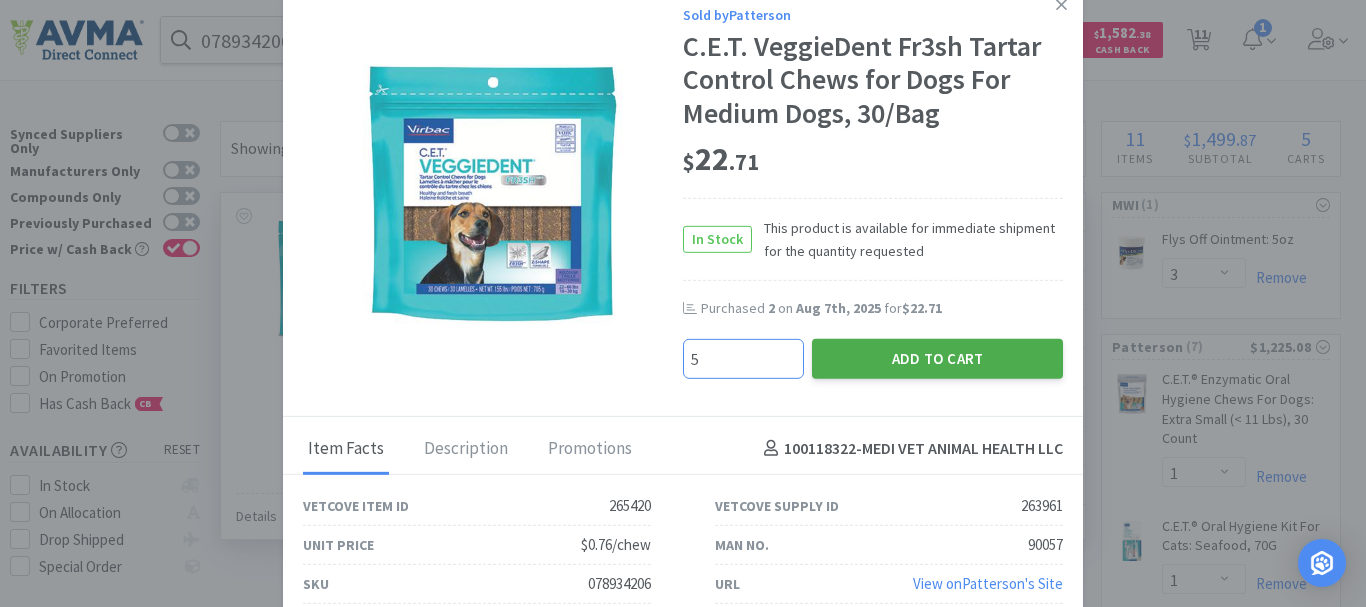 type on "5" 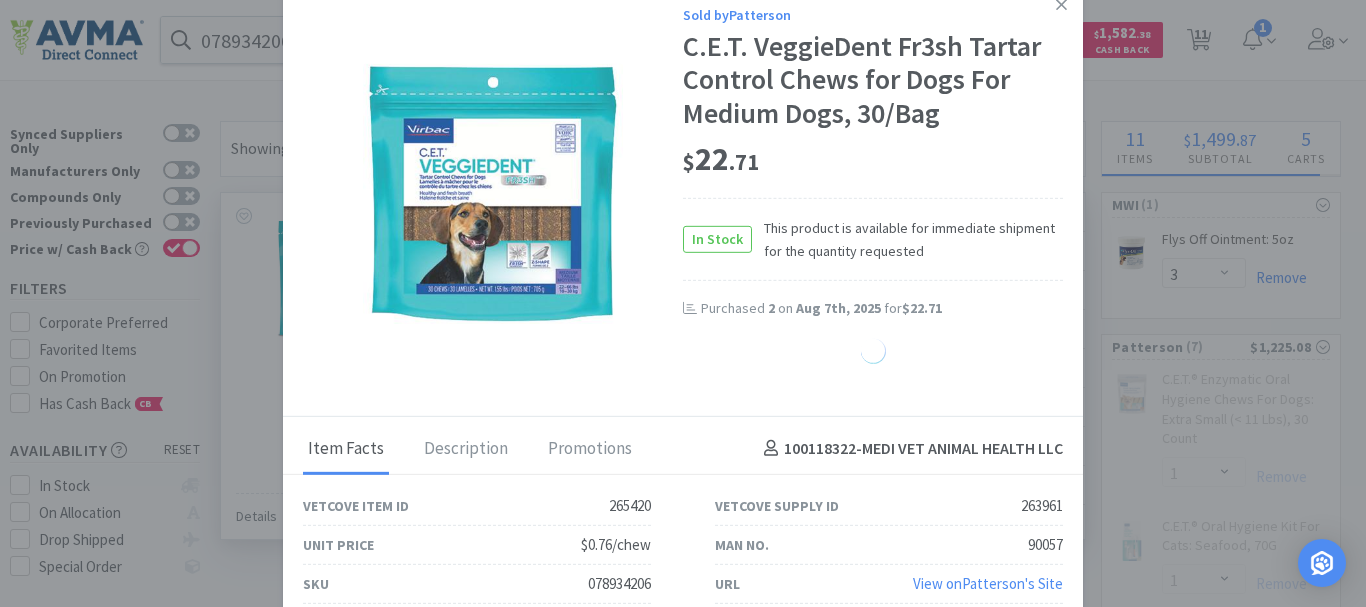 select on "5" 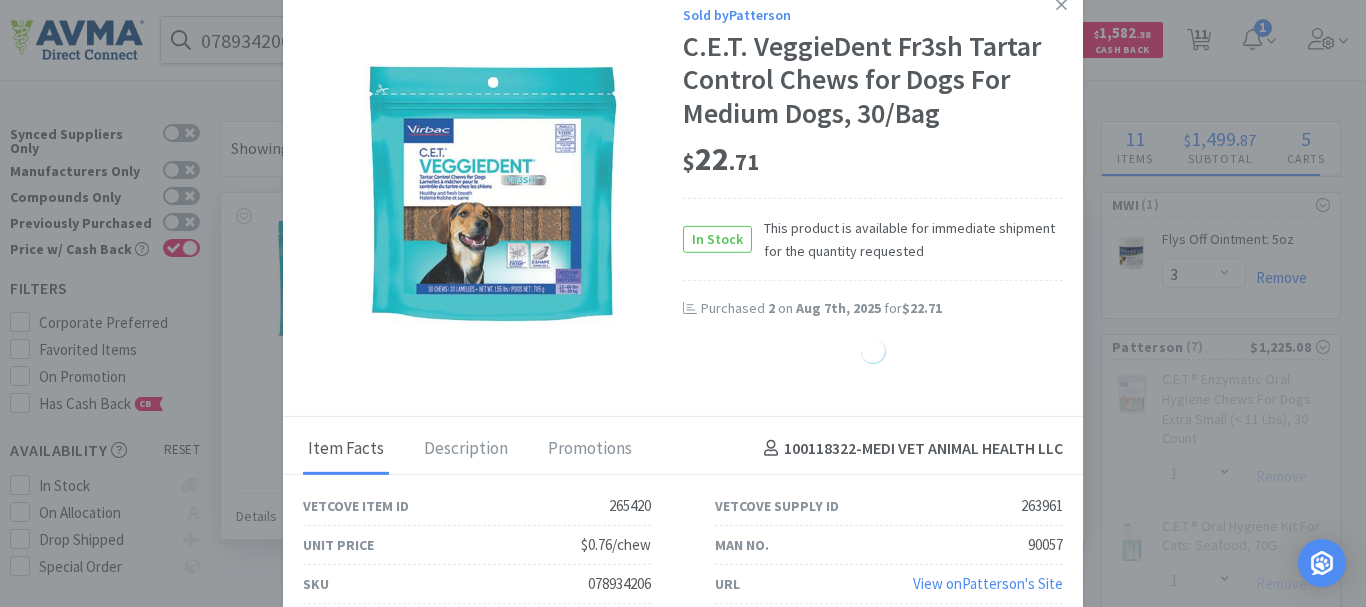 select on "1" 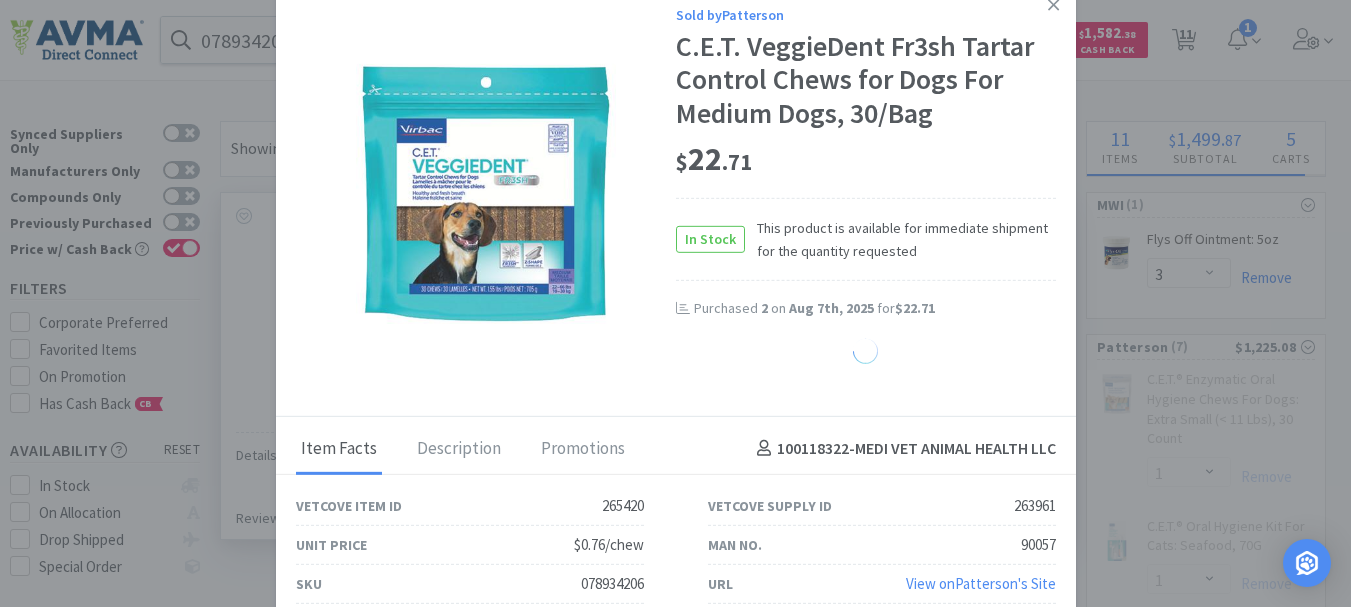 select on "10" 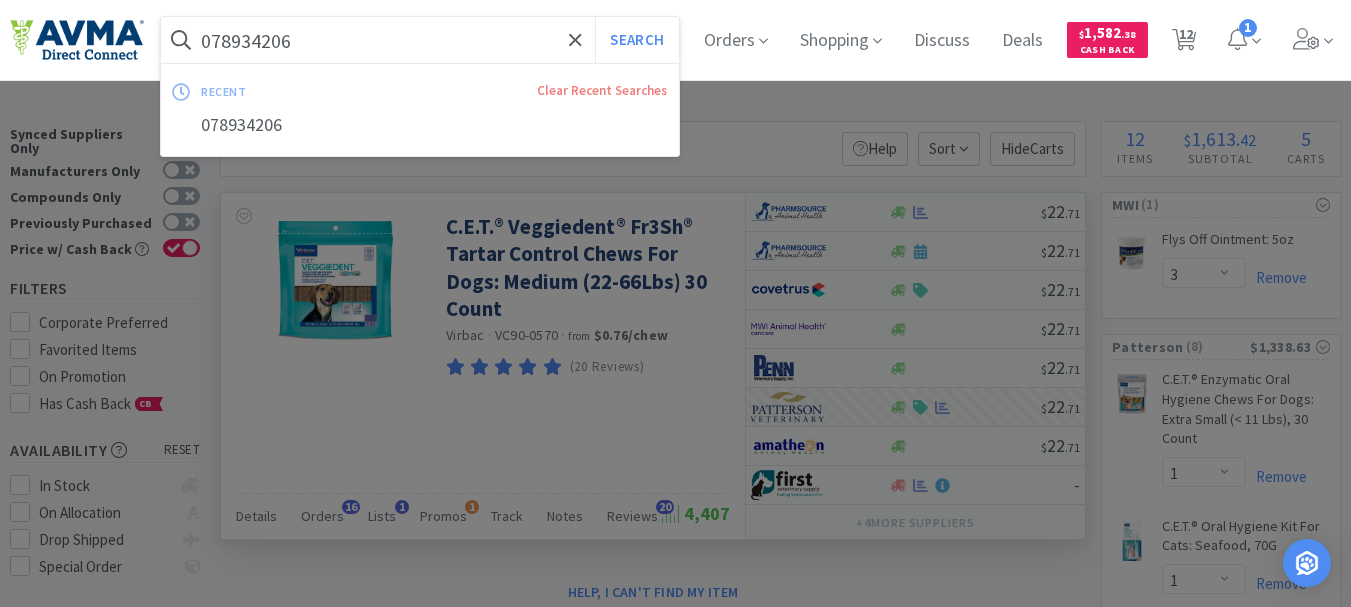 click on "078934206" at bounding box center (420, 40) 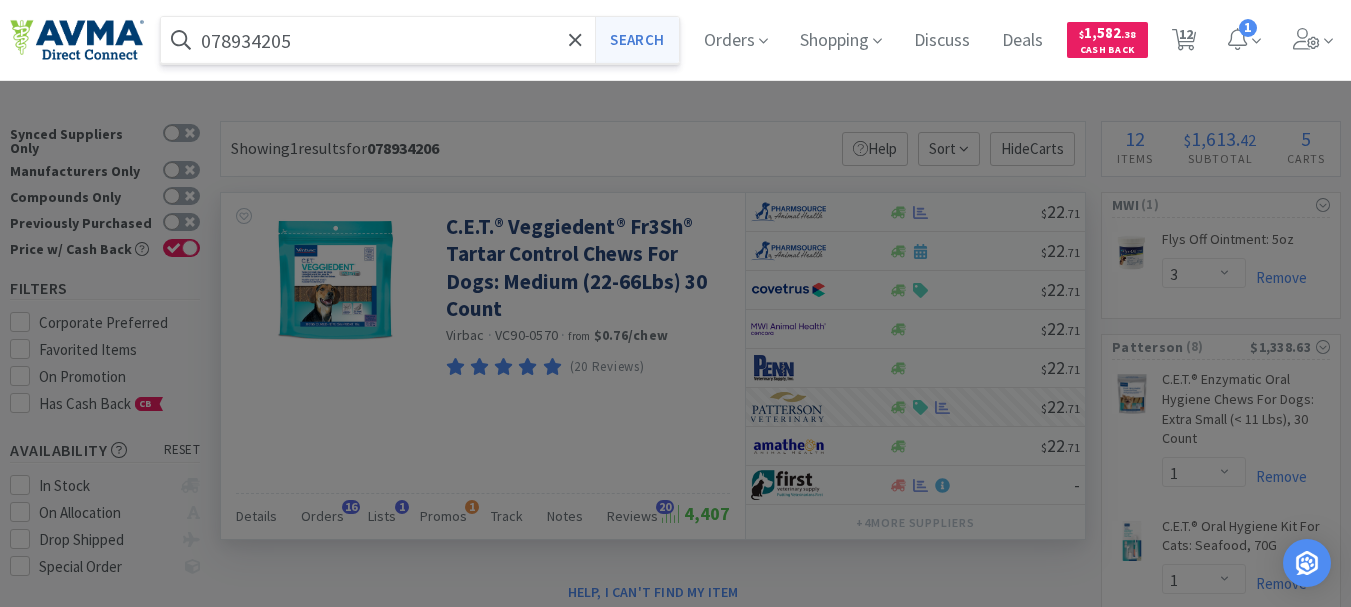 type on "078934205" 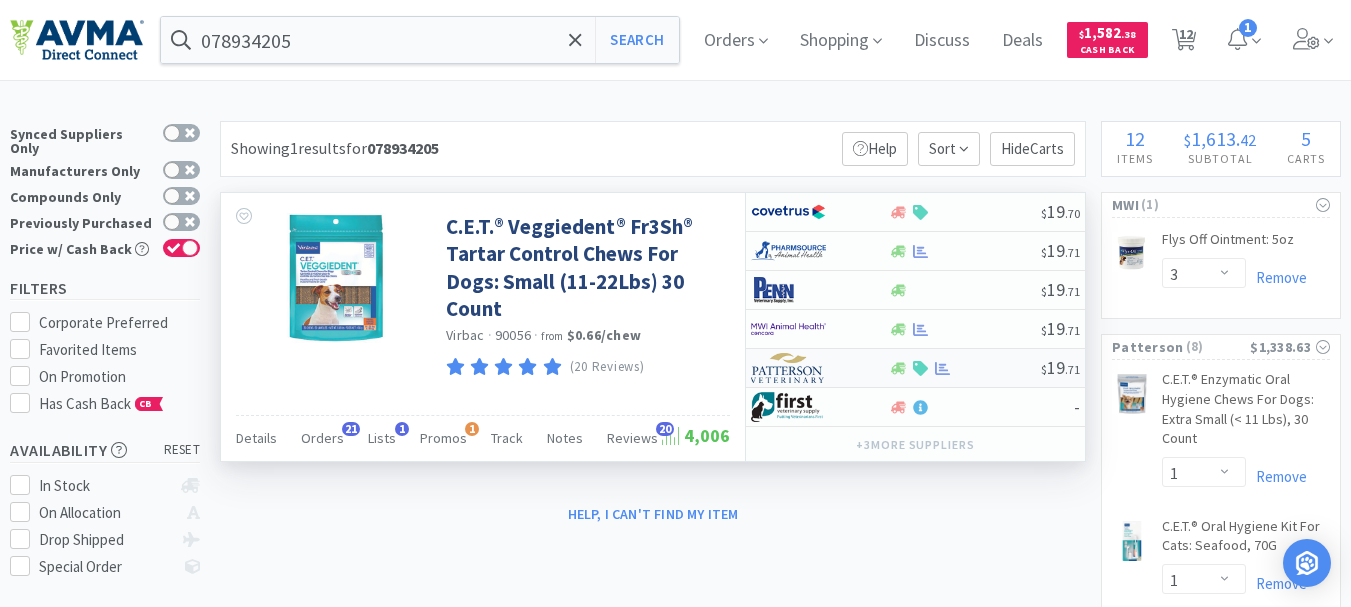 click at bounding box center [788, 368] 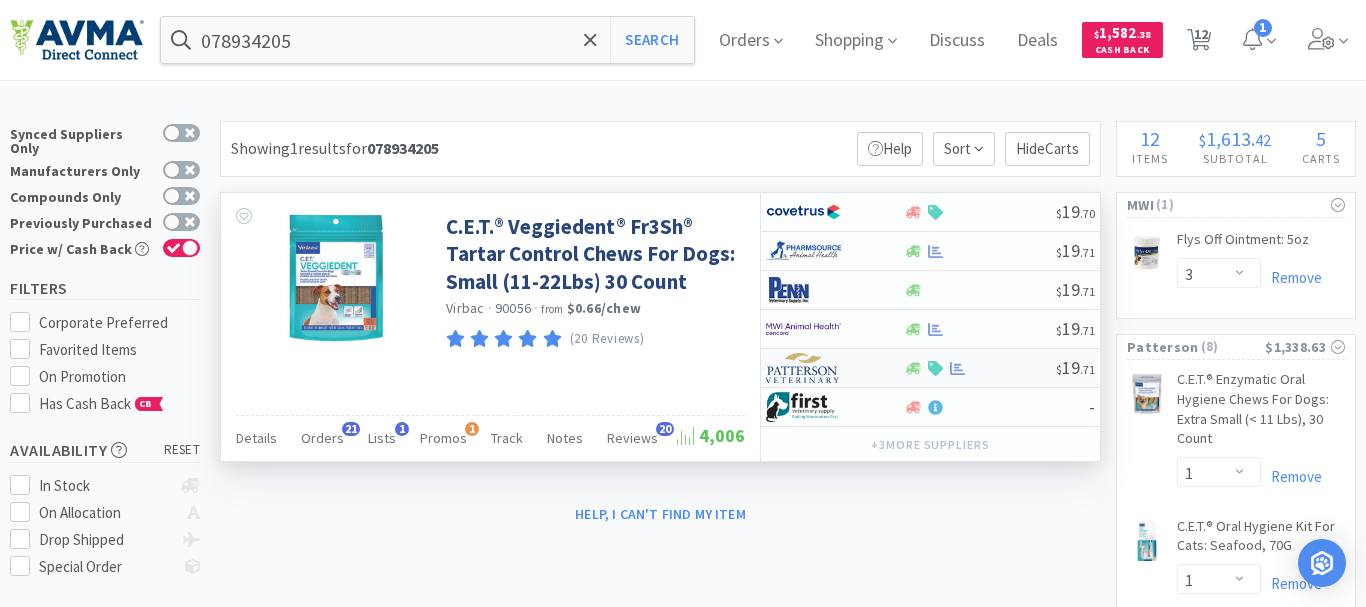 select on "1" 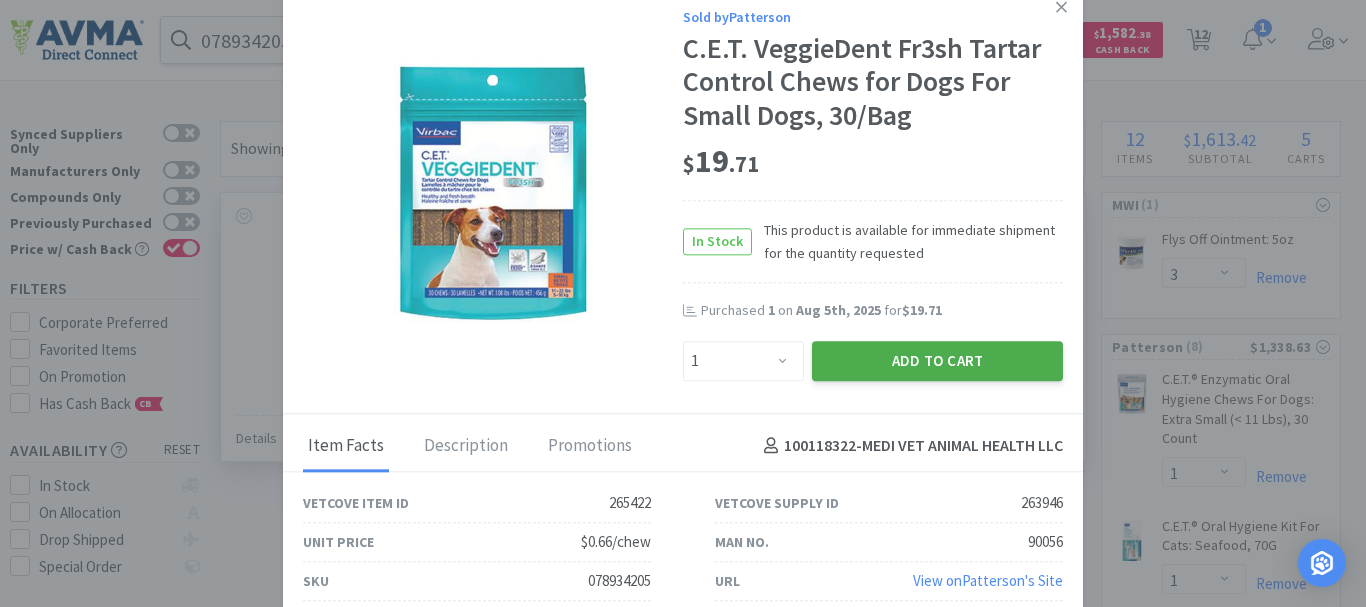click on "Add to Cart" at bounding box center [937, 361] 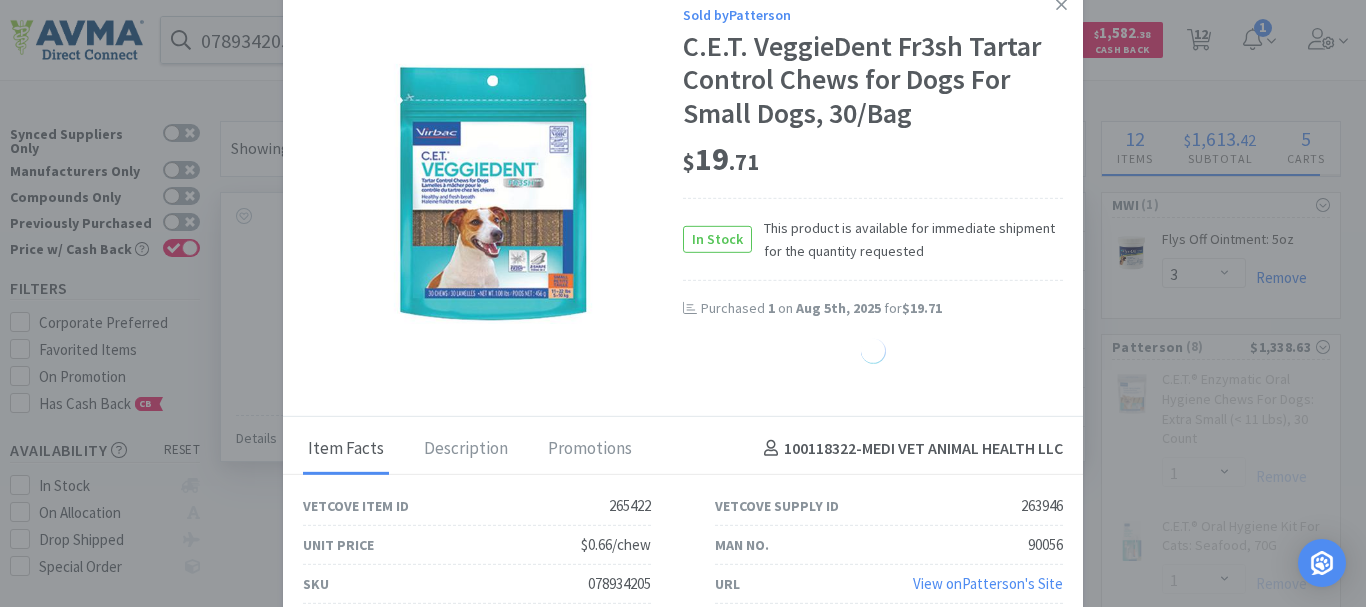 select on "1" 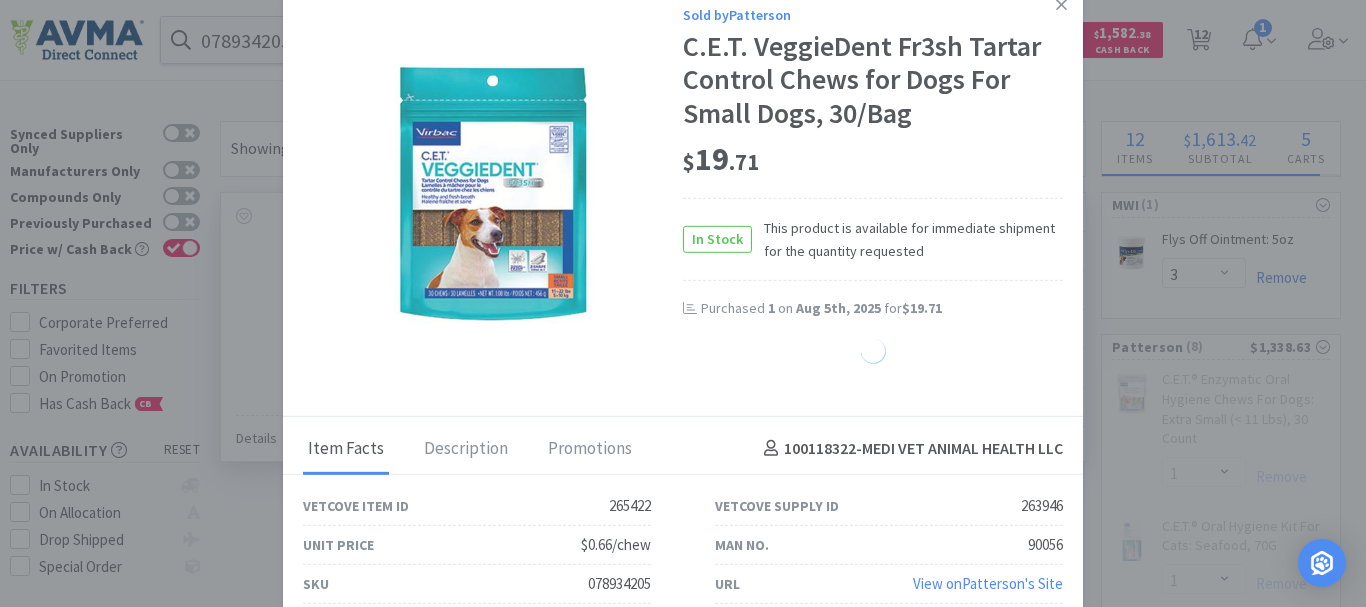 select on "2" 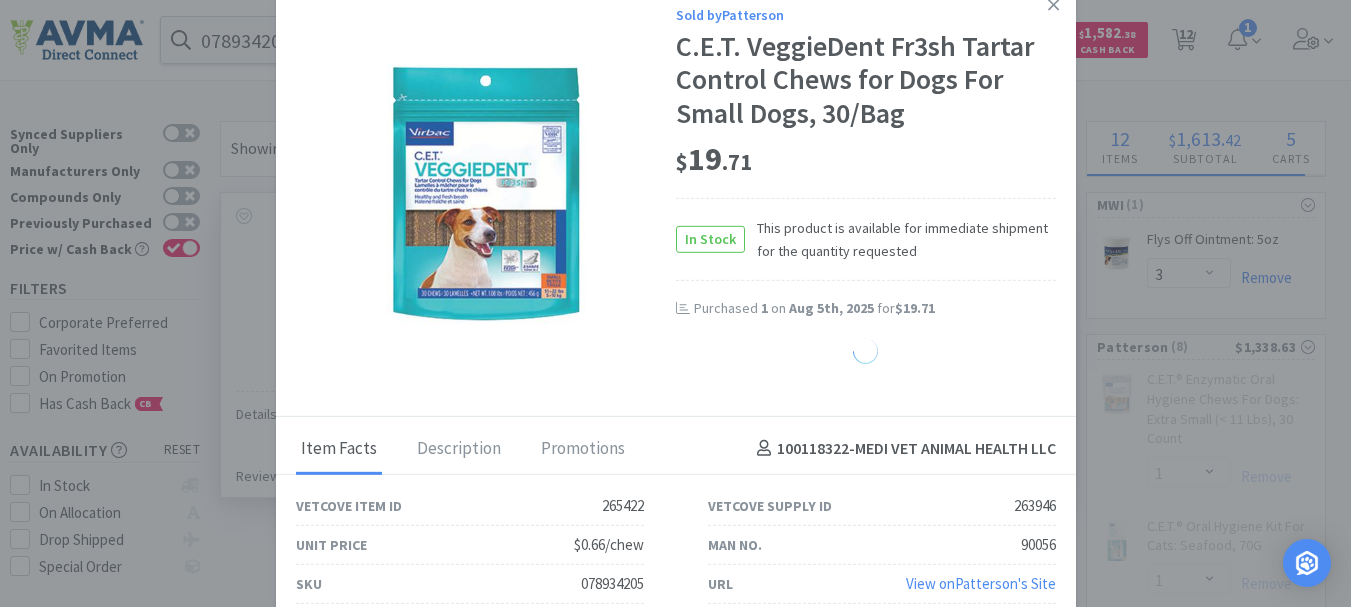 select on "10" 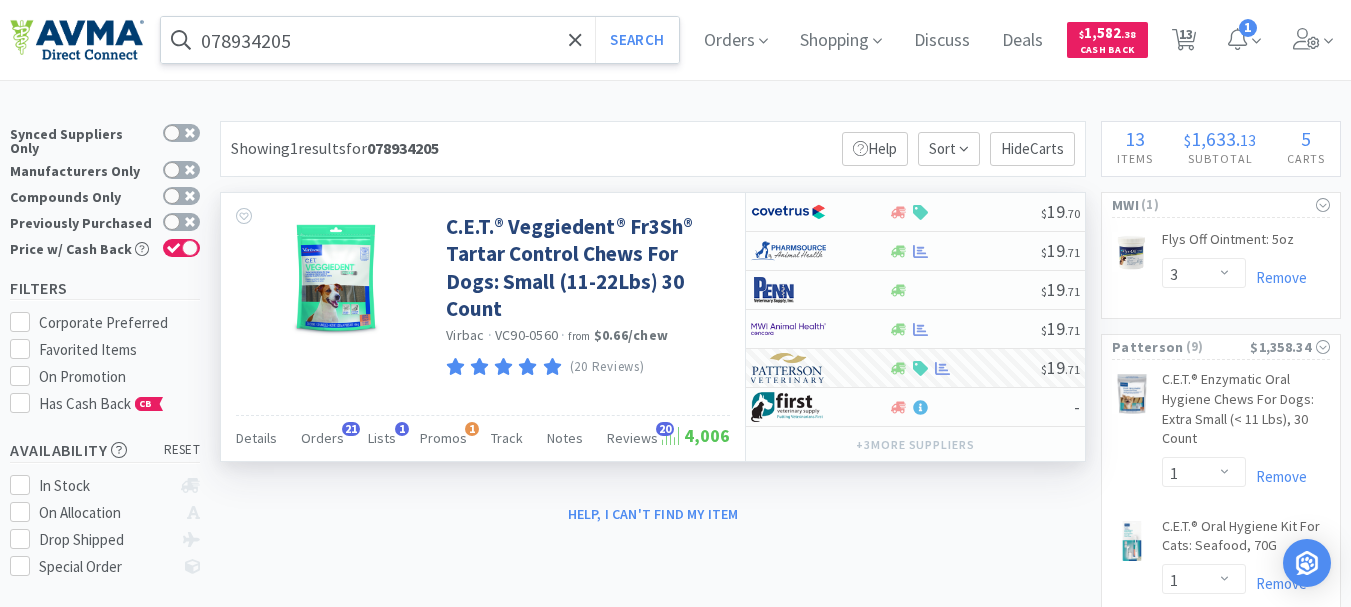 click on "078934205" at bounding box center [420, 40] 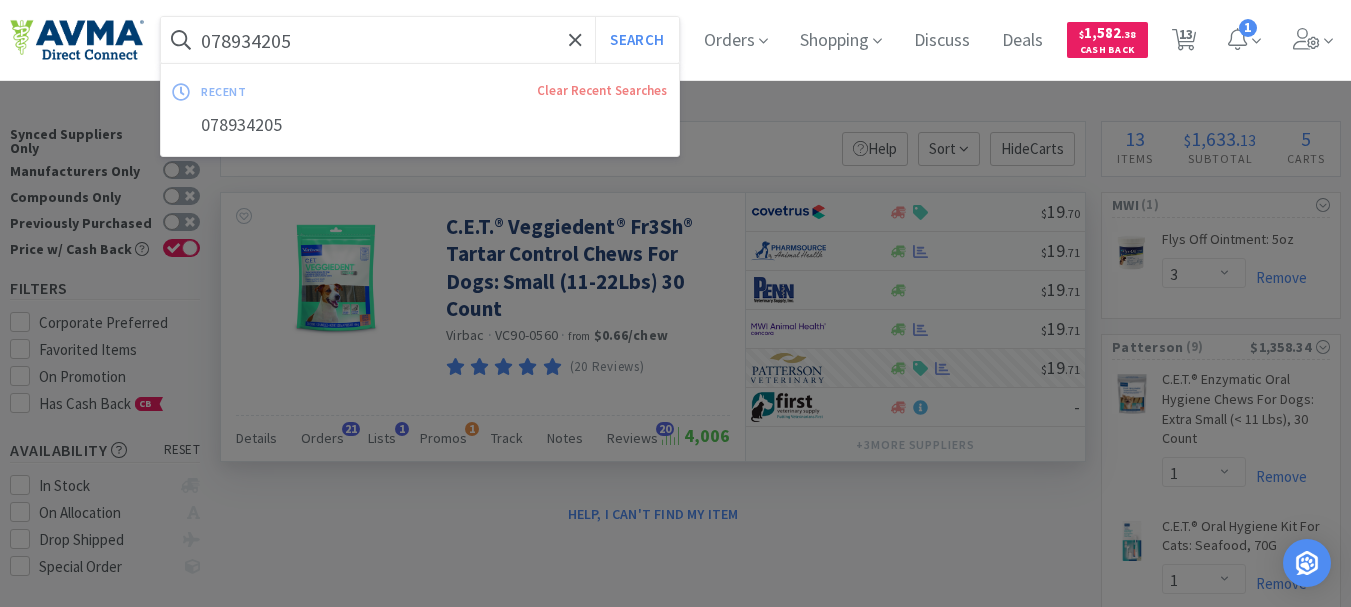 paste on "8672" 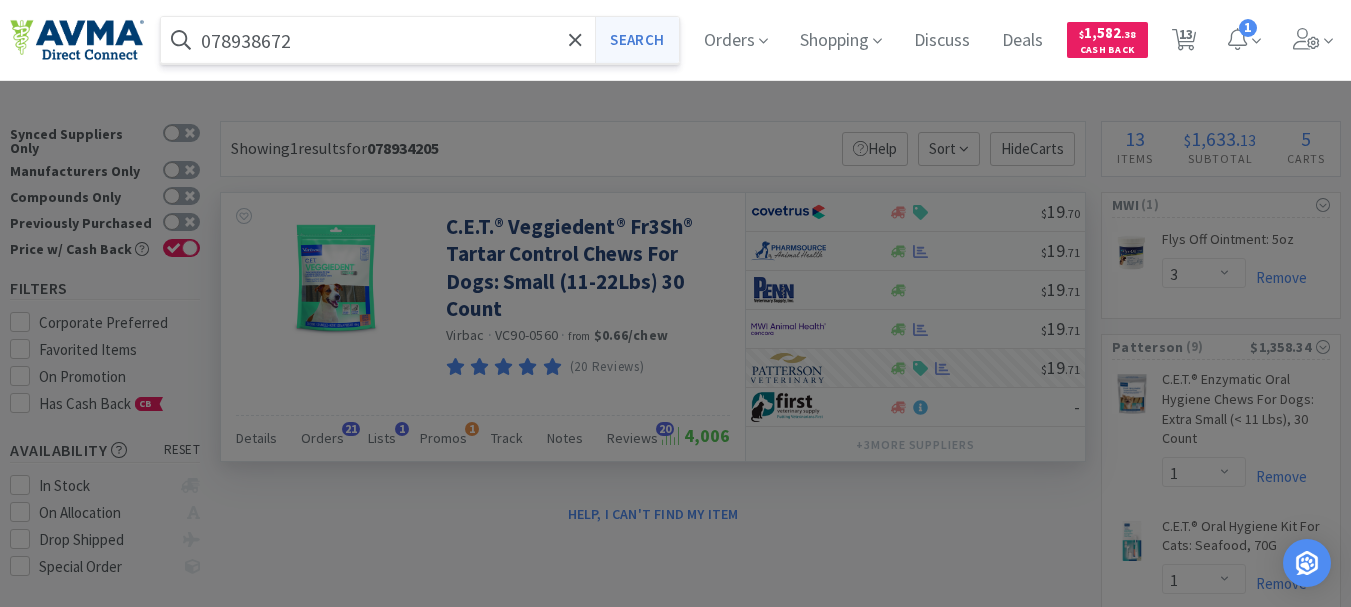 type on "078938672" 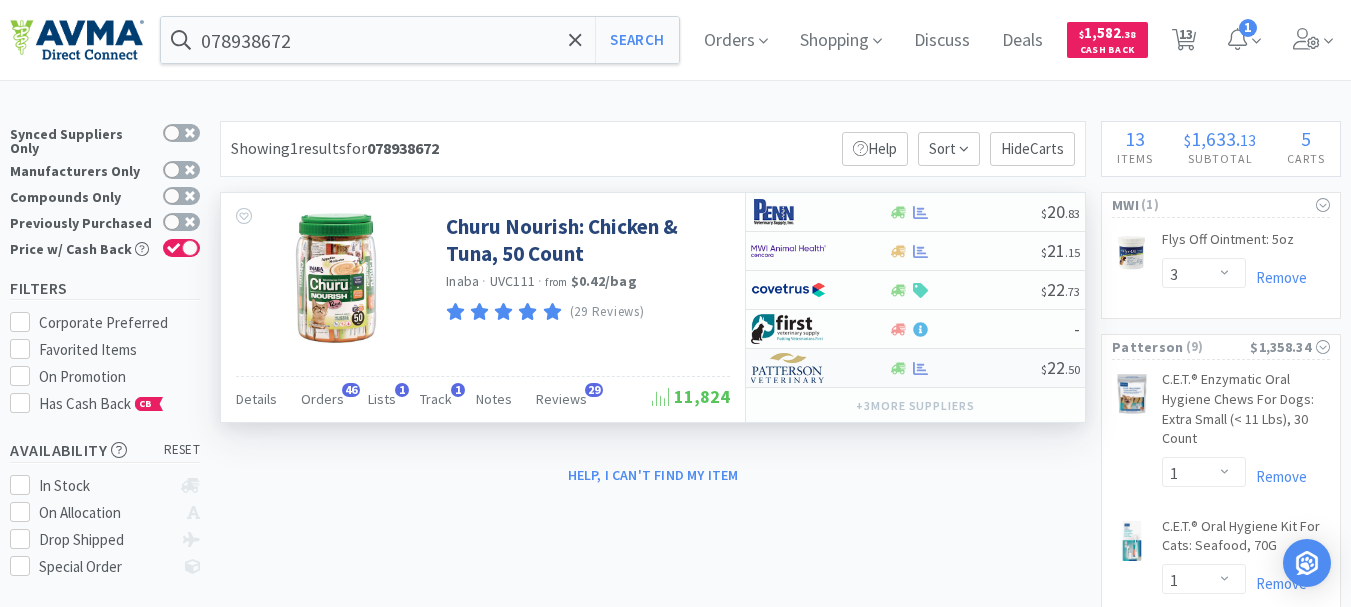 click at bounding box center [788, 368] 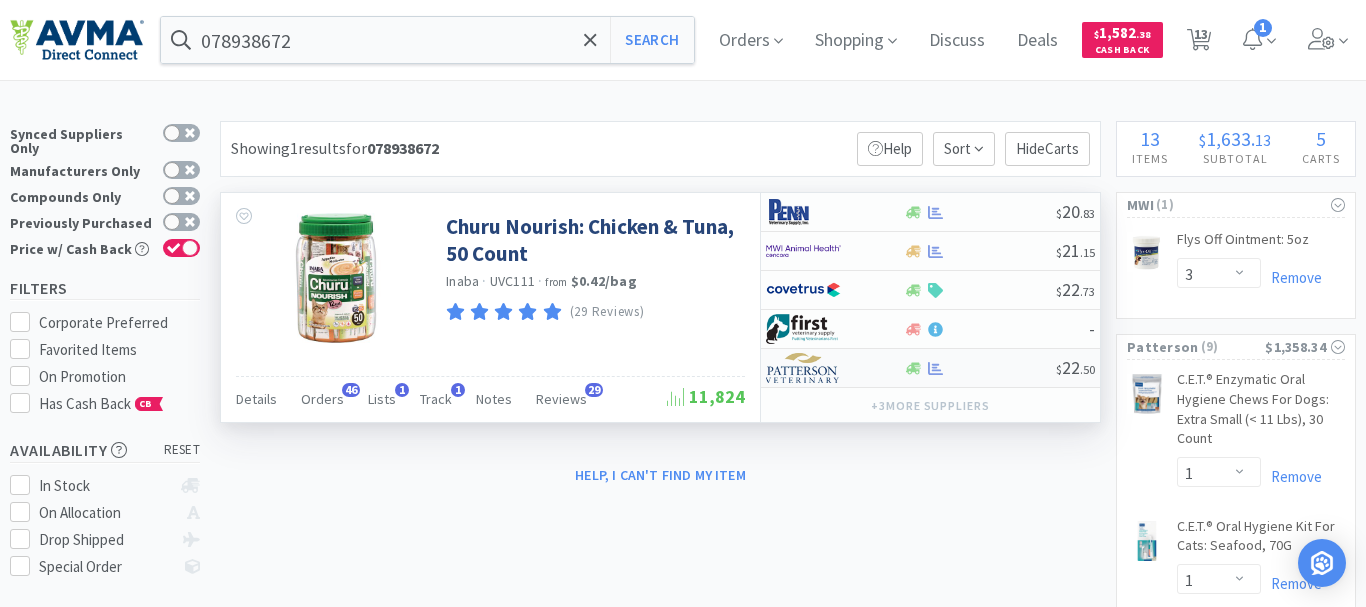 select on "1" 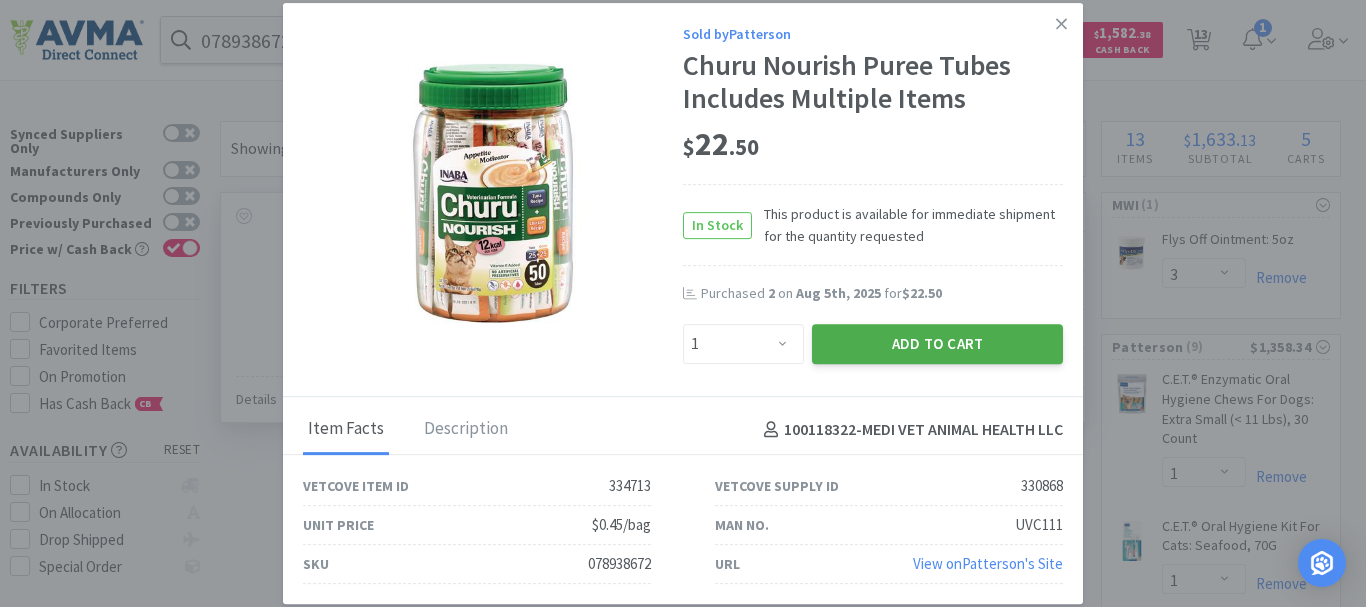 click on "Add to Cart" at bounding box center [937, 344] 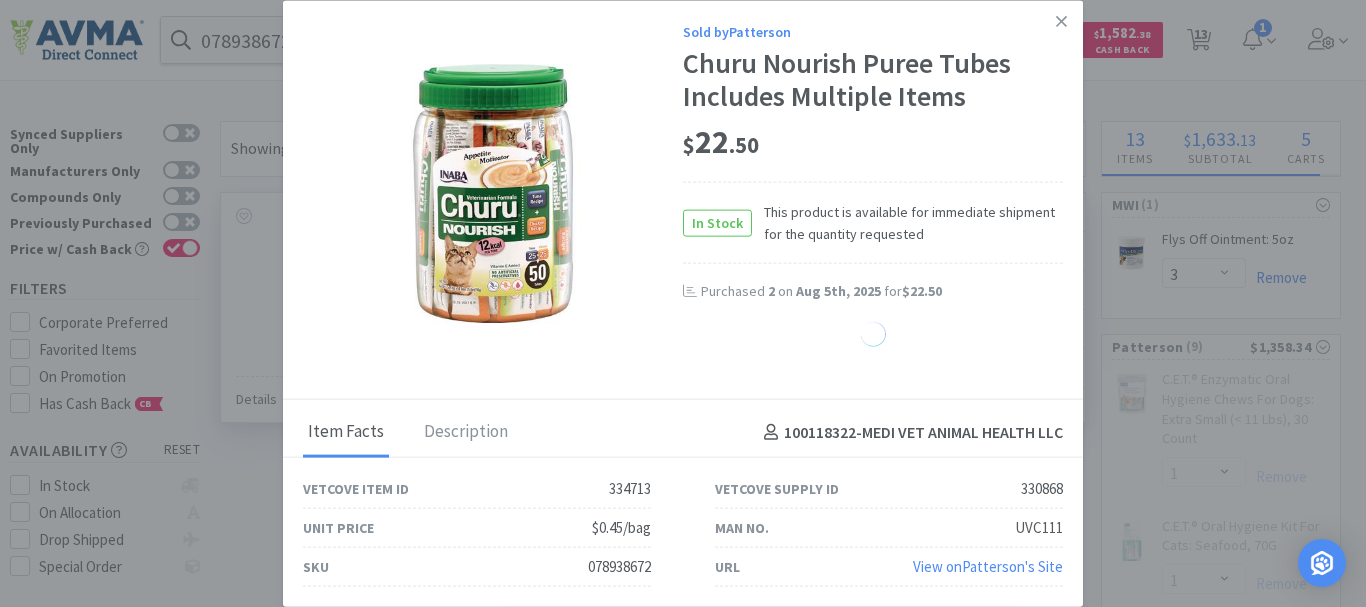 select on "1" 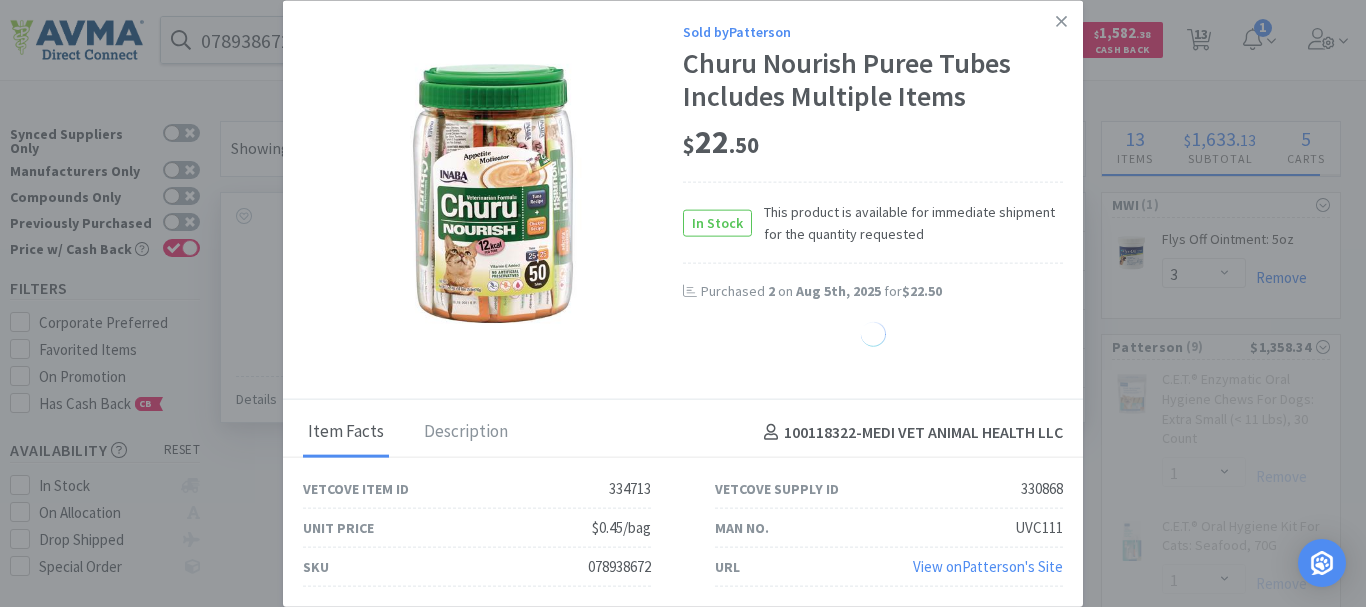 select on "2" 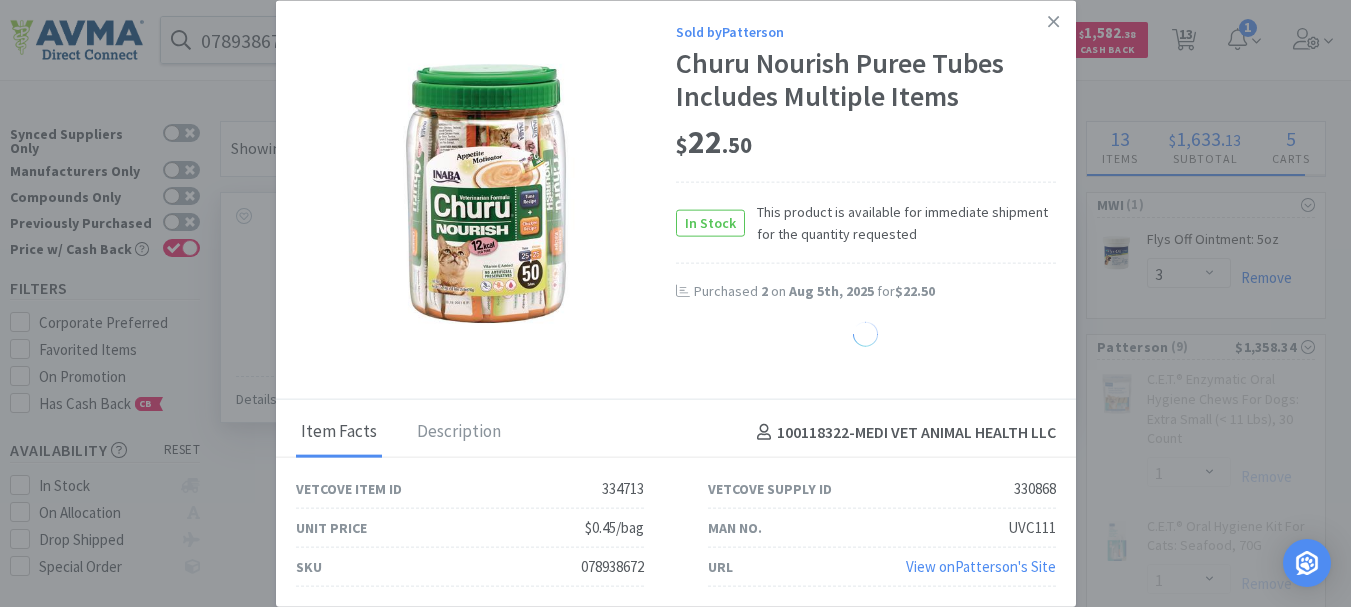 select on "10" 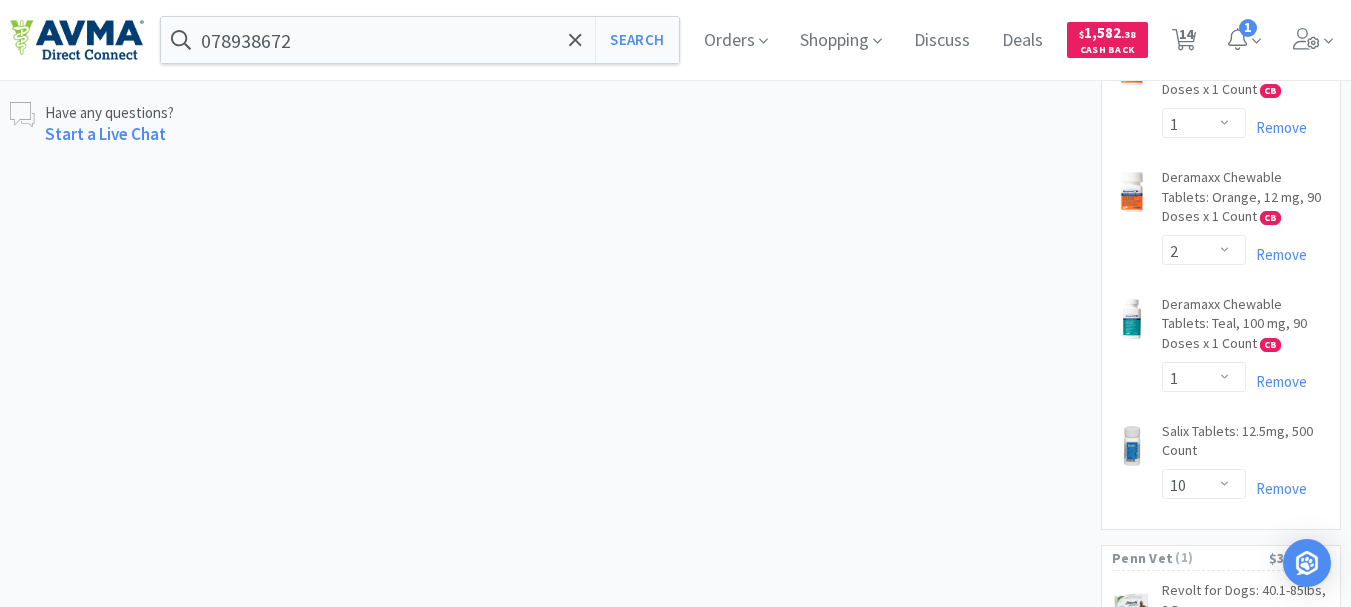 scroll, scrollTop: 1200, scrollLeft: 0, axis: vertical 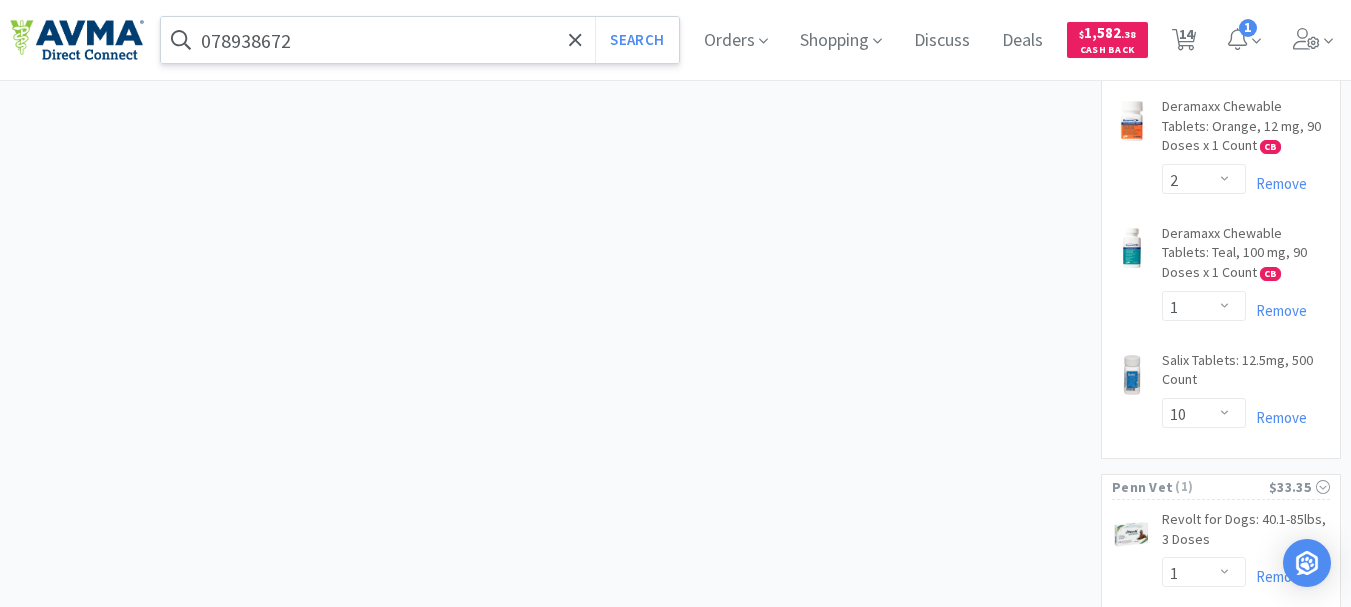 click on "078938672" at bounding box center (420, 40) 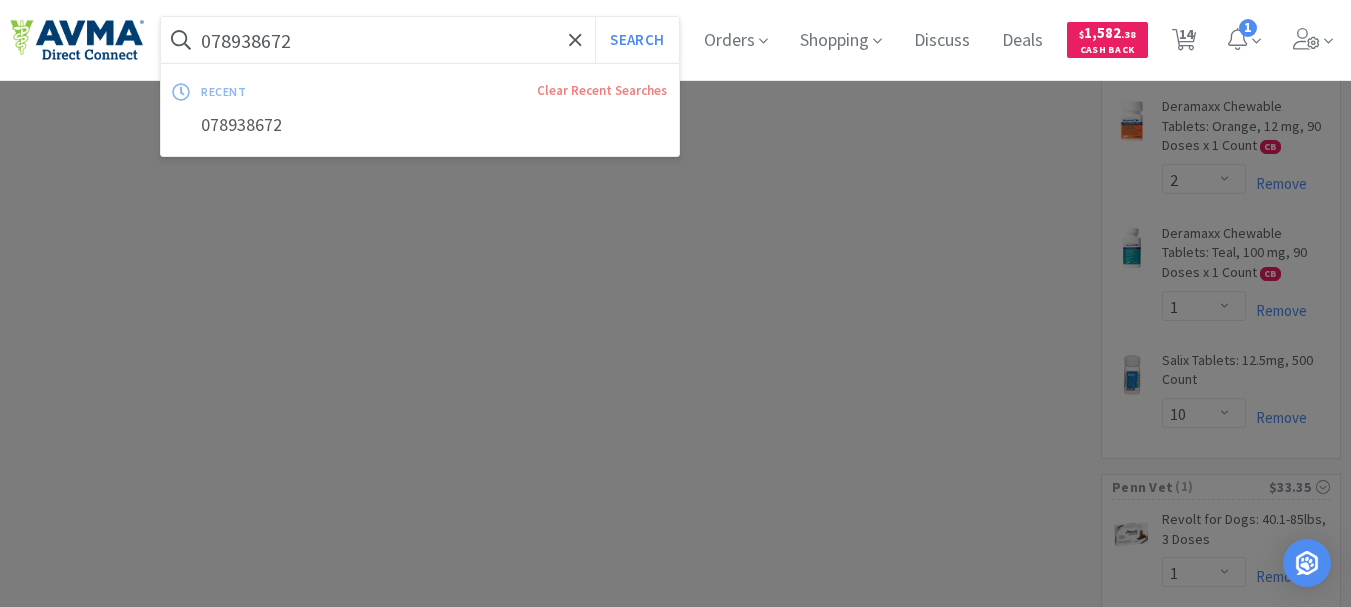 paste on "502314" 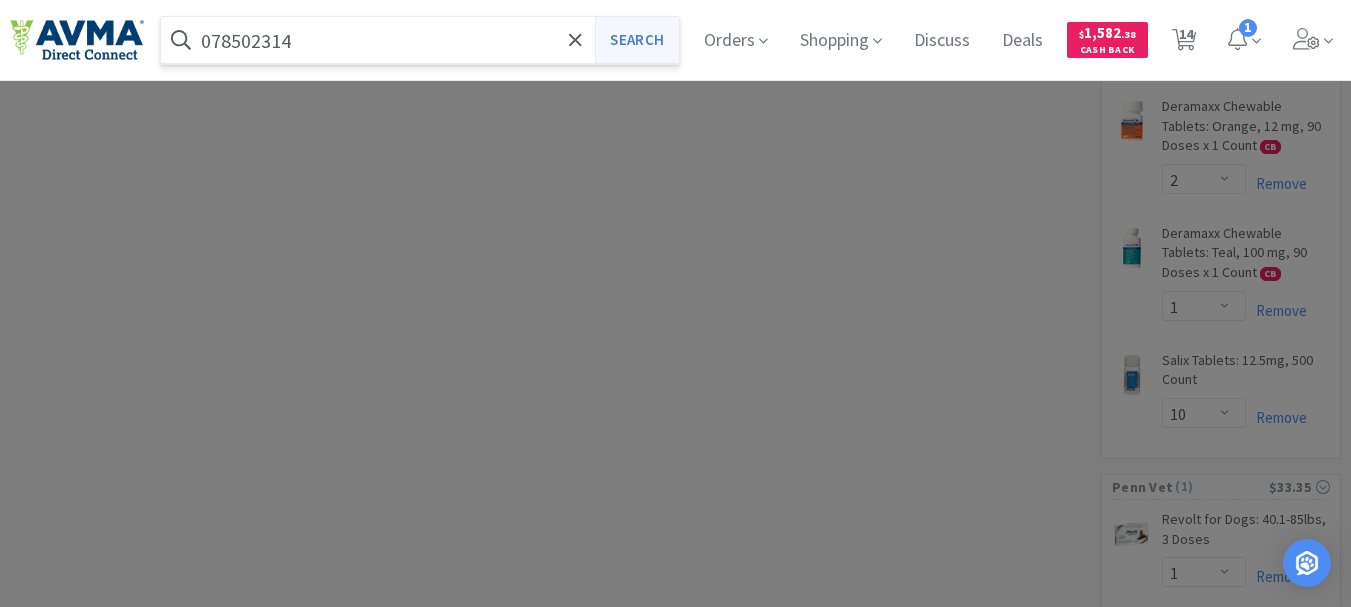 type on "078502314" 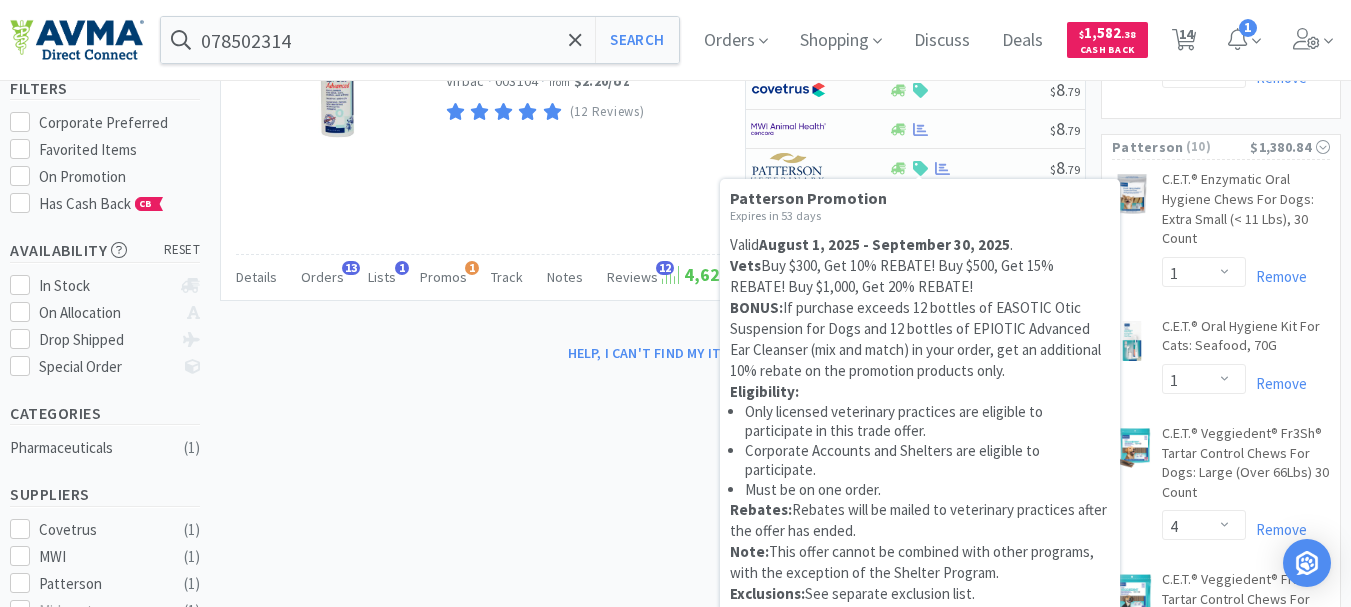 scroll, scrollTop: 100, scrollLeft: 0, axis: vertical 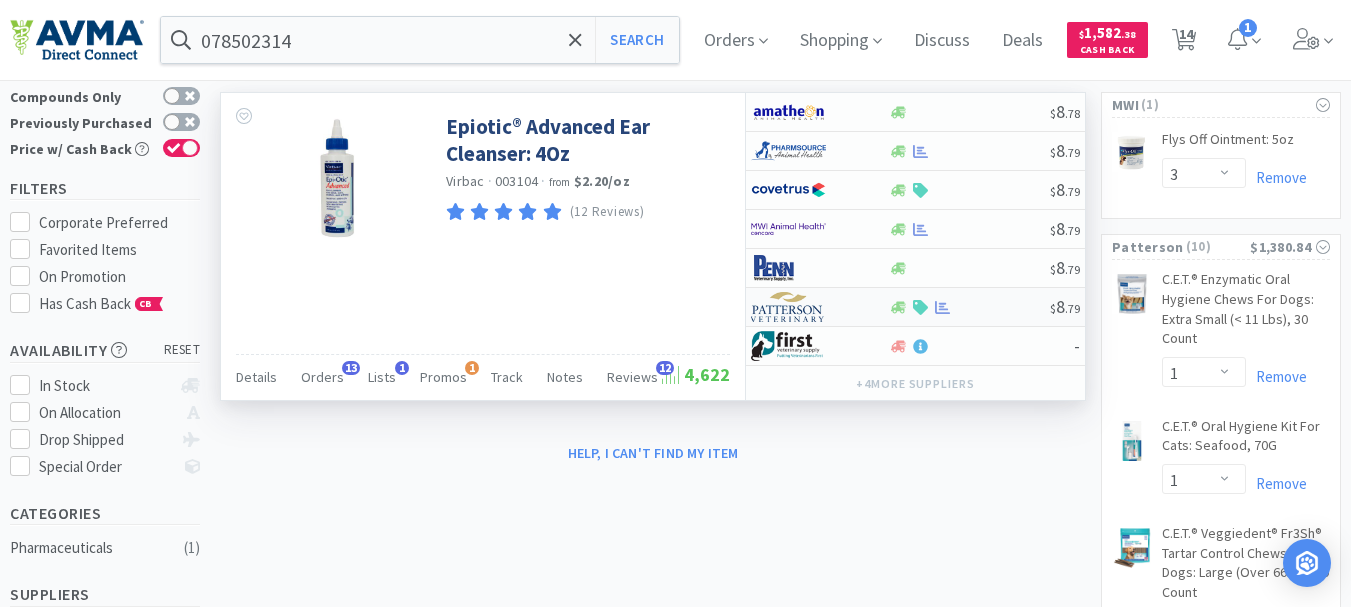 click at bounding box center [788, 307] 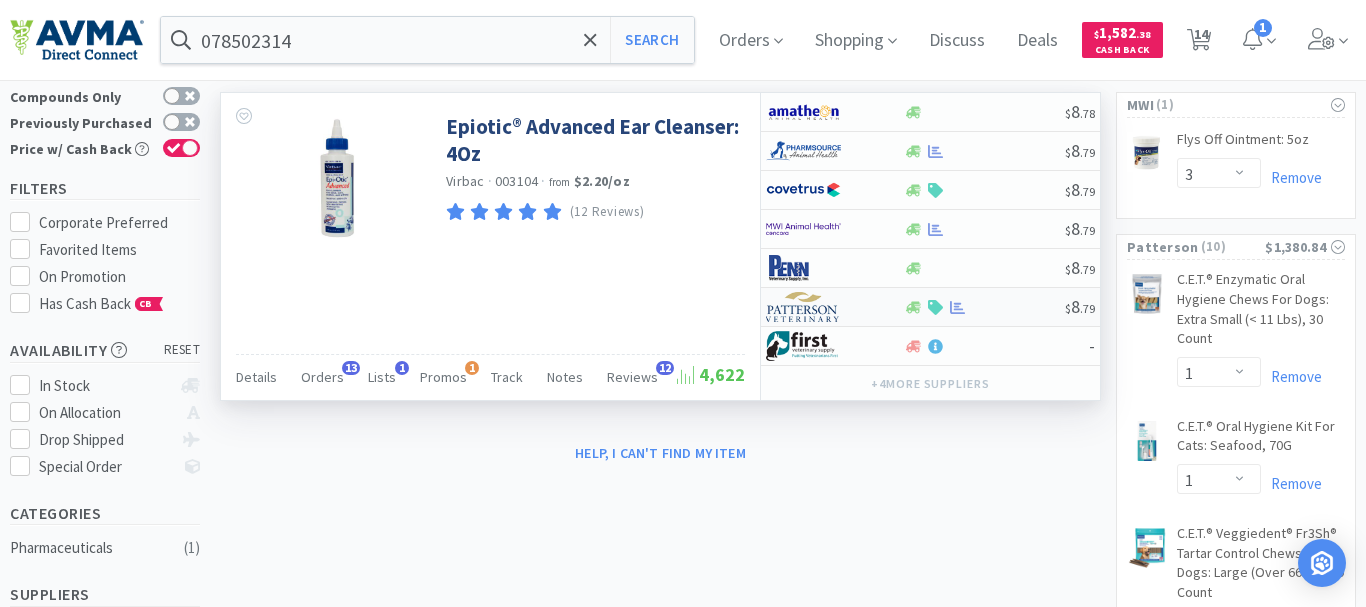 select on "1" 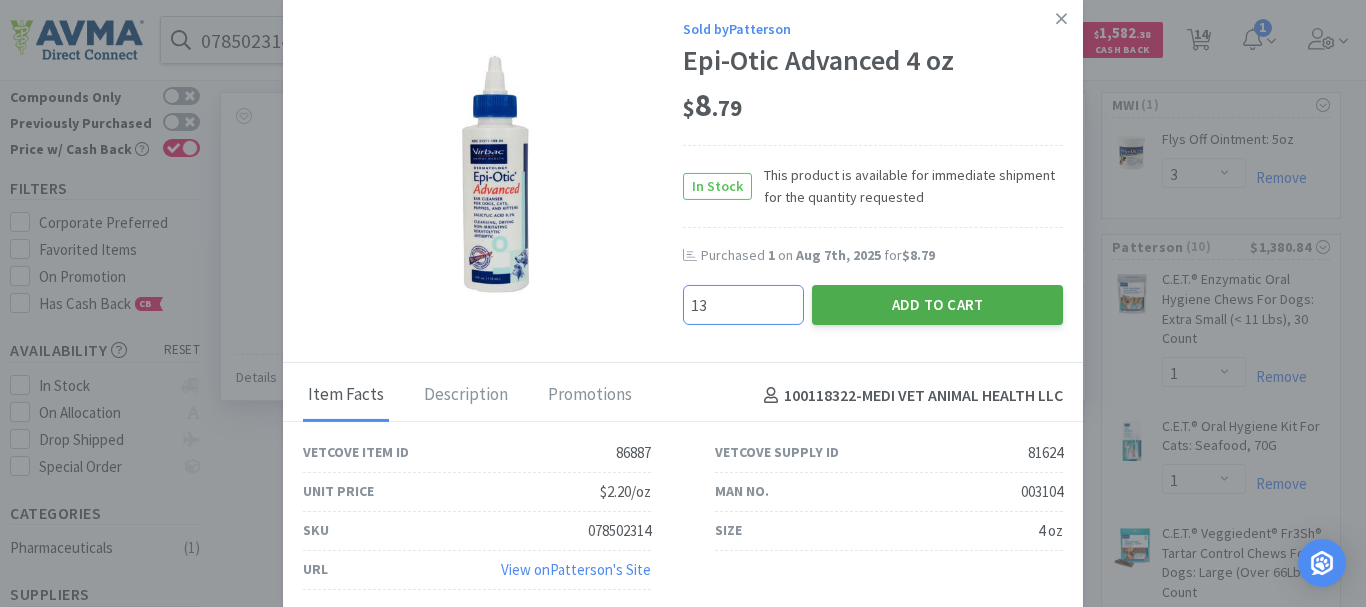 type on "13" 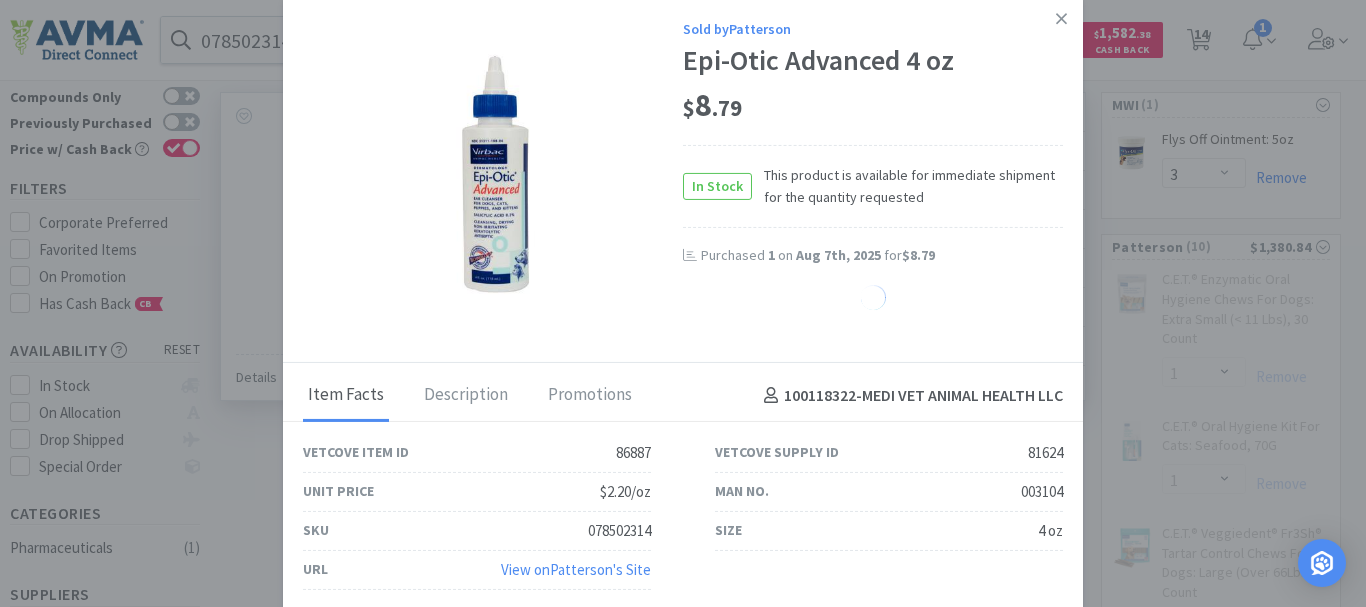 select on "13" 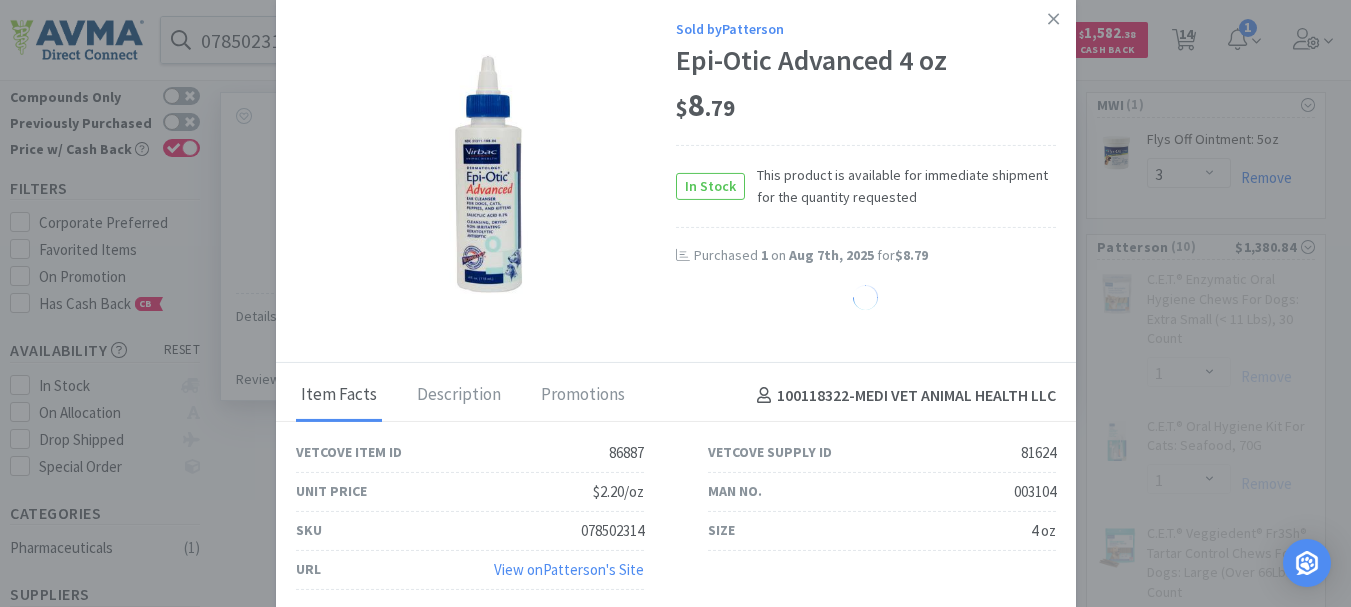 select on "10" 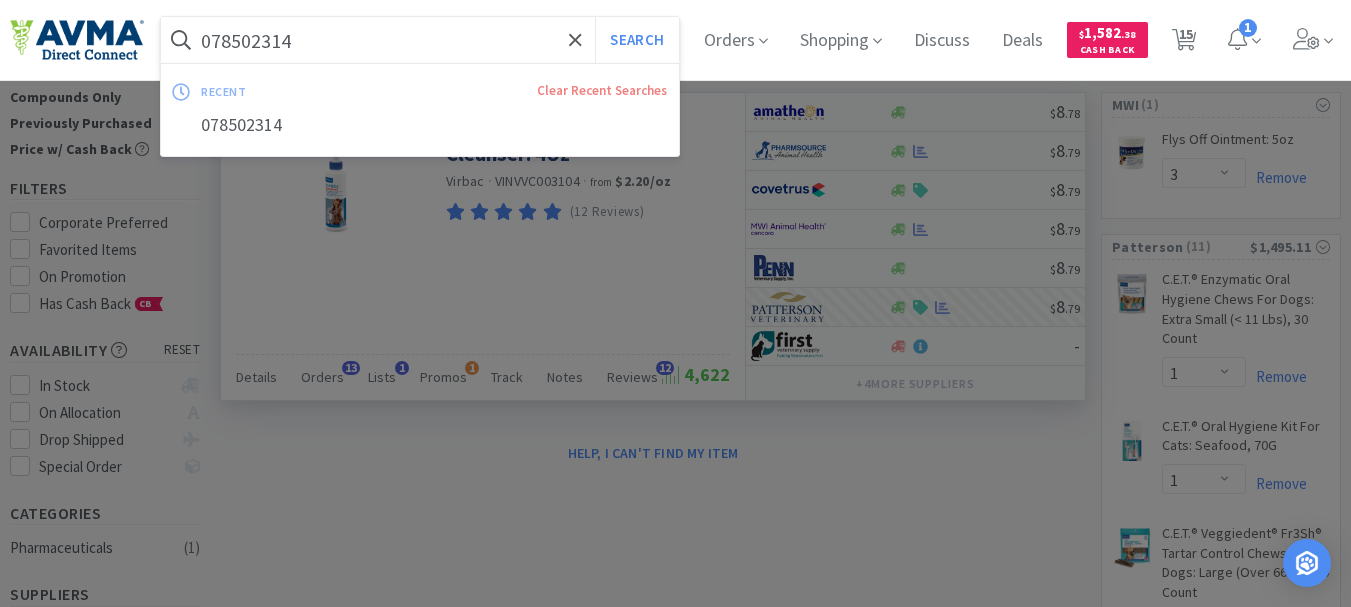click on "078502314" at bounding box center (420, 40) 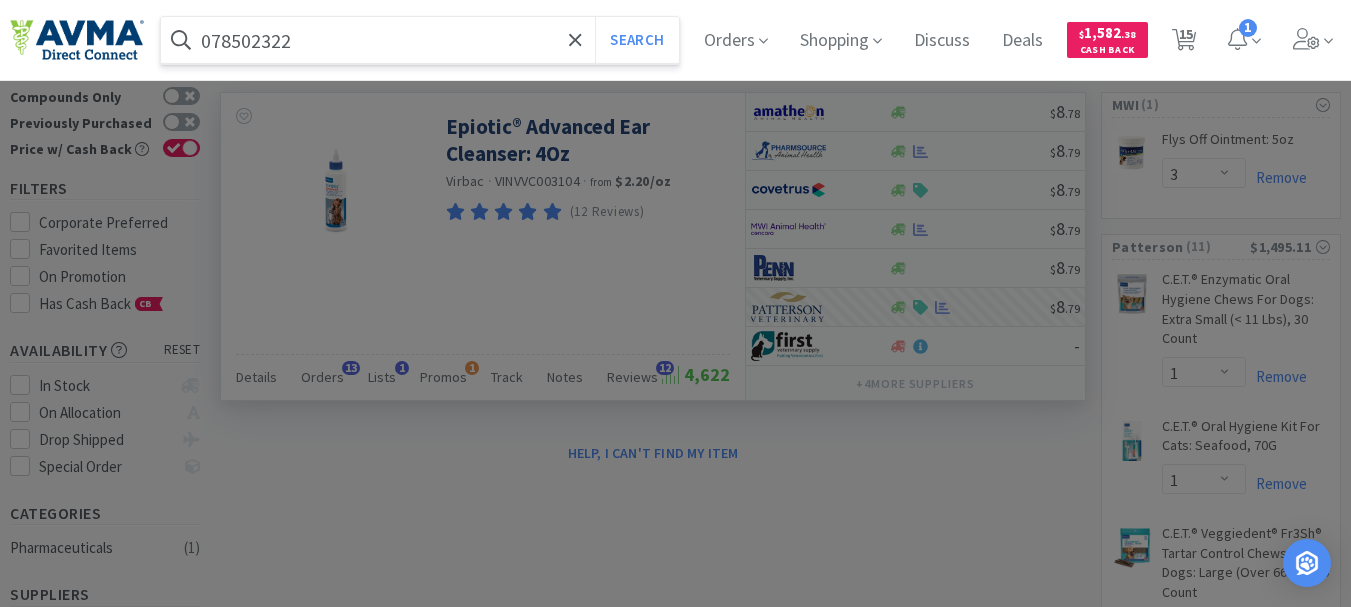 click on "078502322" at bounding box center [420, 40] 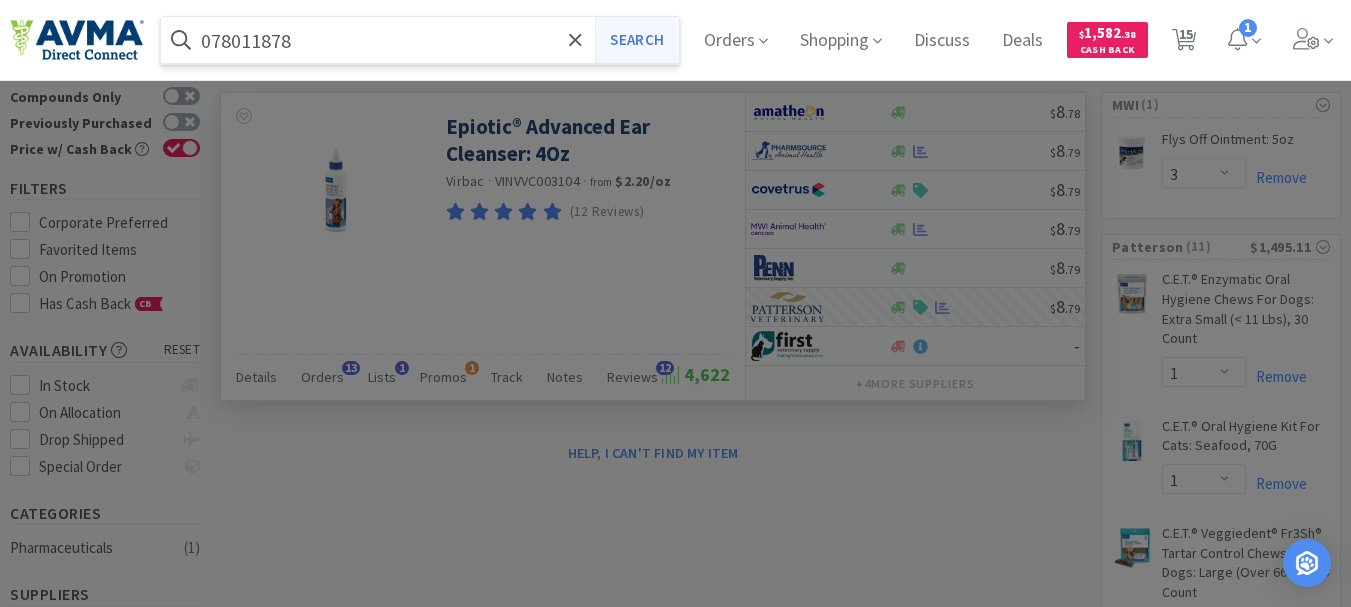 type on "078011878" 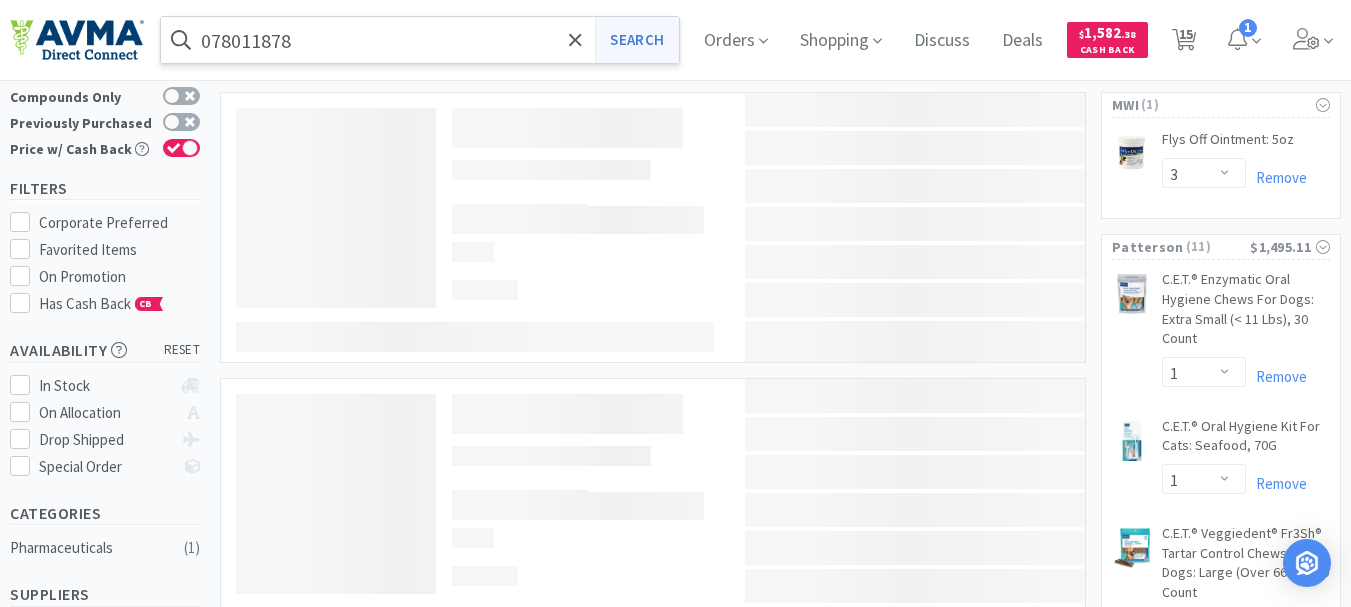 scroll, scrollTop: 0, scrollLeft: 0, axis: both 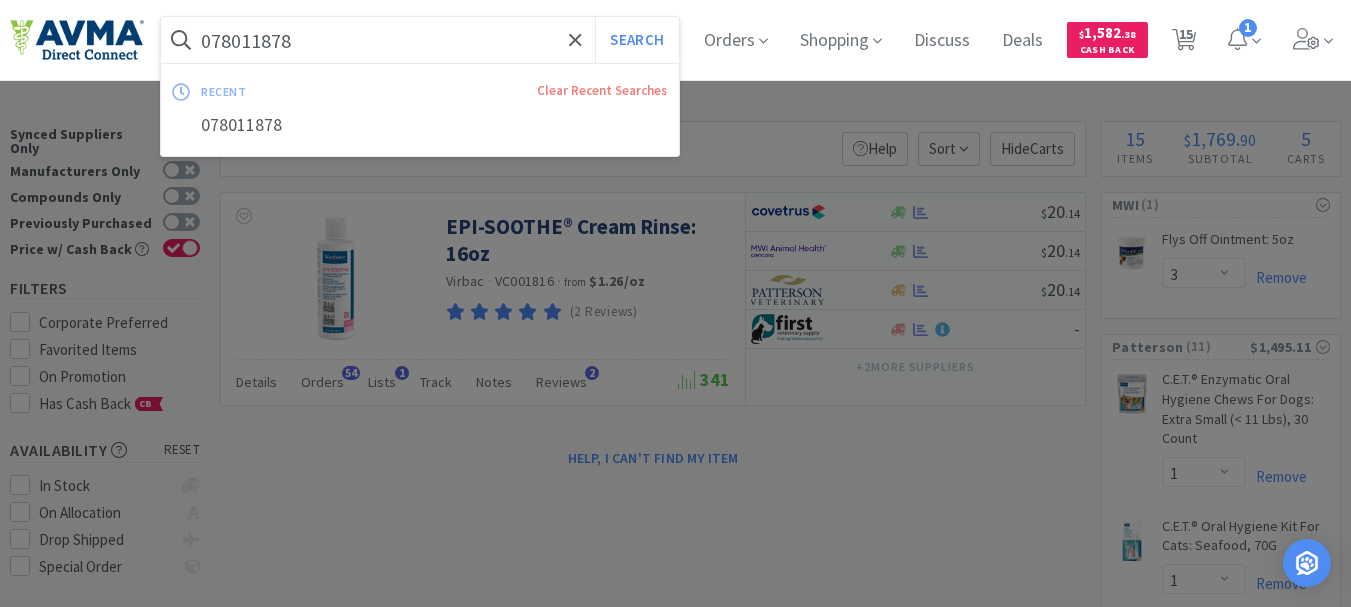 click on "078011878" at bounding box center [420, 40] 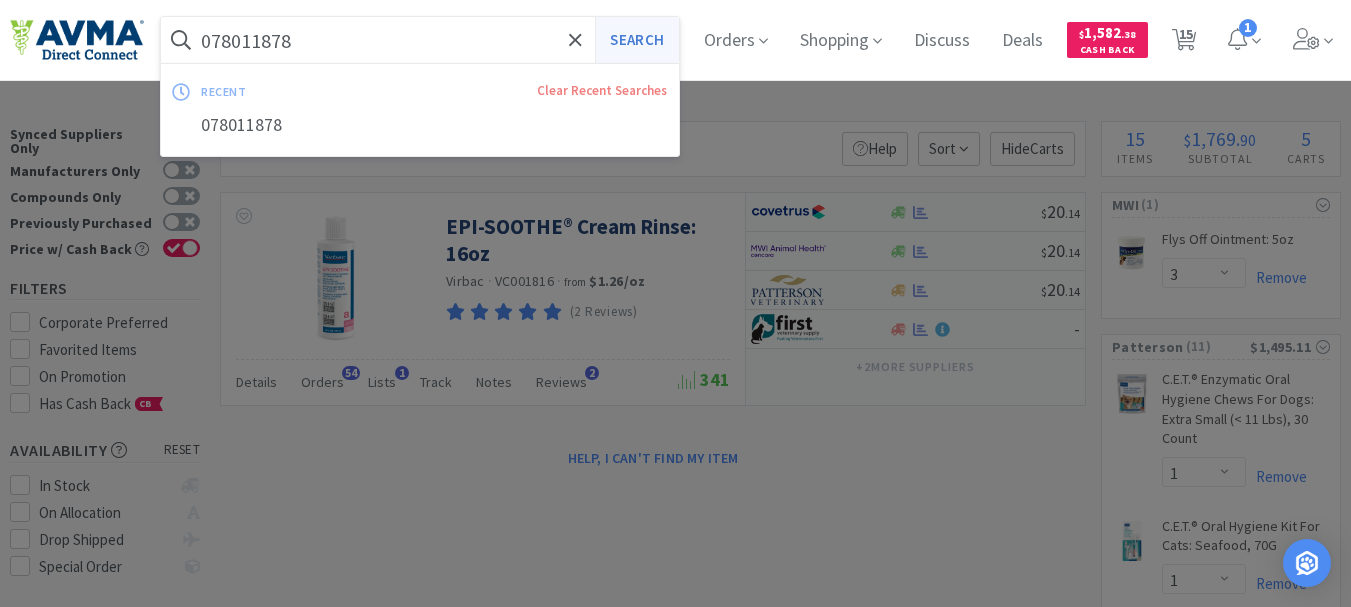 click on "Search" at bounding box center (636, 40) 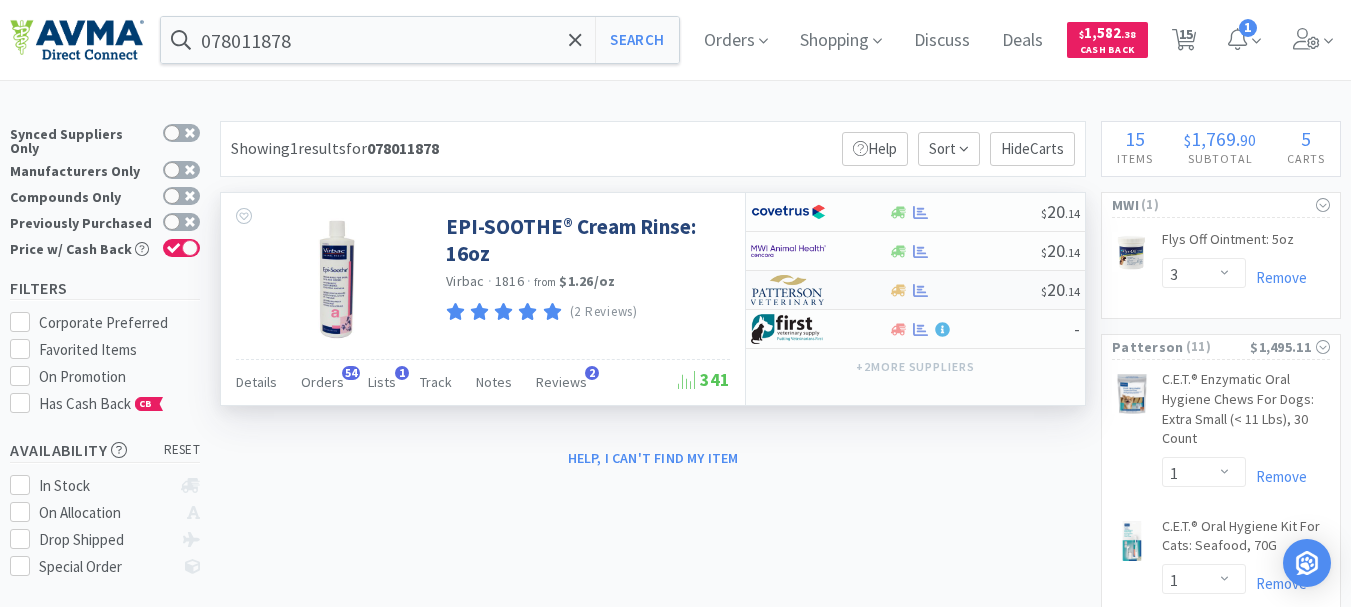 click at bounding box center [788, 290] 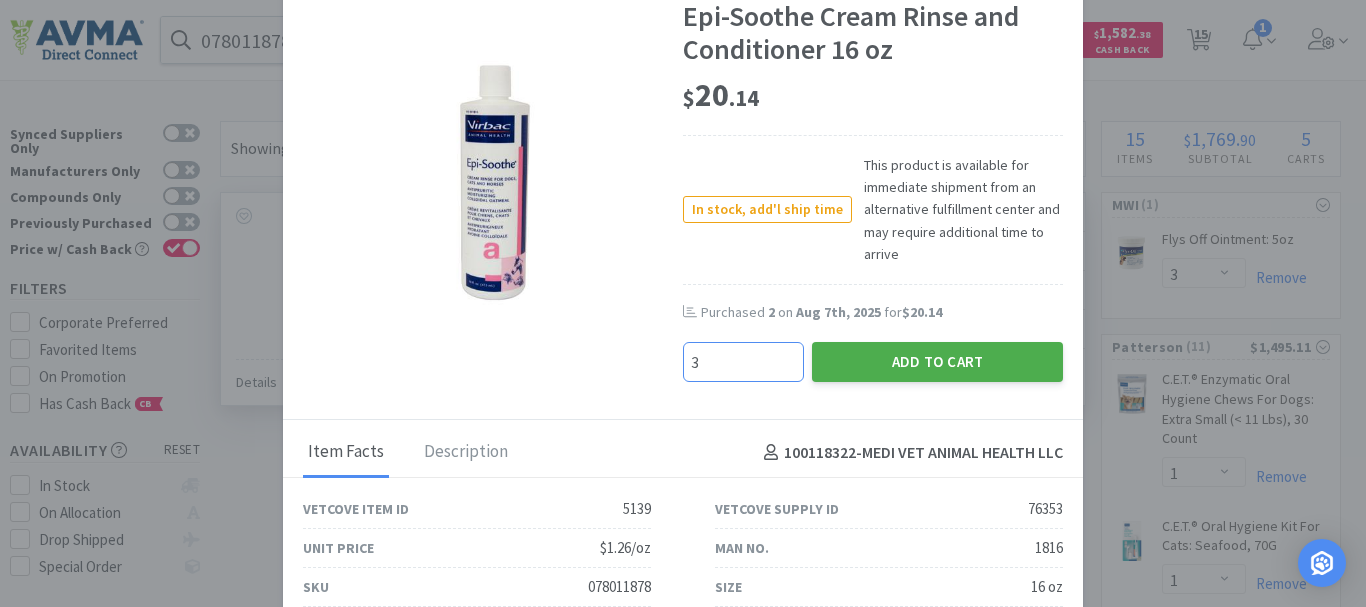 type on "3" 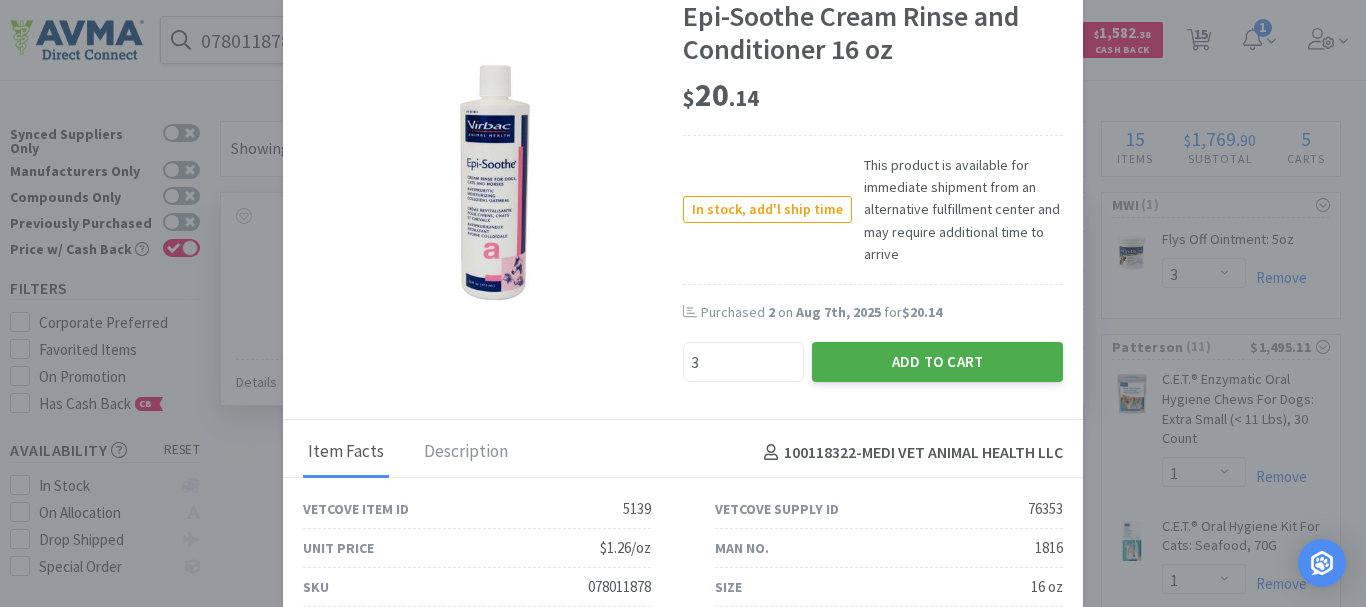 click on "Add to Cart" at bounding box center [937, 362] 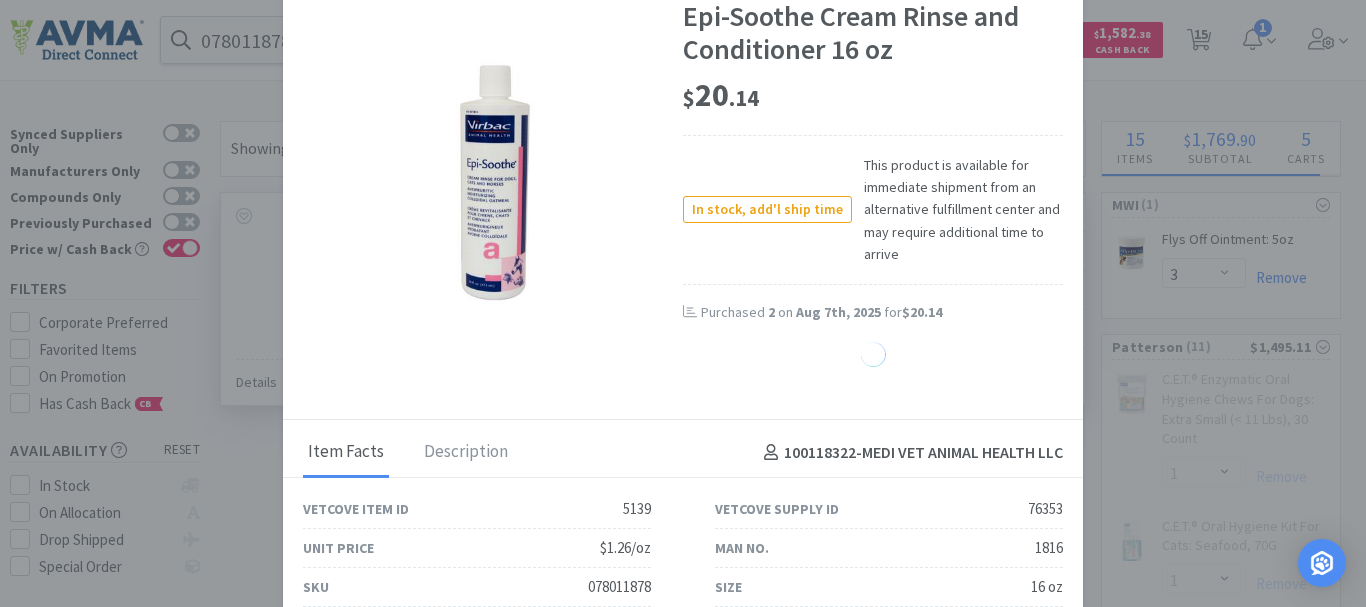 select on "3" 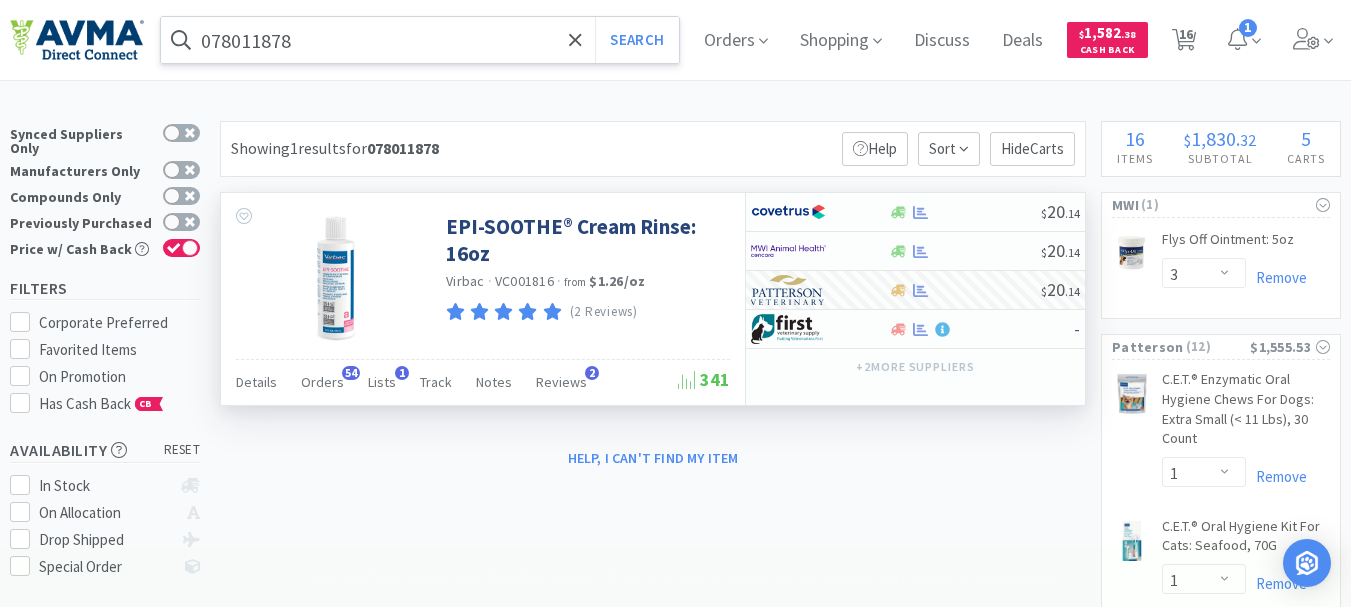 click on "078011878" at bounding box center (420, 40) 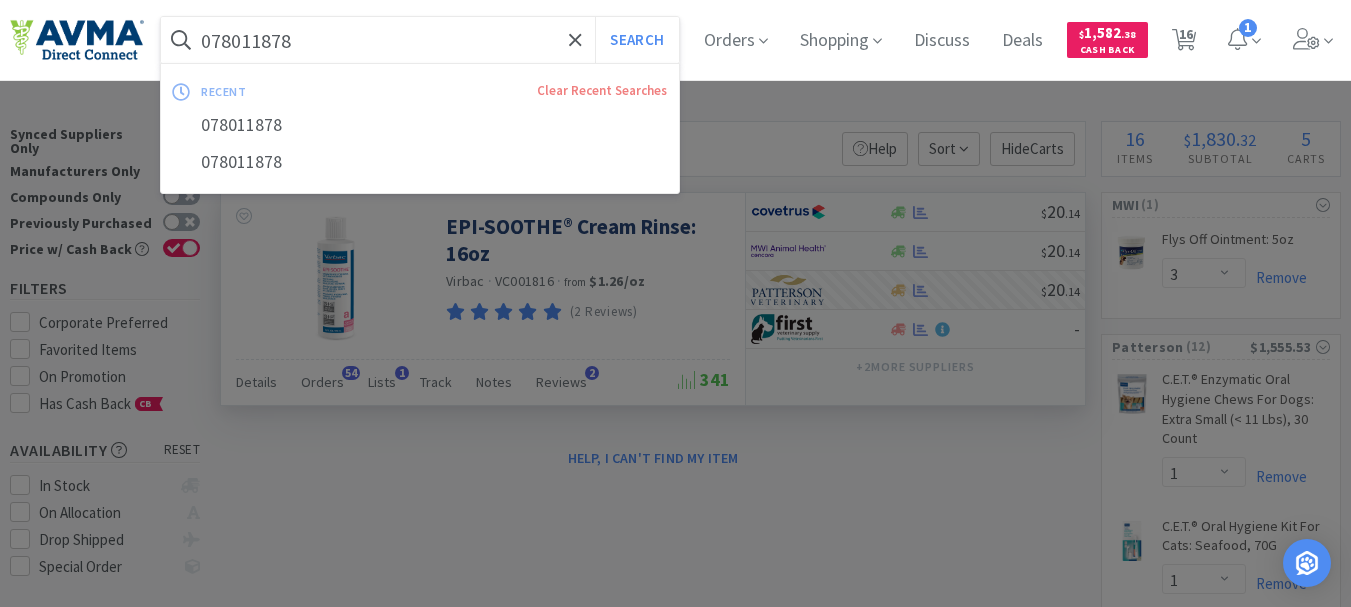 paste on "856690" 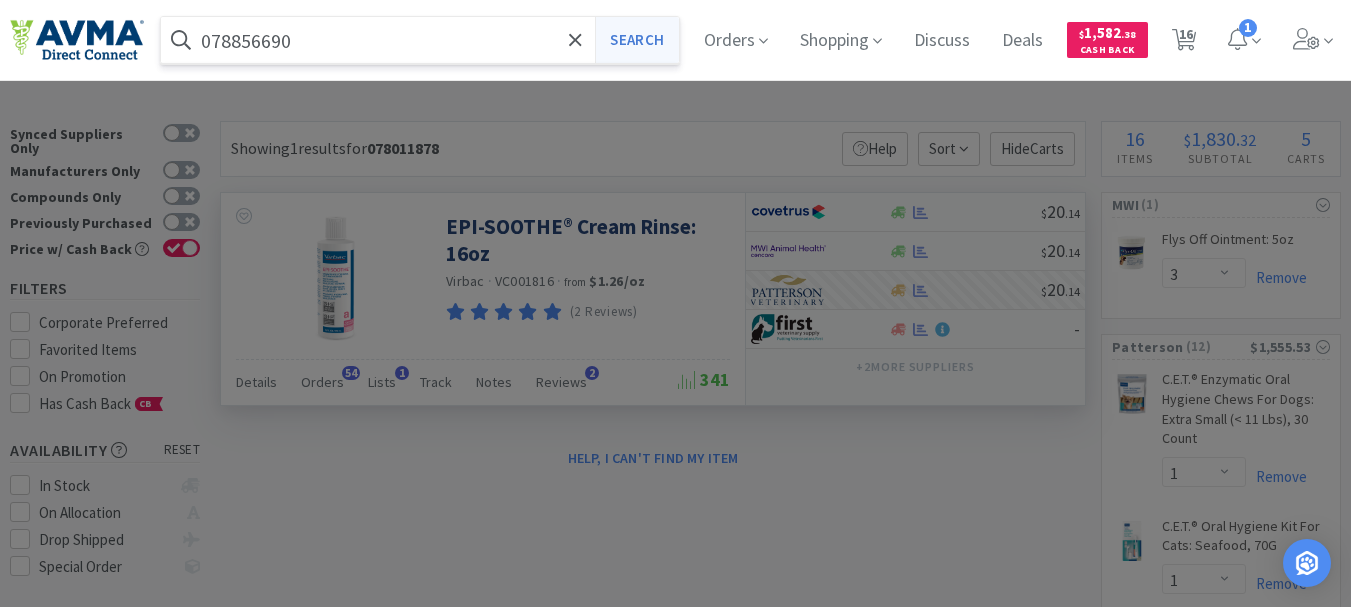 type on "078856690" 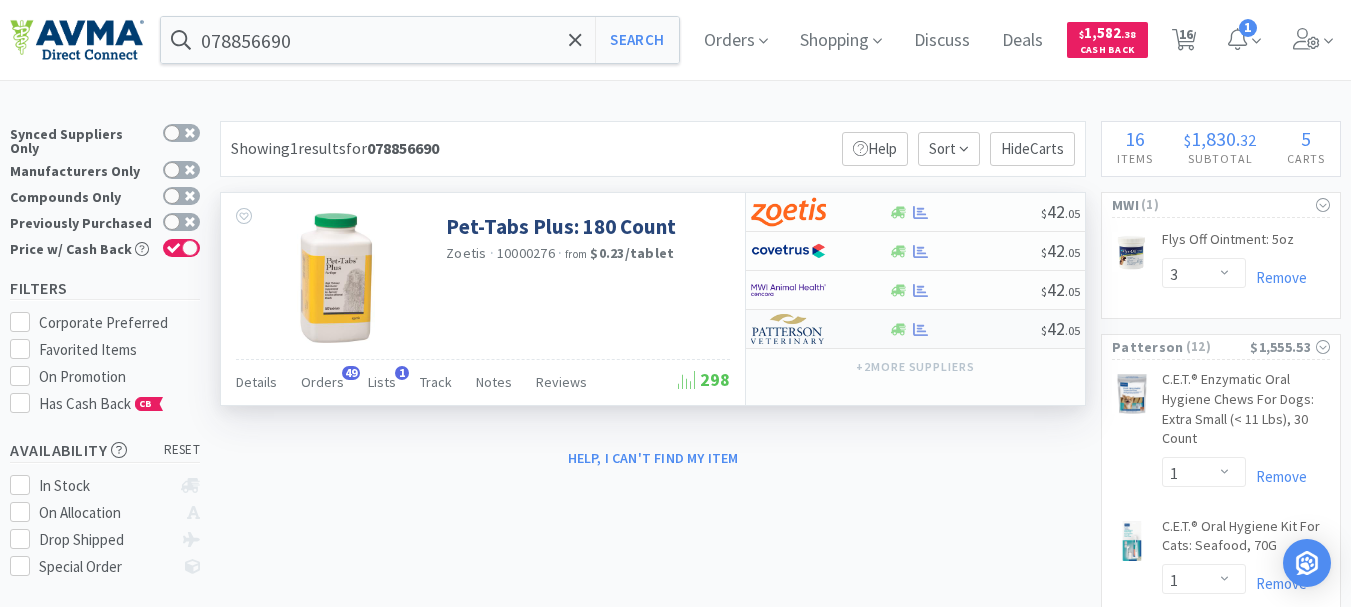 click at bounding box center (788, 329) 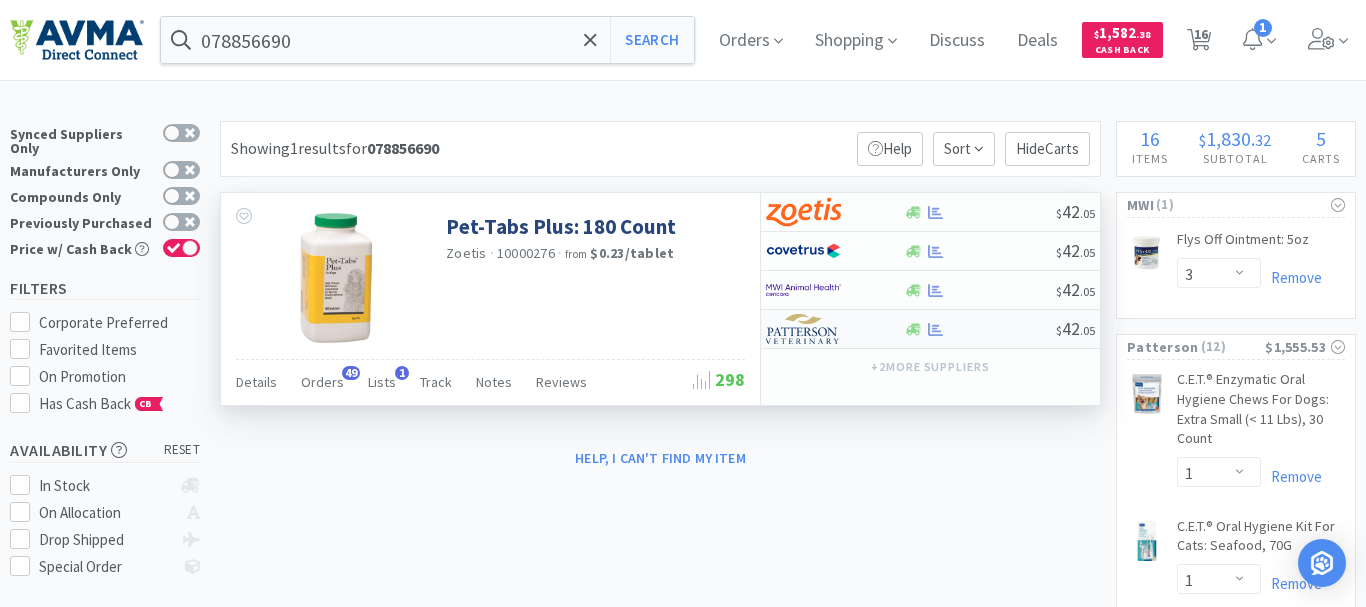 select on "1" 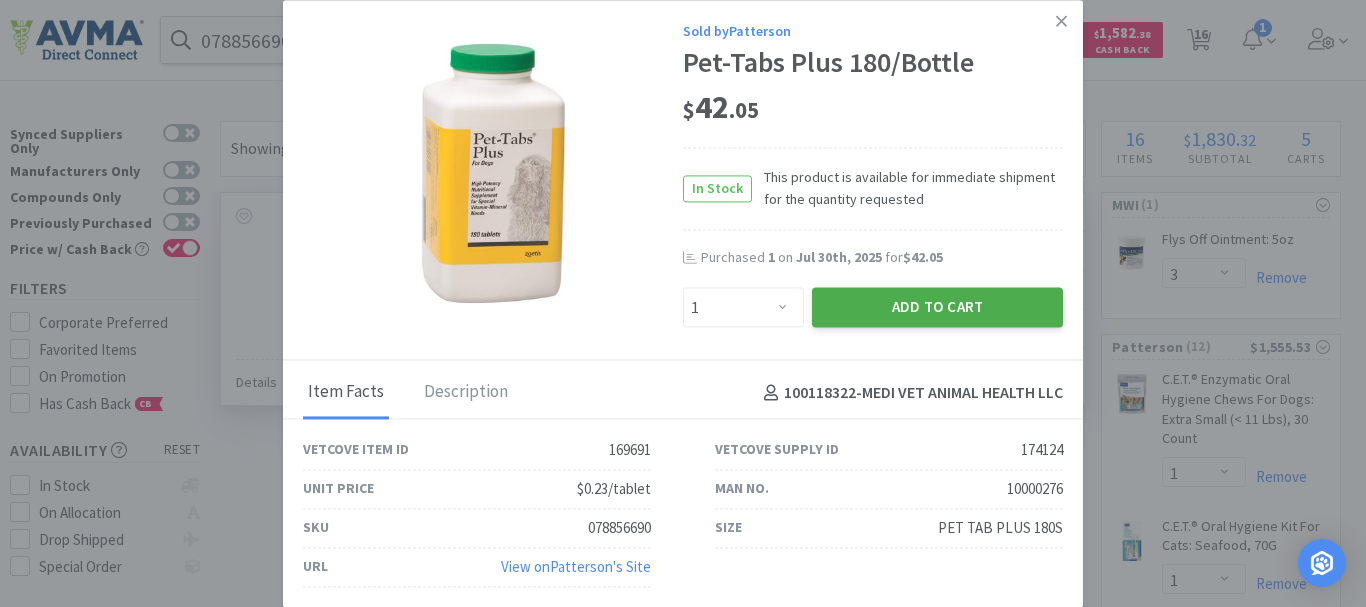 click on "Add to Cart" at bounding box center (937, 308) 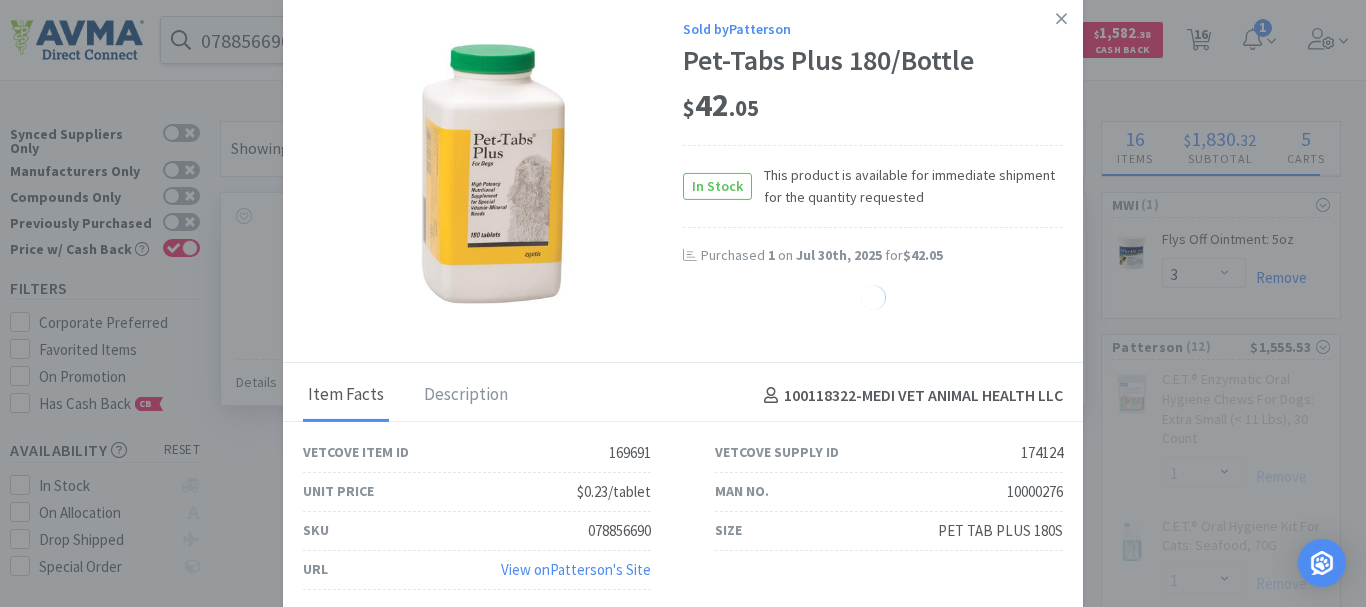 select on "1" 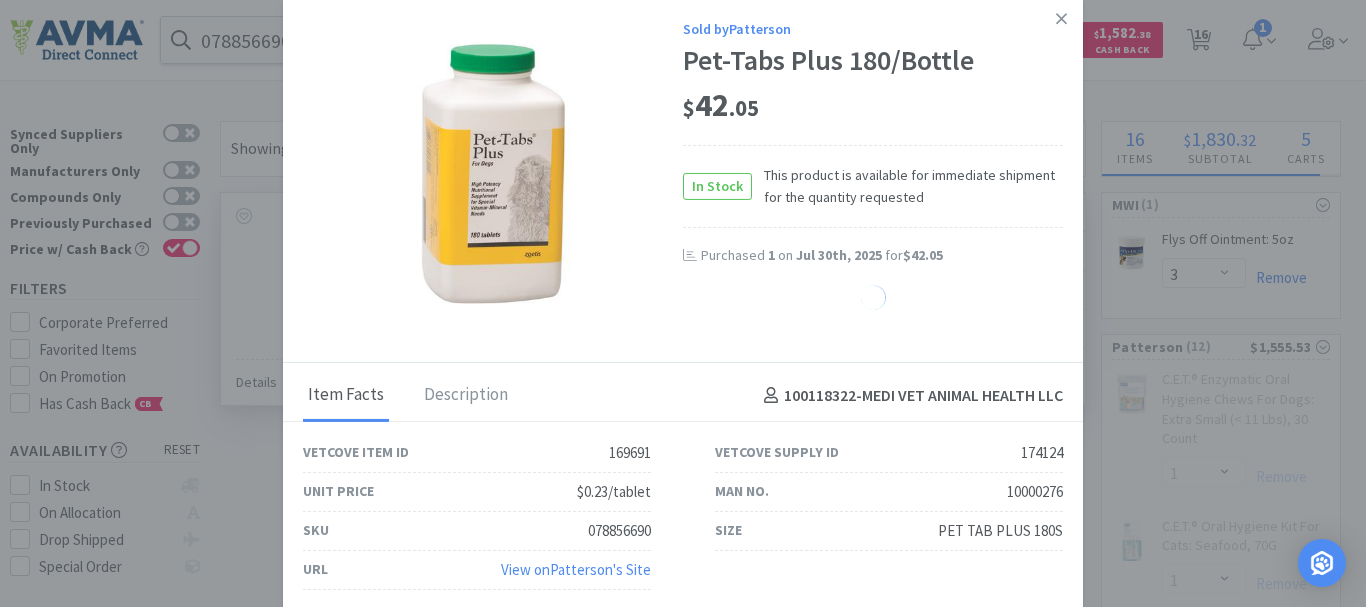 select on "10" 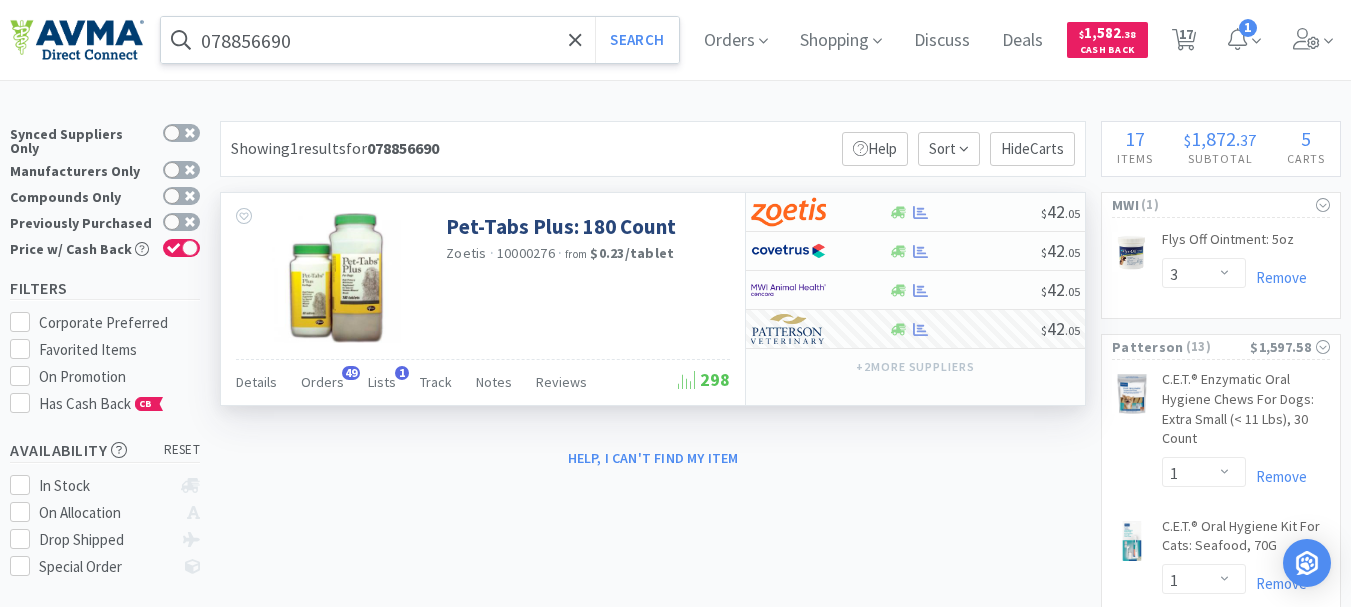 click on "078856690" at bounding box center (420, 40) 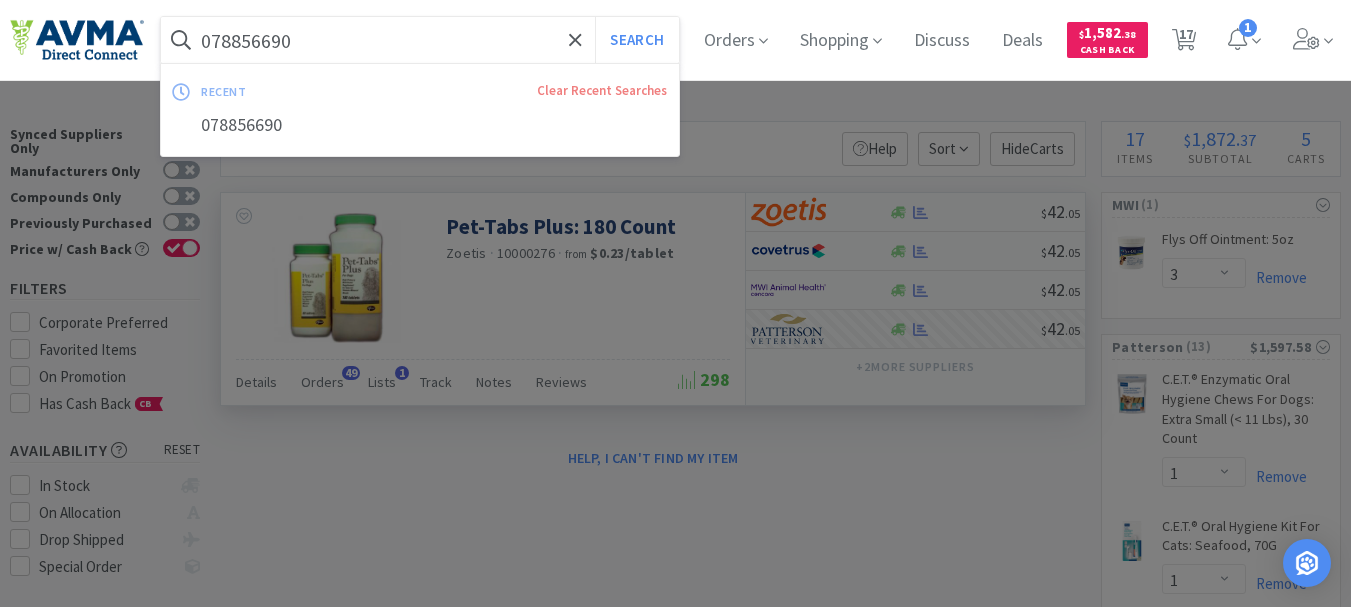 paste on "542096" 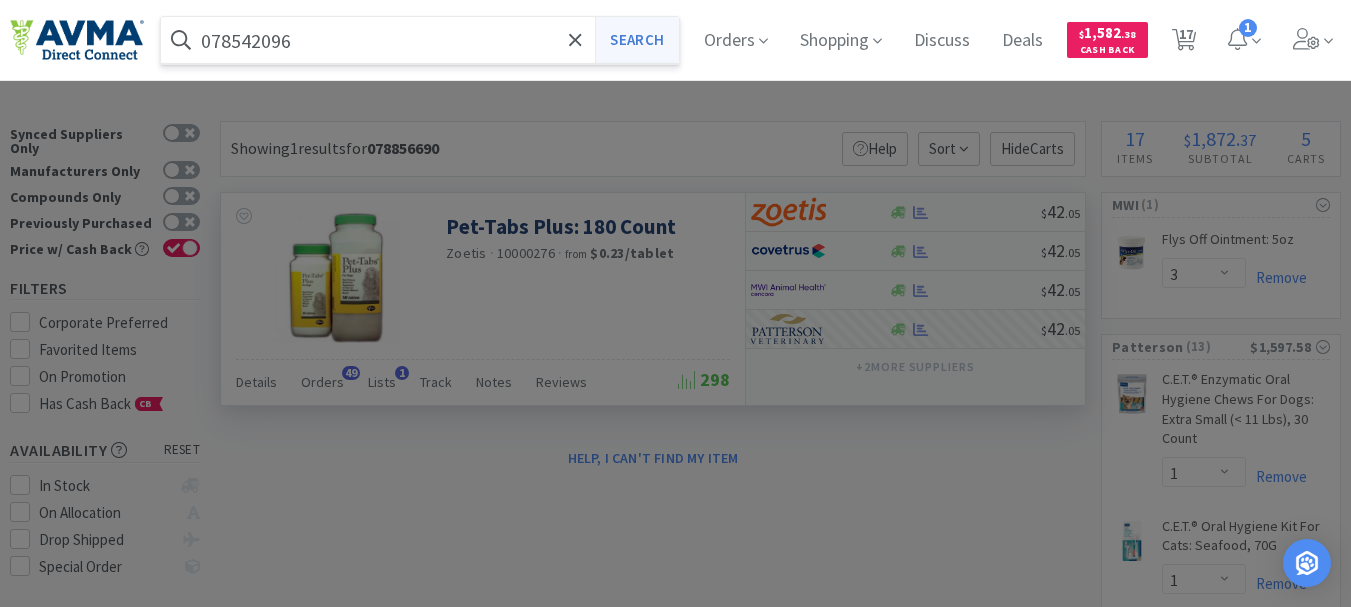 type on "078542096" 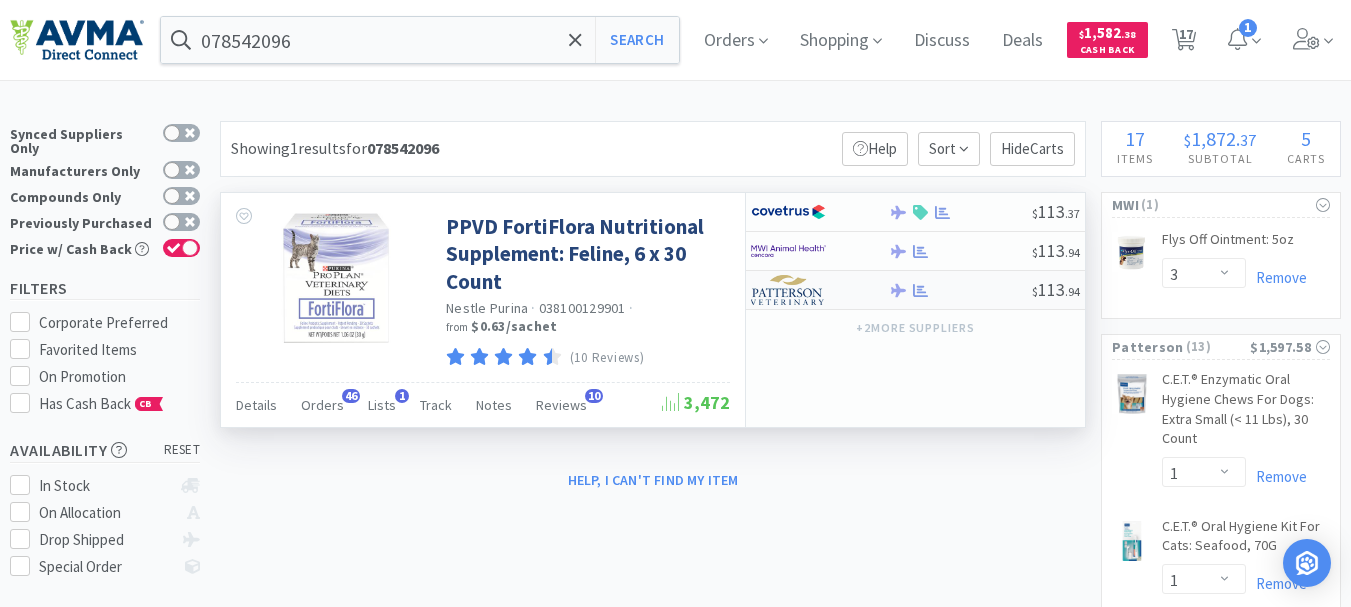 click at bounding box center [788, 290] 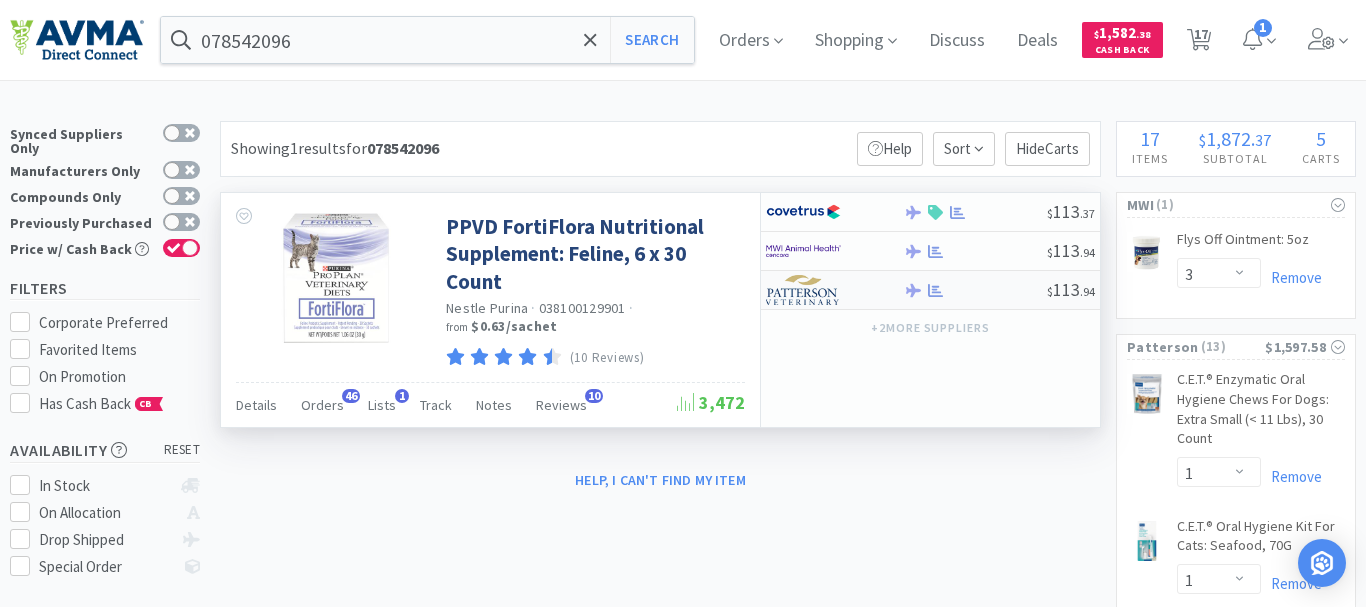 select on "1" 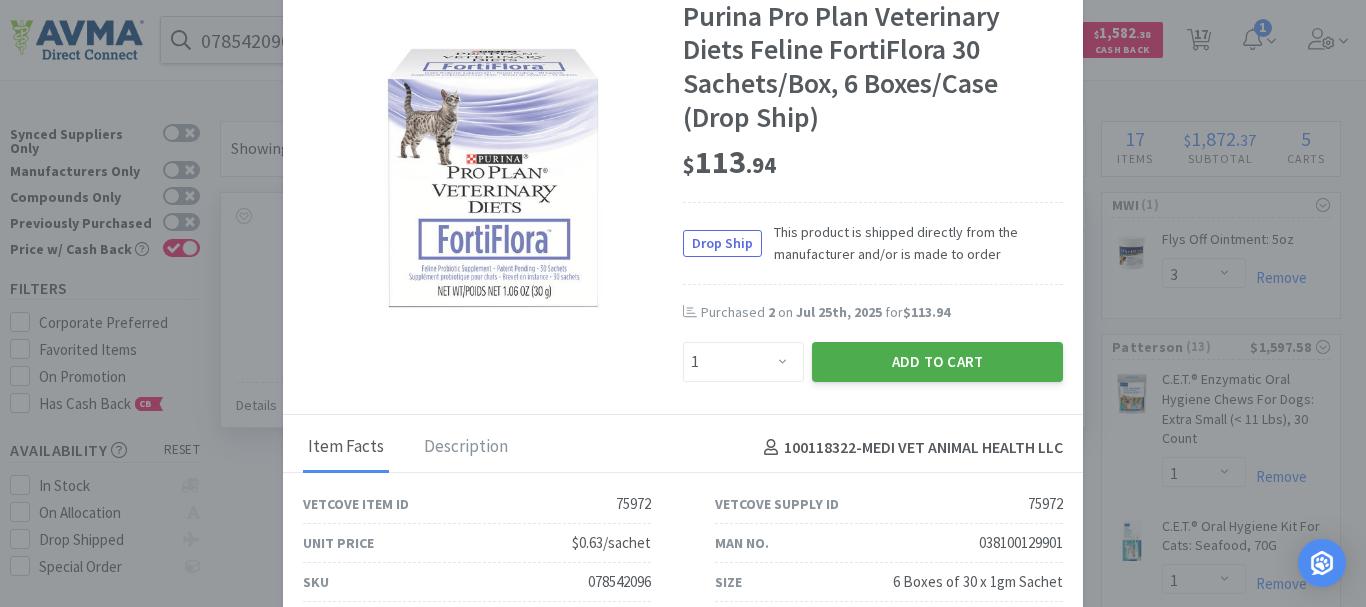 click on "Add to Cart" at bounding box center [937, 362] 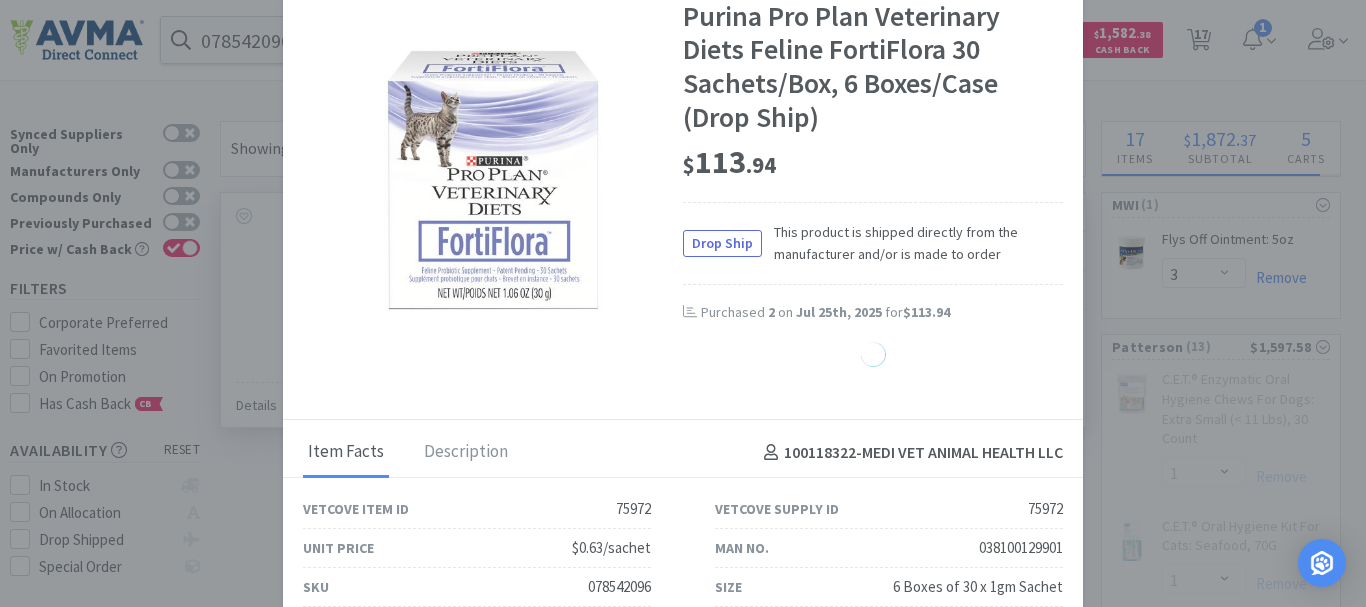 select on "1" 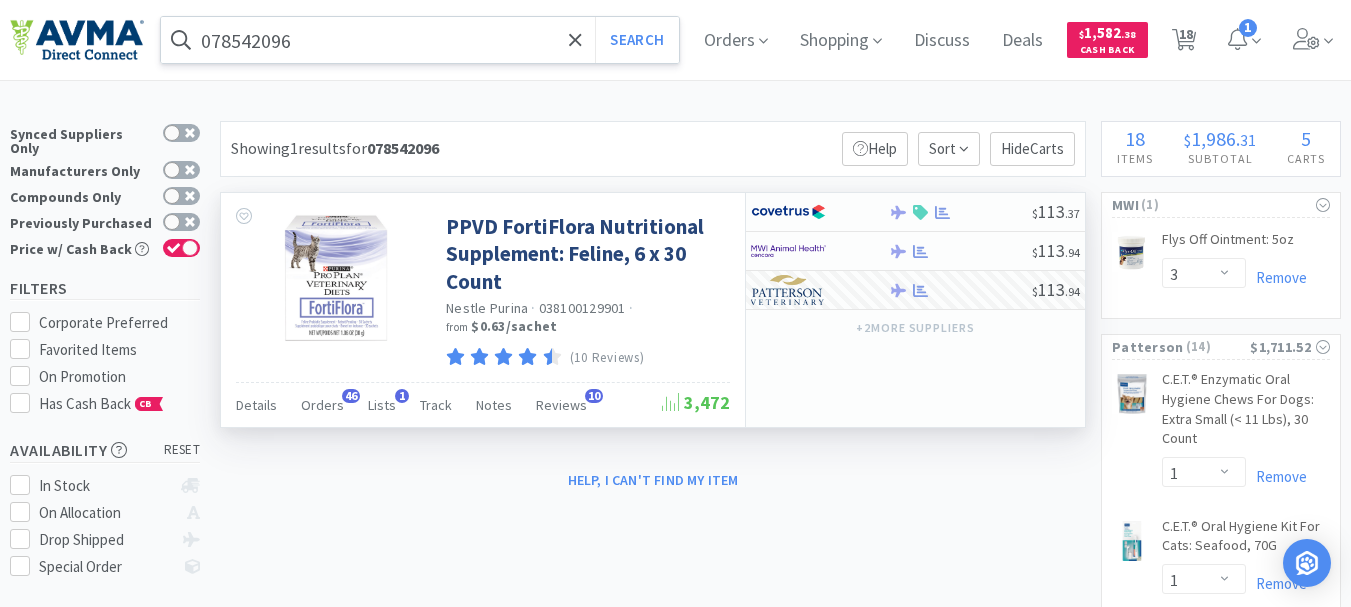 click on "078542096" at bounding box center (420, 40) 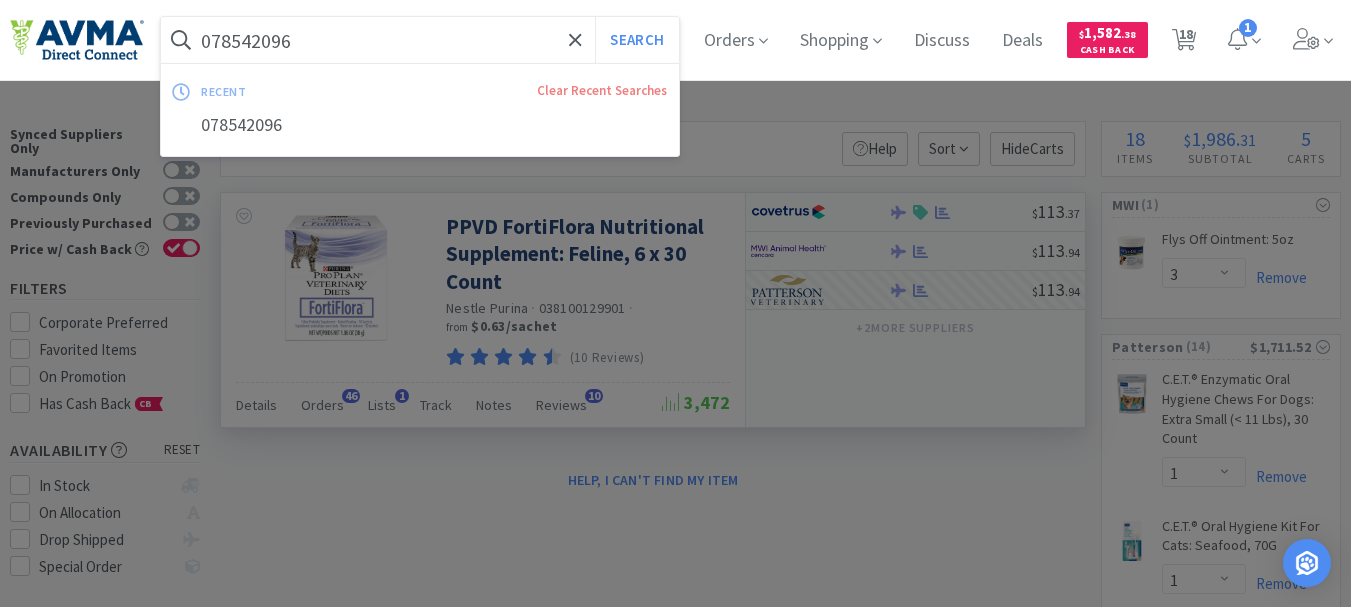 paste on "360767" 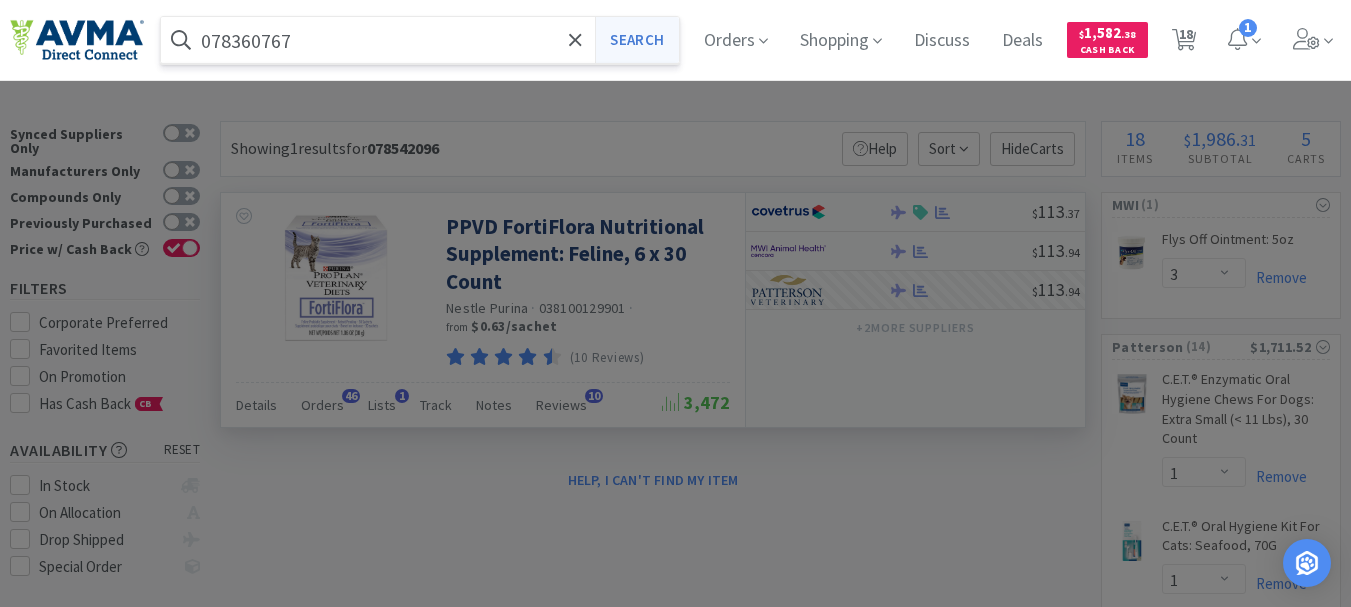 type on "078360767" 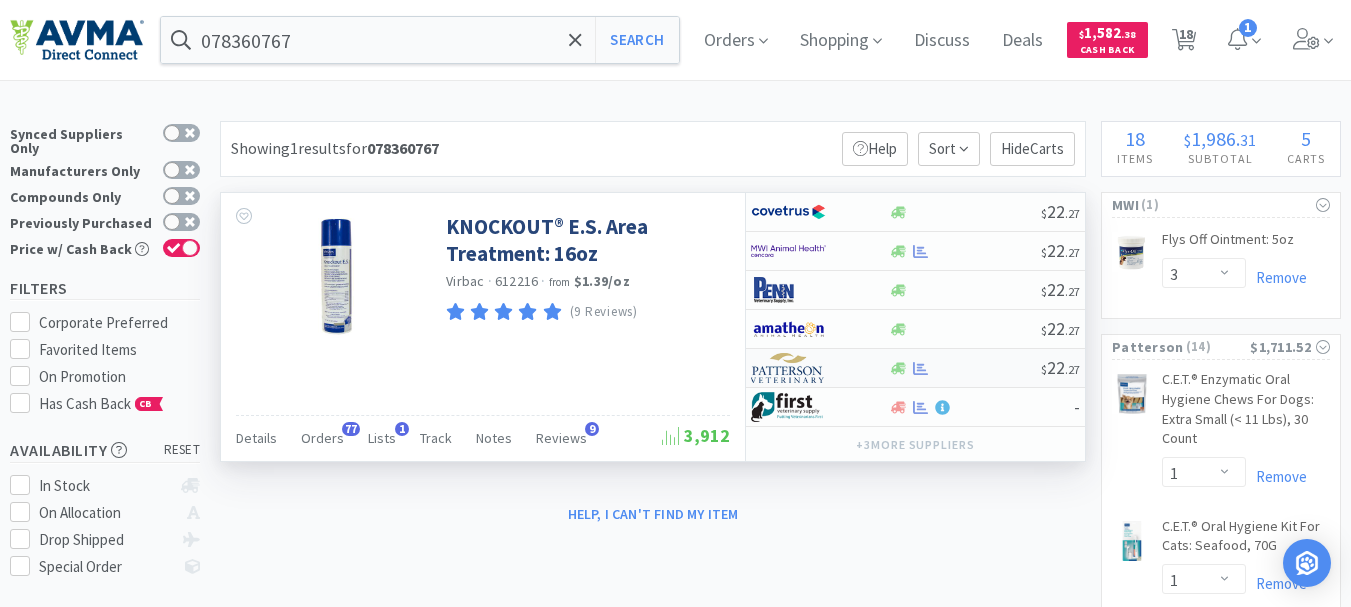 click at bounding box center (788, 368) 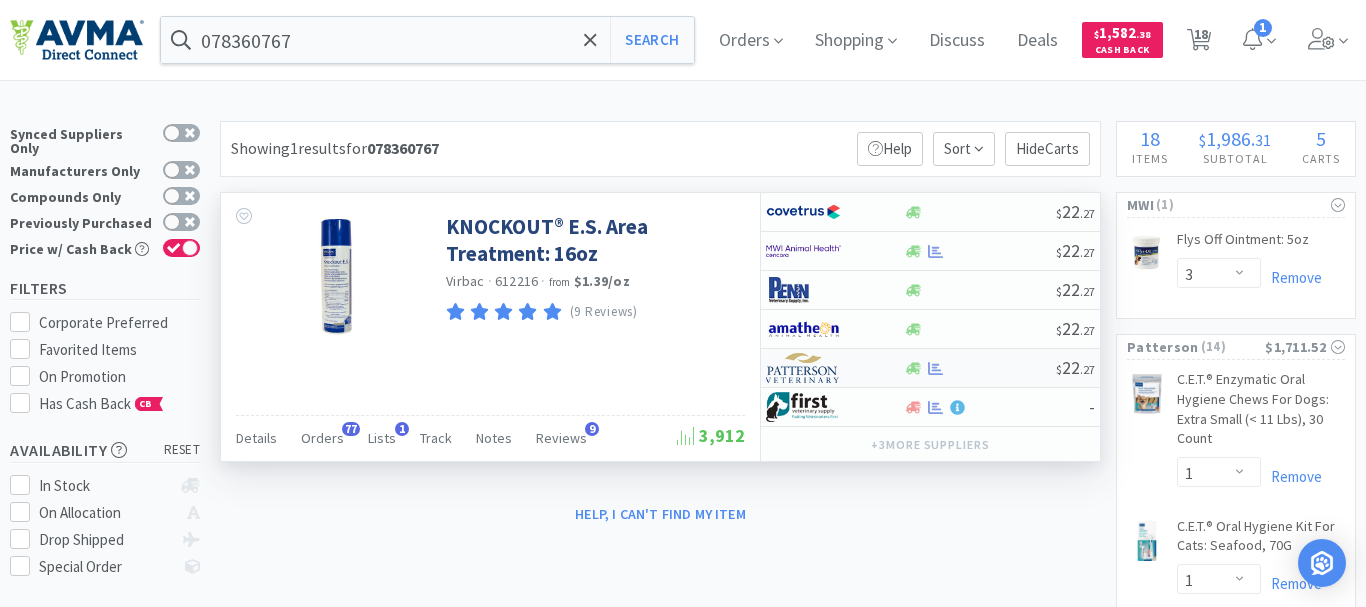 select on "1" 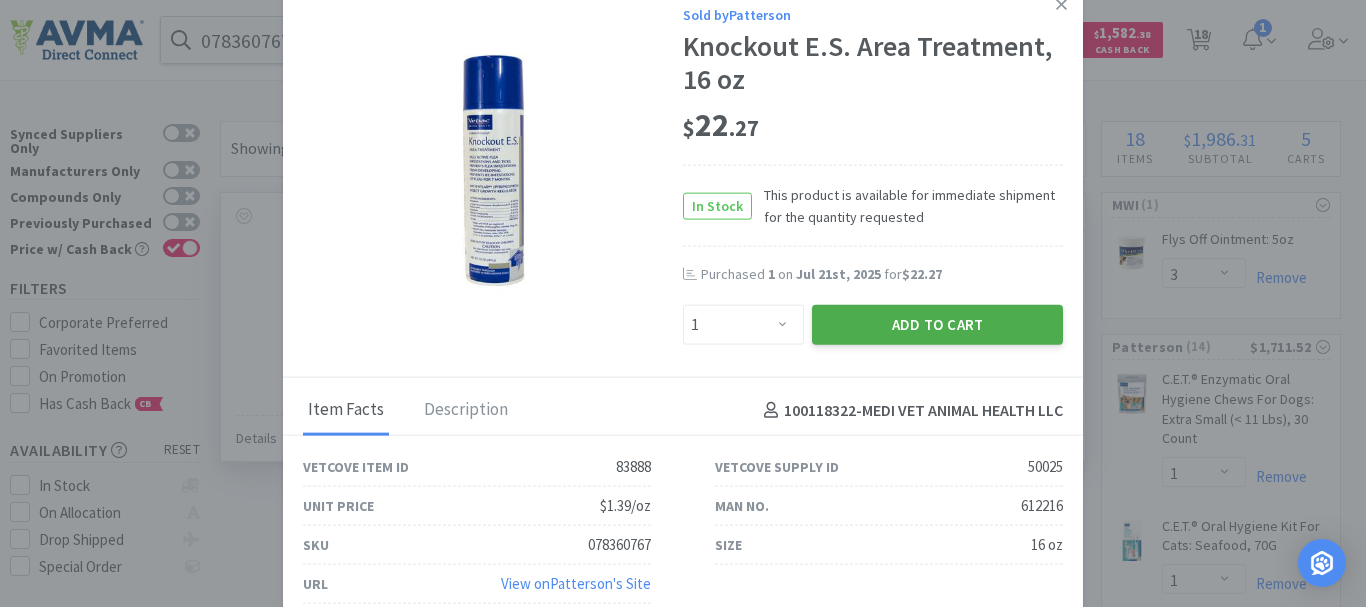 click on "Add to Cart" at bounding box center [937, 325] 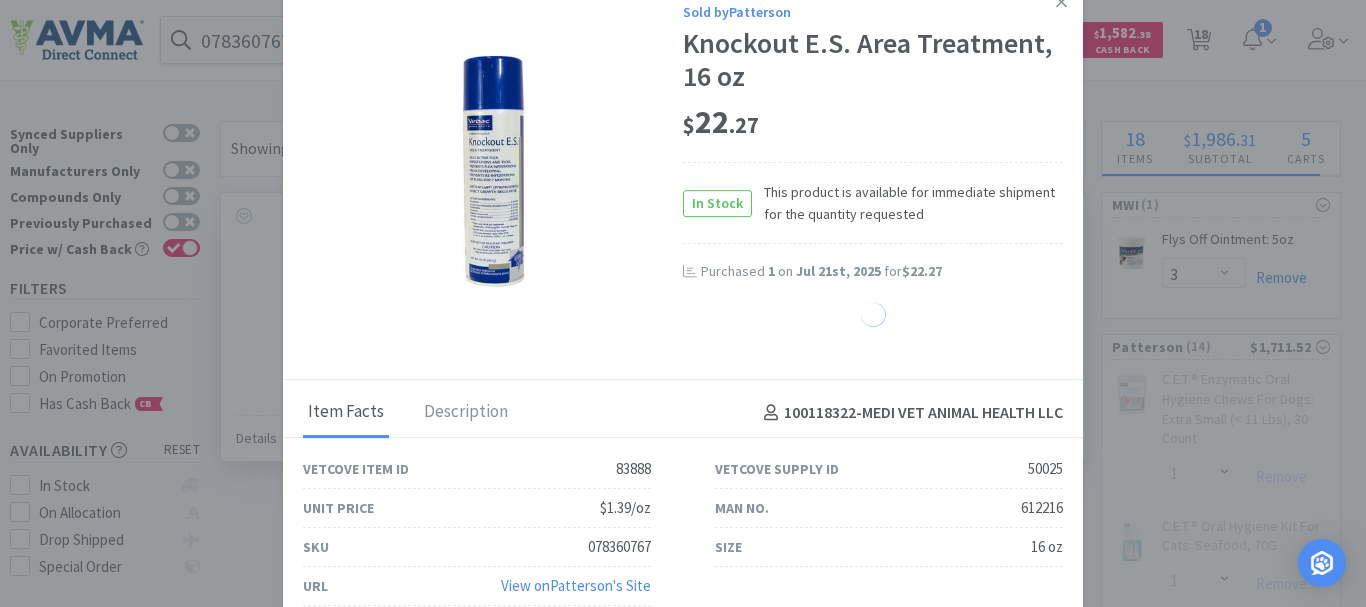 select on "1" 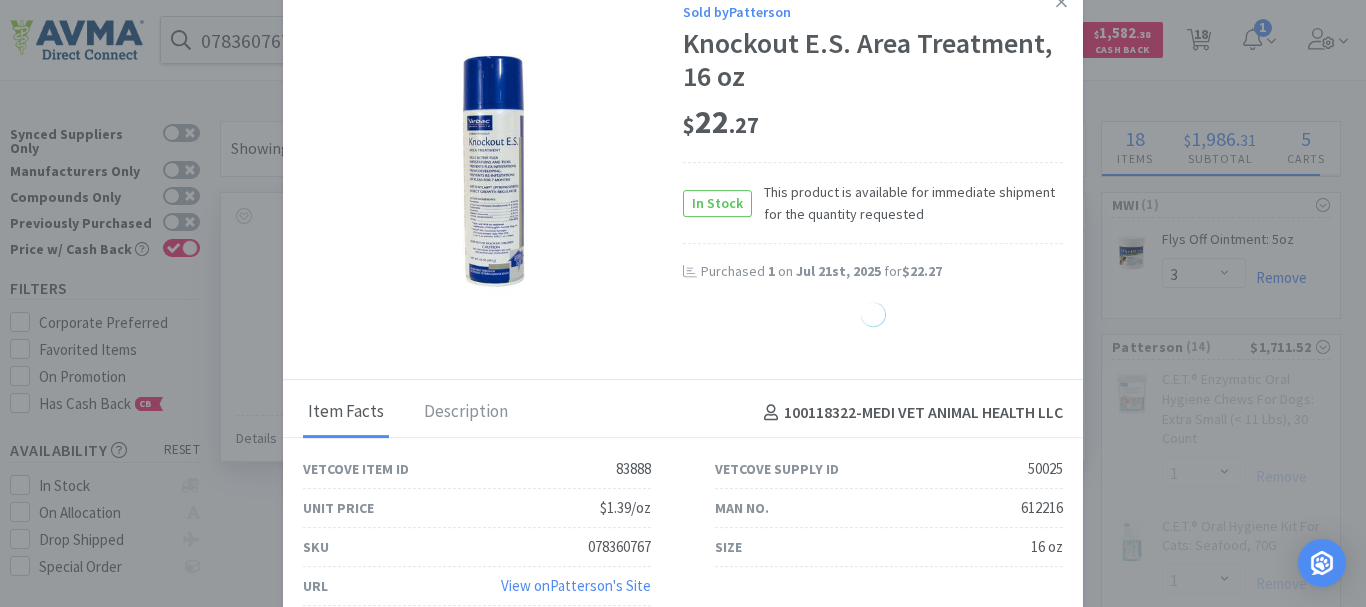 select on "10" 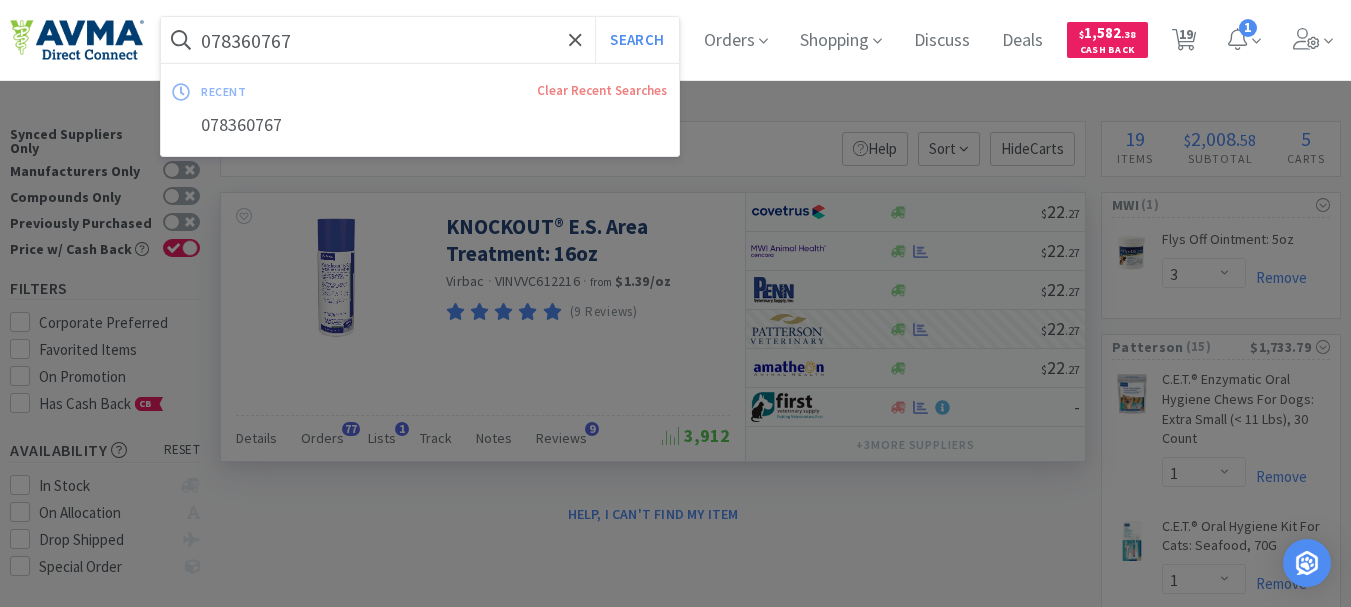 click on "078360767" at bounding box center [420, 40] 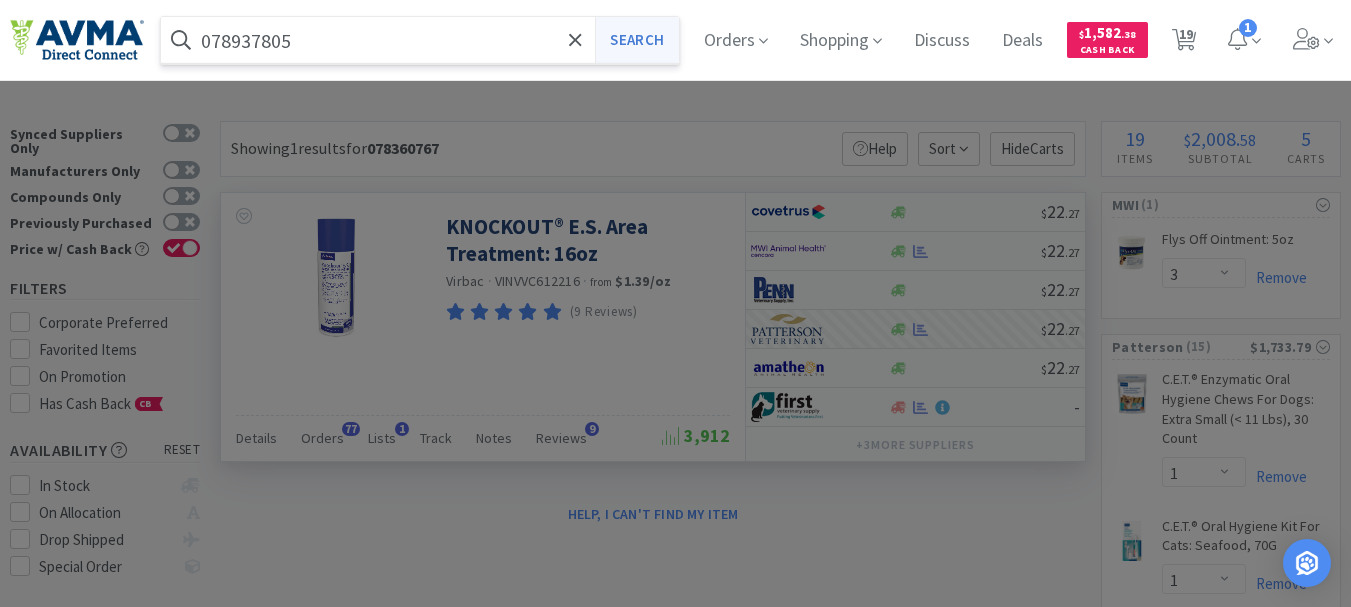 type on "078937805" 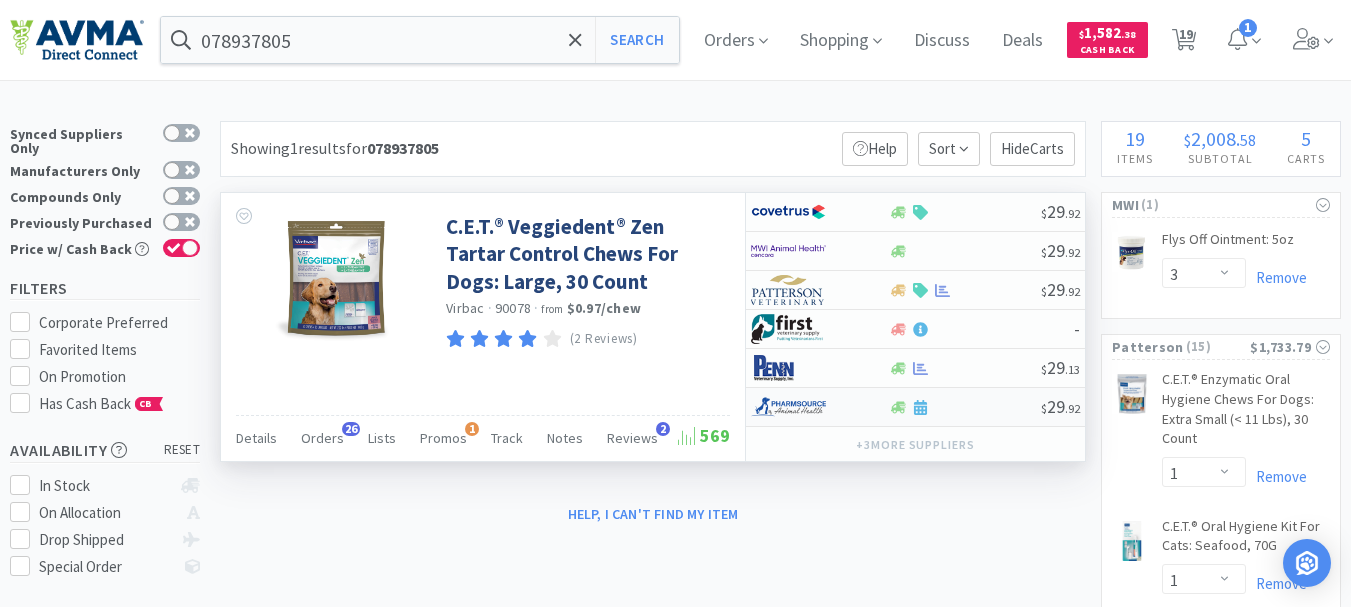 click at bounding box center [788, 407] 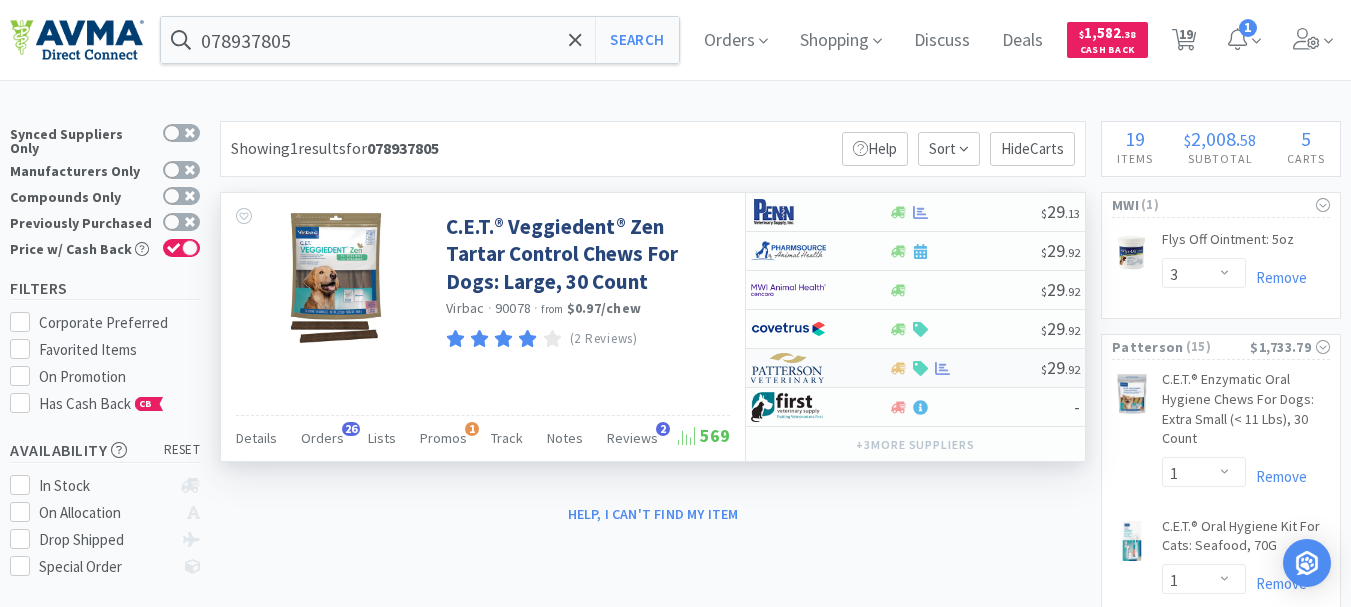 click at bounding box center (788, 368) 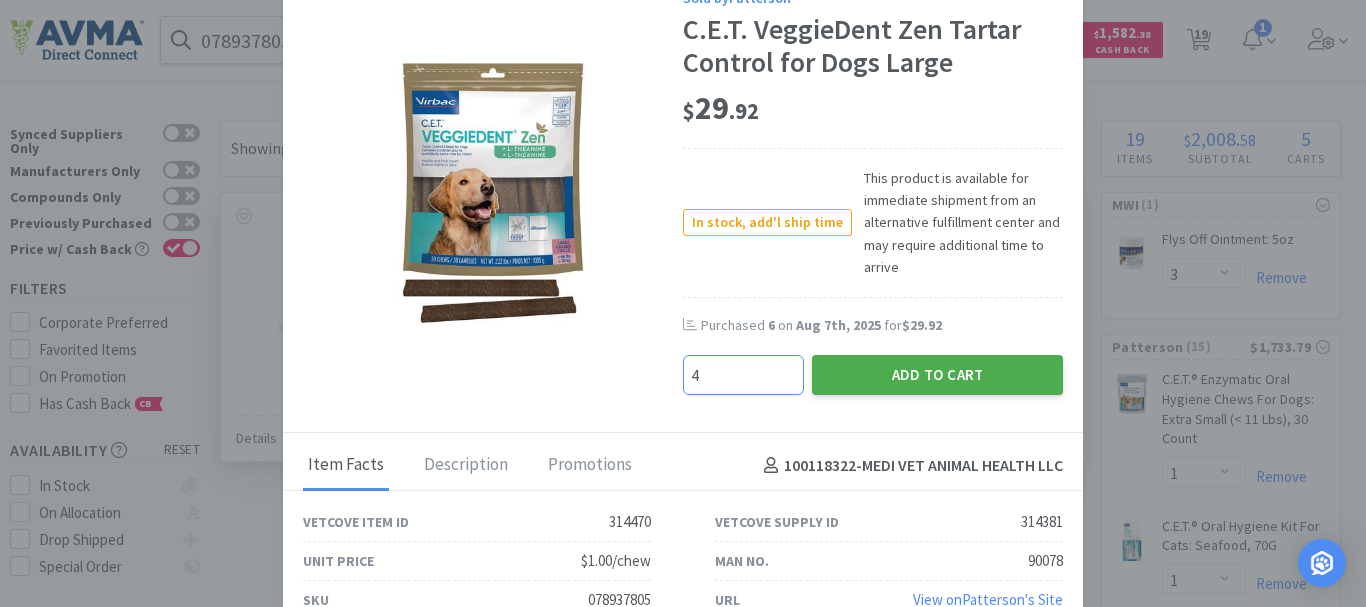 type on "4" 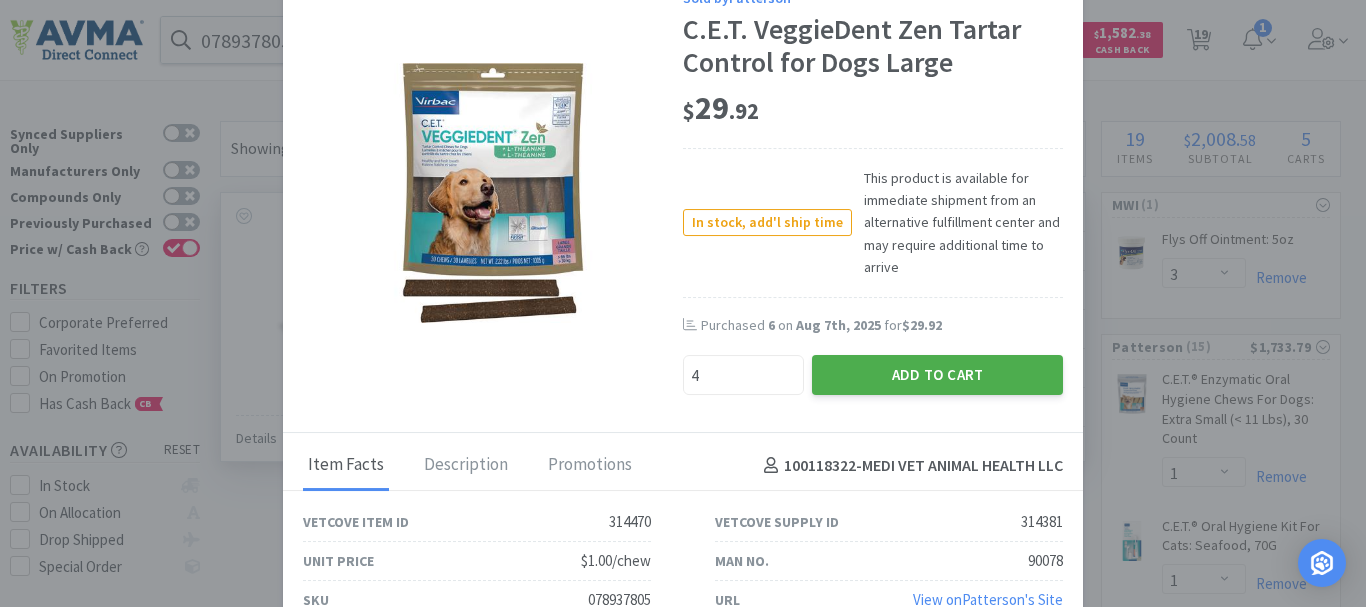 click on "Add to Cart" at bounding box center [937, 375] 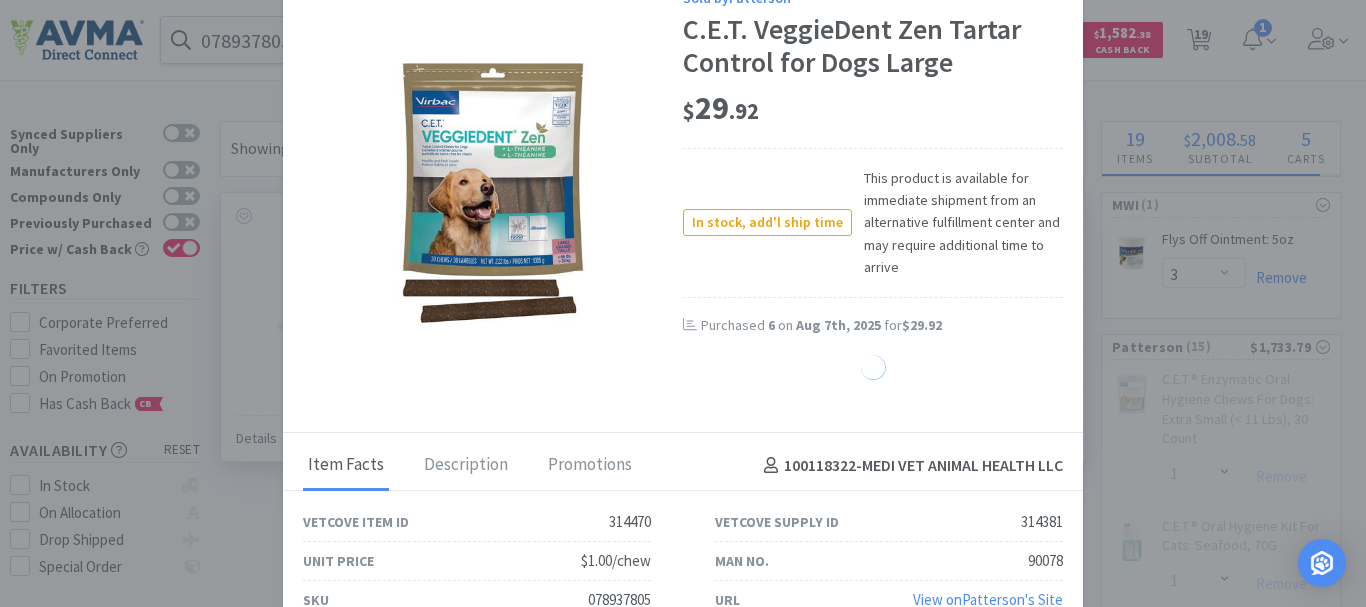 select on "4" 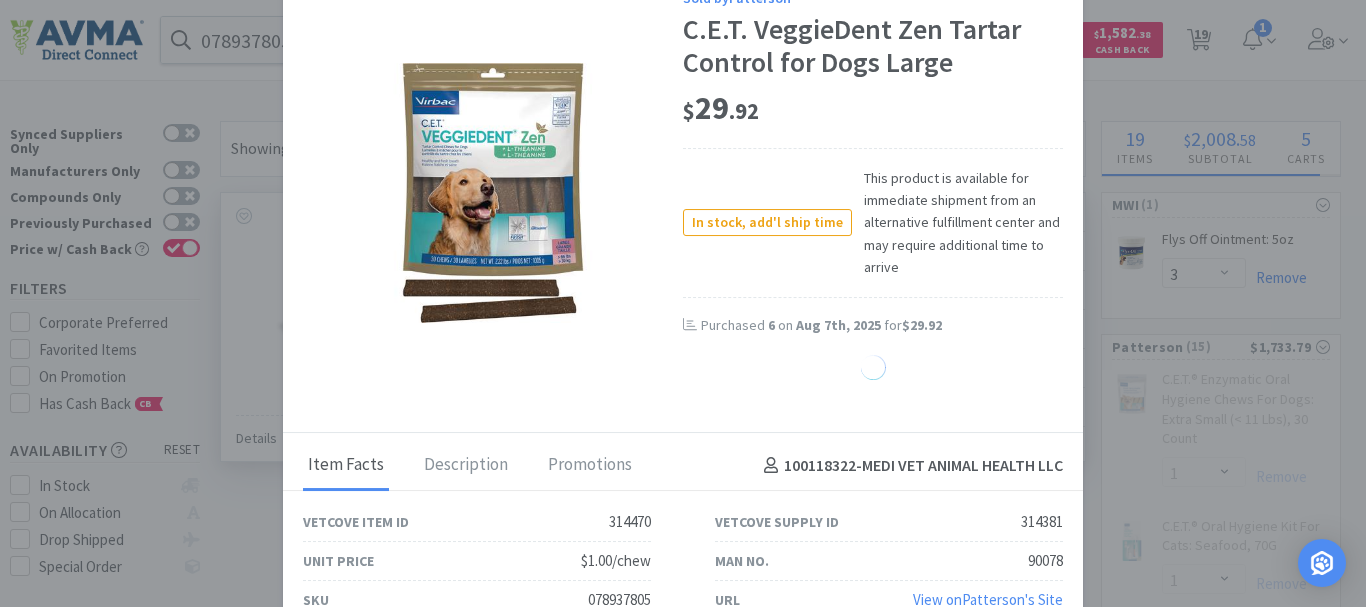select on "1" 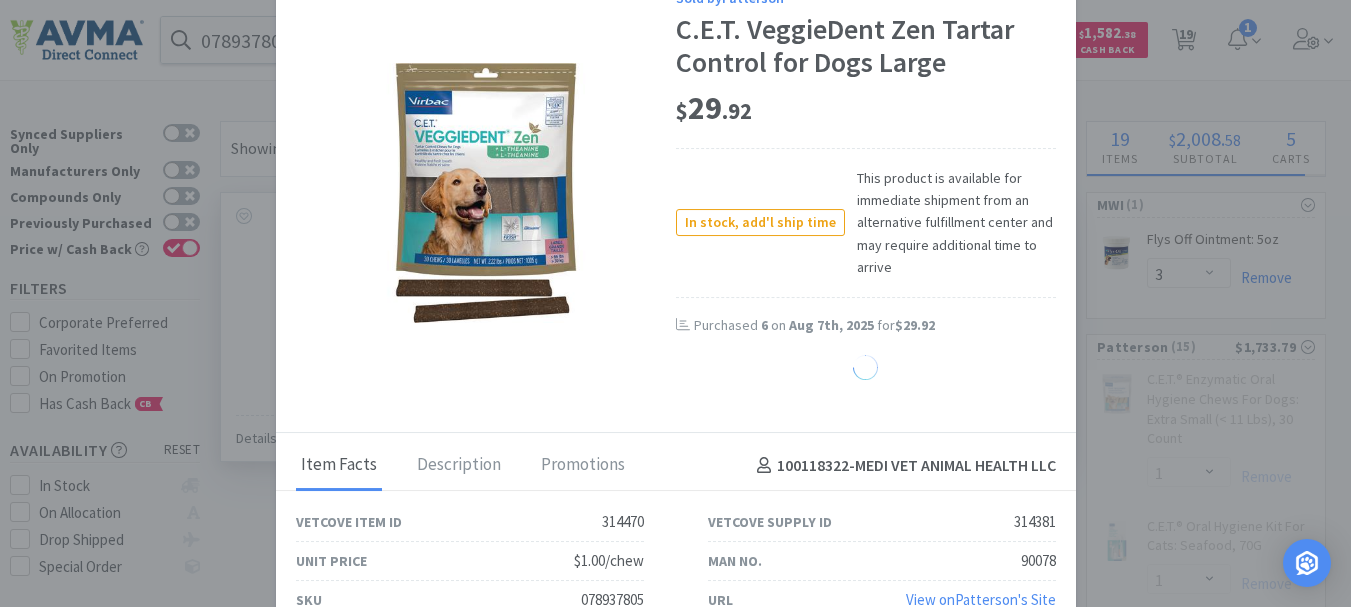 select on "10" 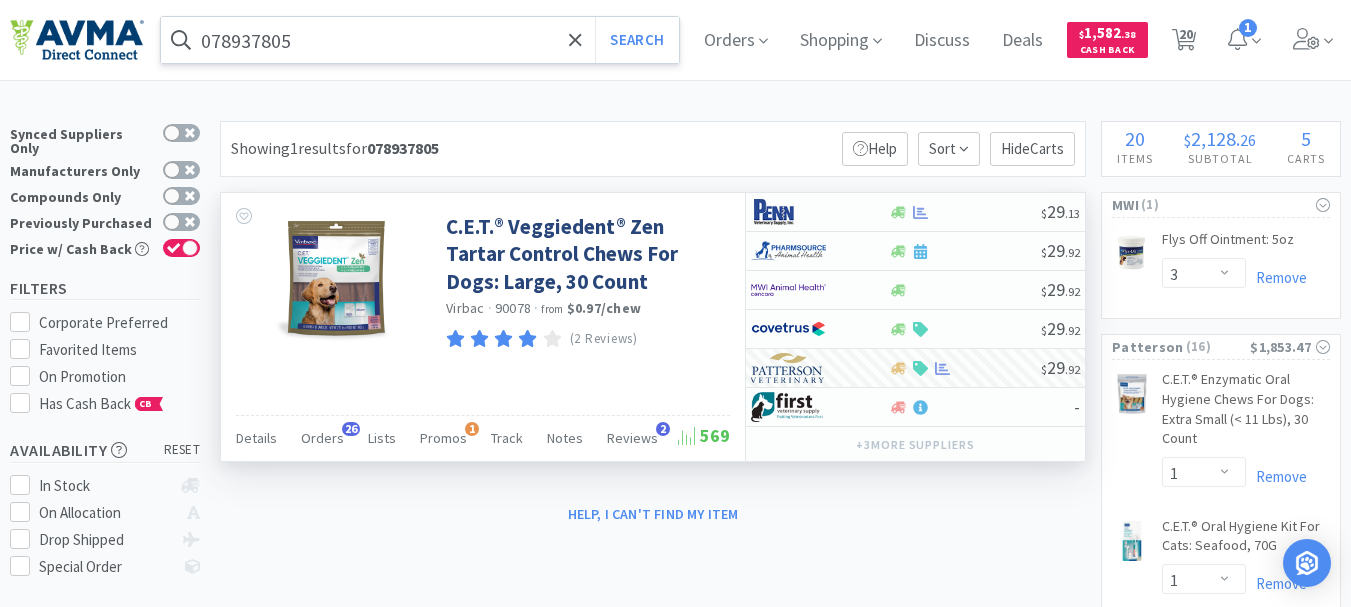 click on "078937805" at bounding box center [420, 40] 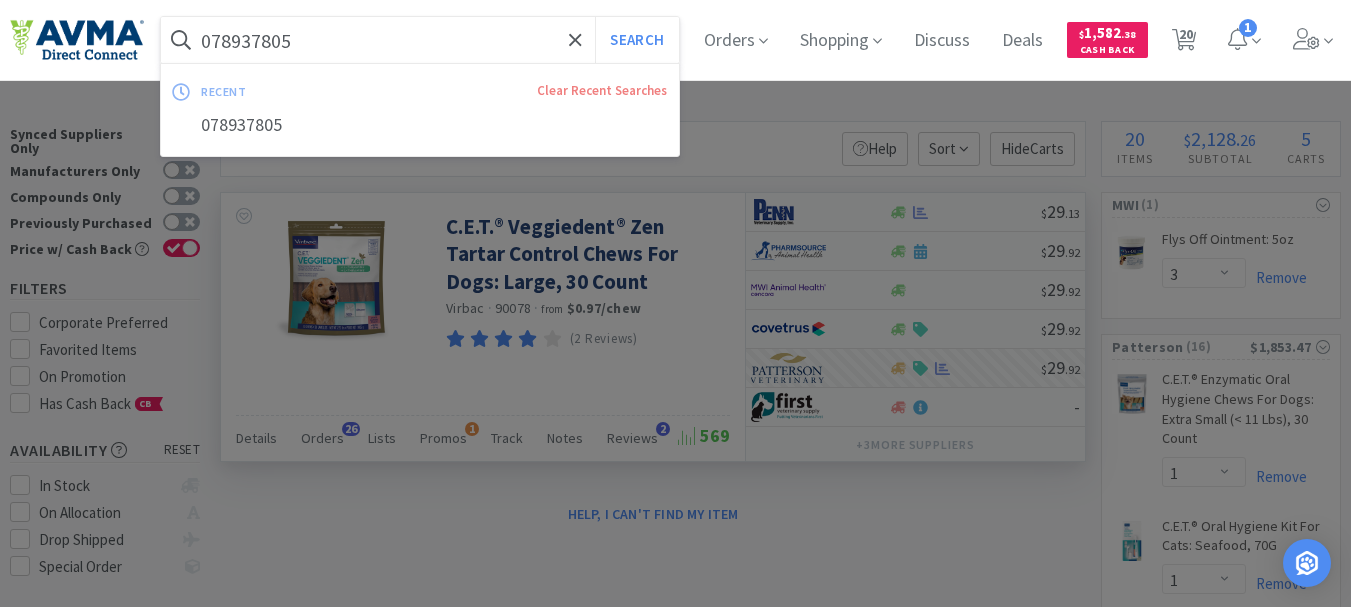 paste on "3" 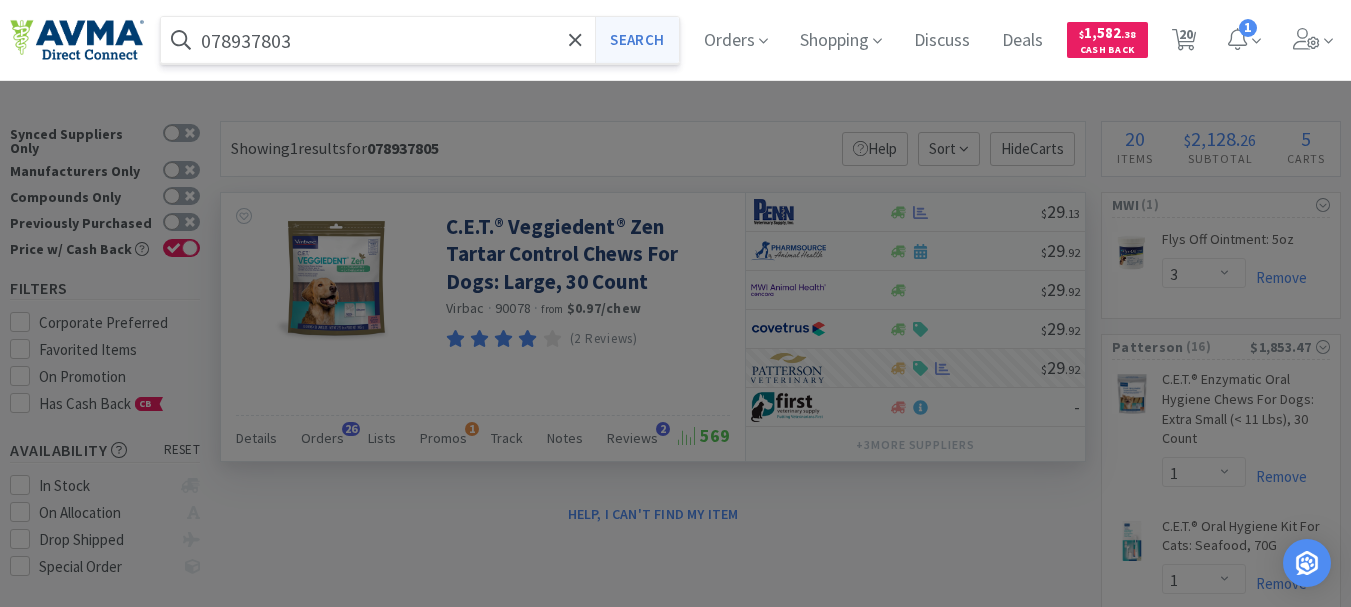 type on "078937803" 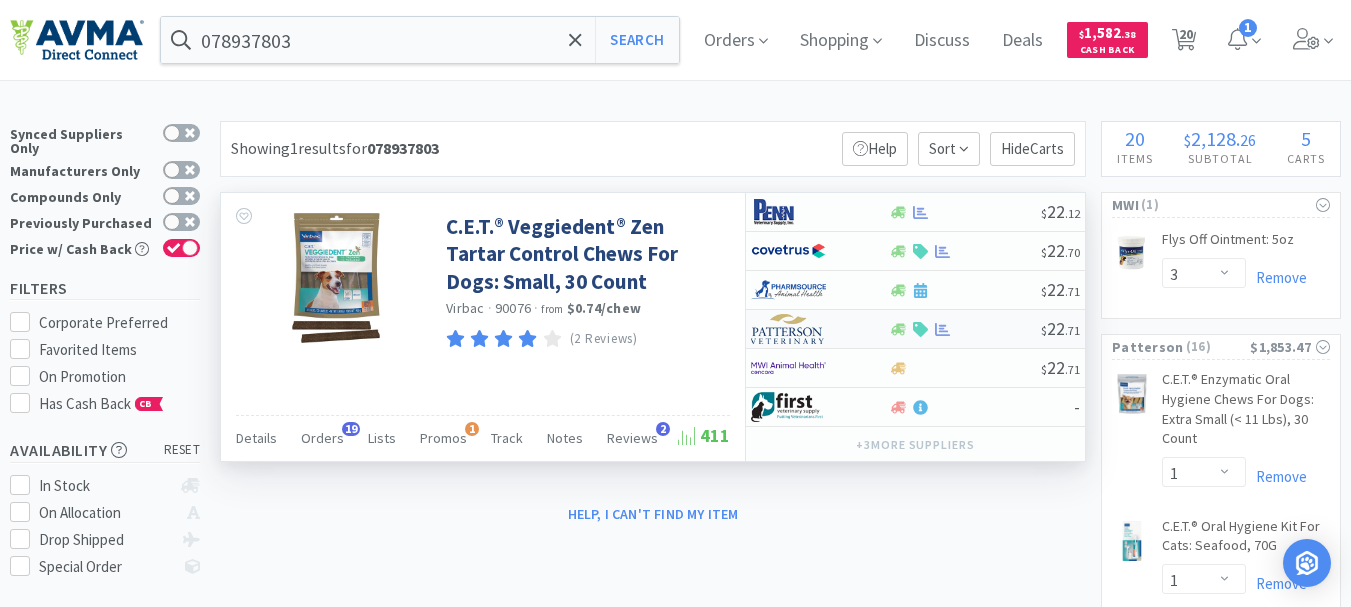 click at bounding box center (788, 329) 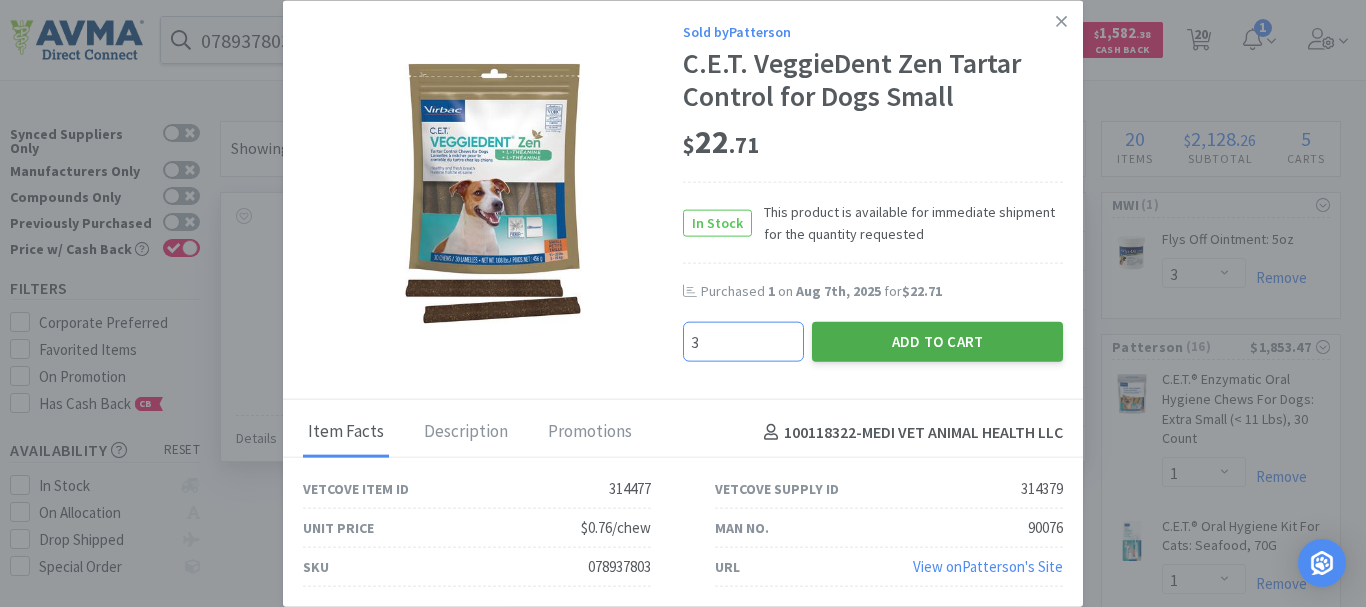 type on "3" 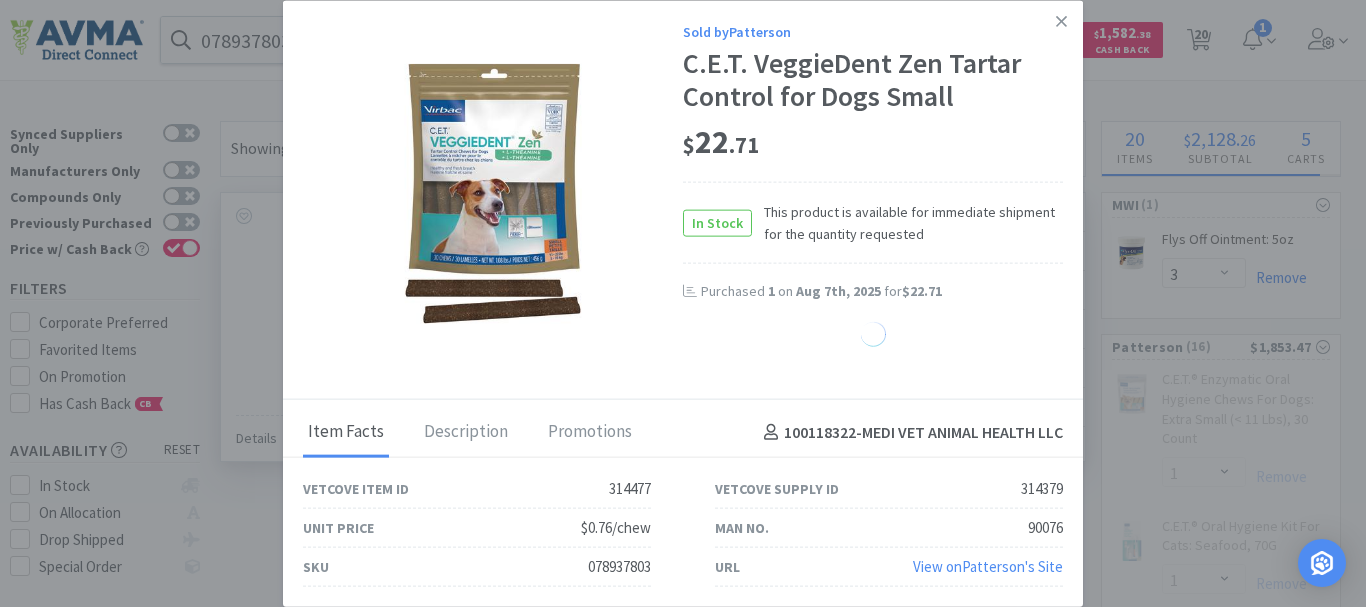 select on "3" 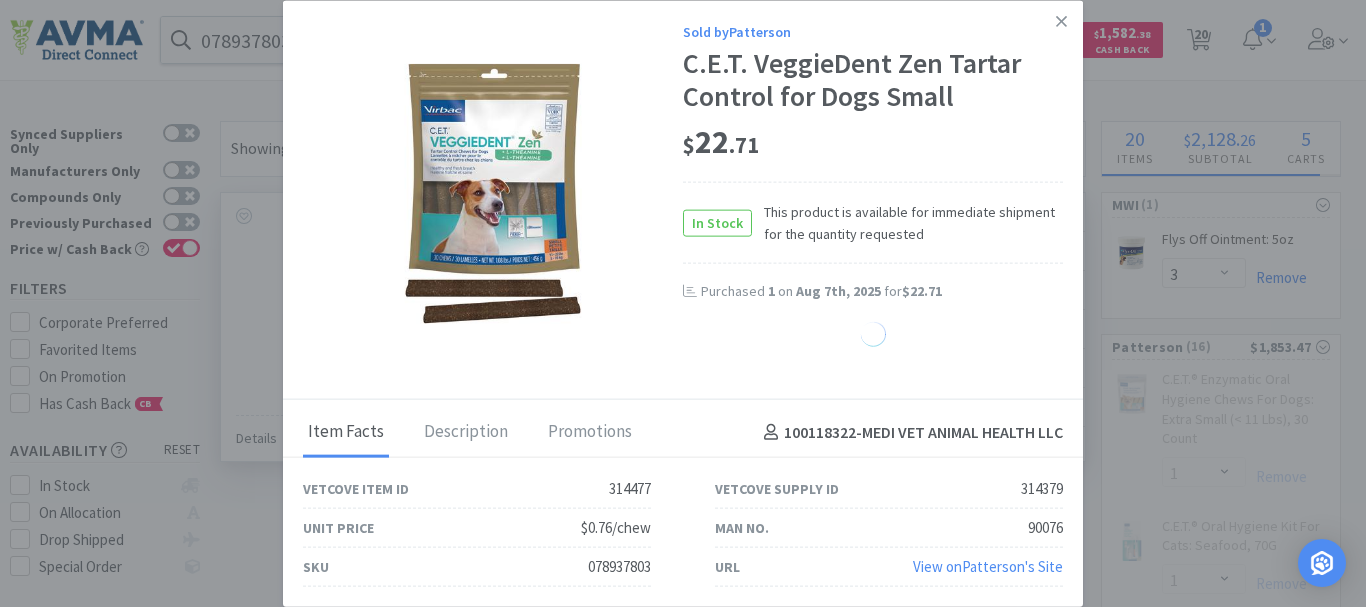 select on "1" 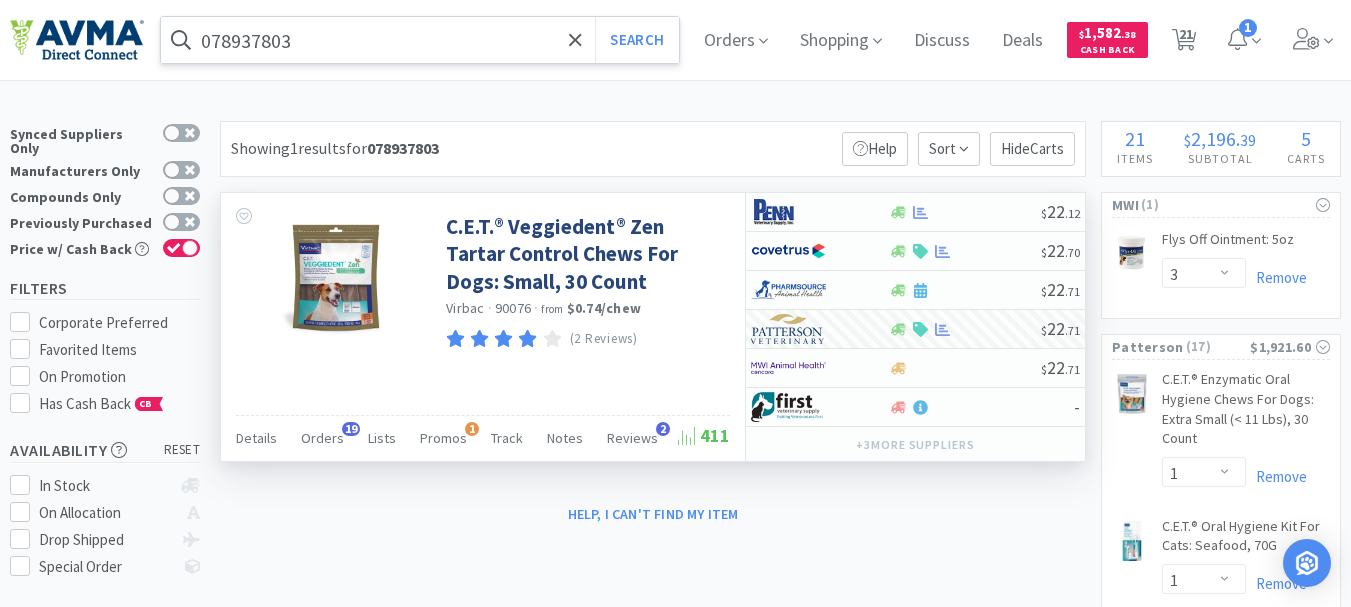 click on "078937803" at bounding box center [420, 40] 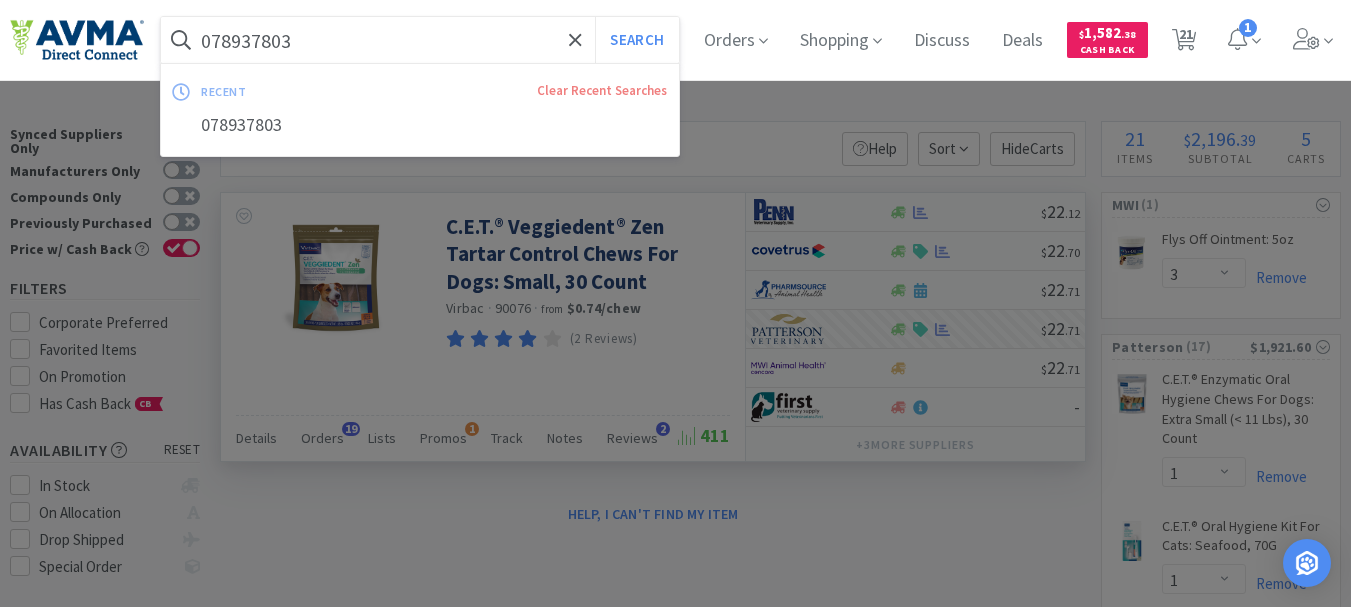 paste on "2" 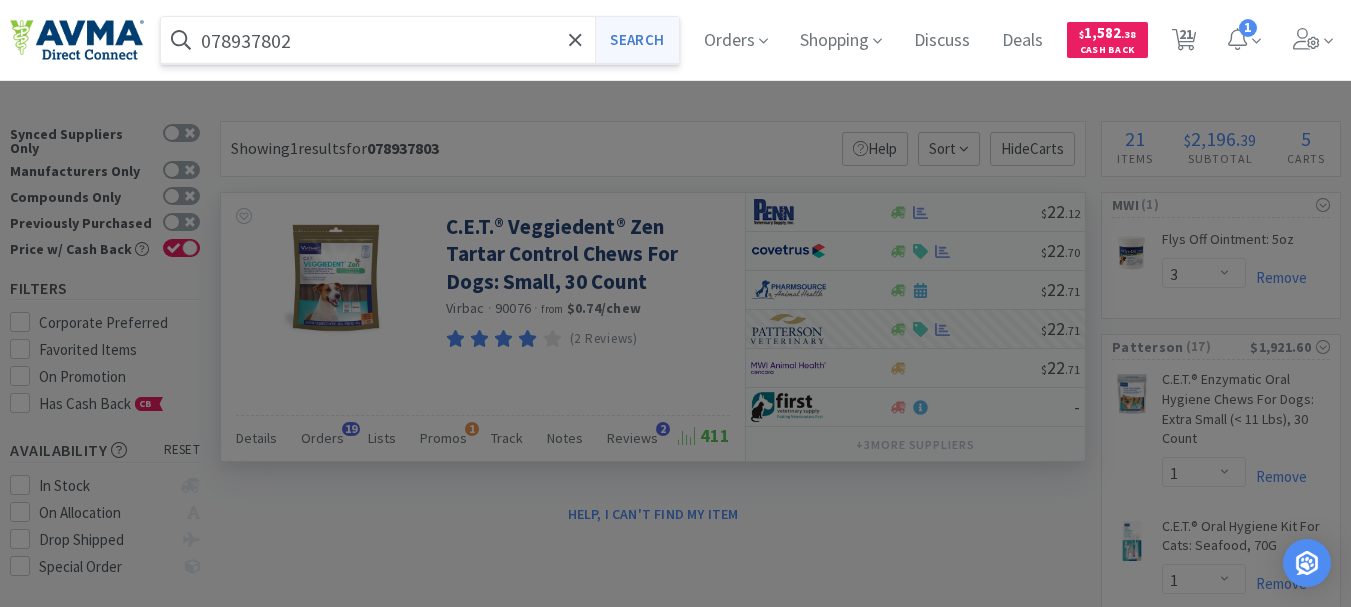 type on "078937802" 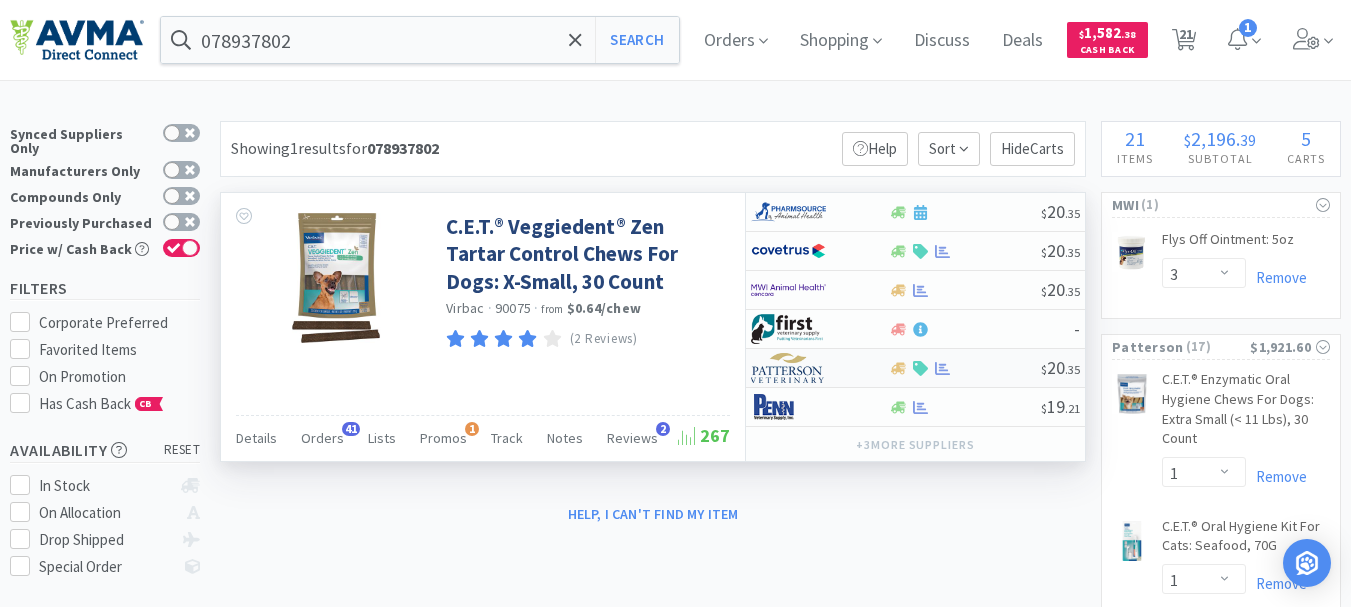 click at bounding box center (788, 368) 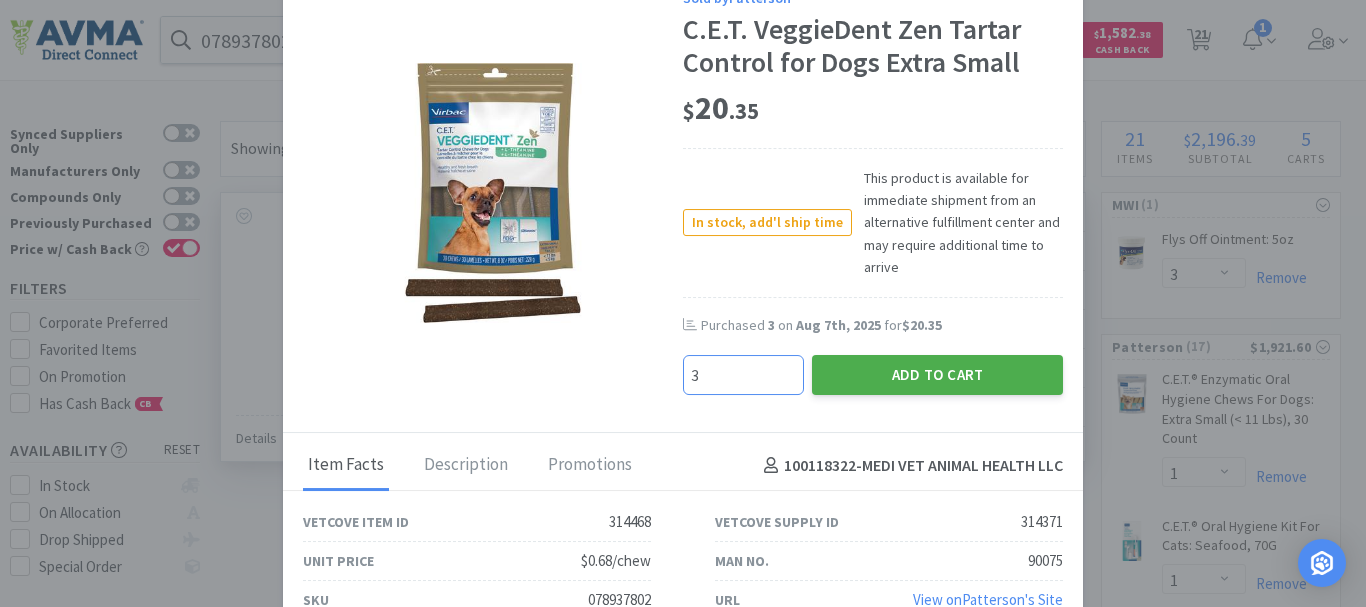 type on "3" 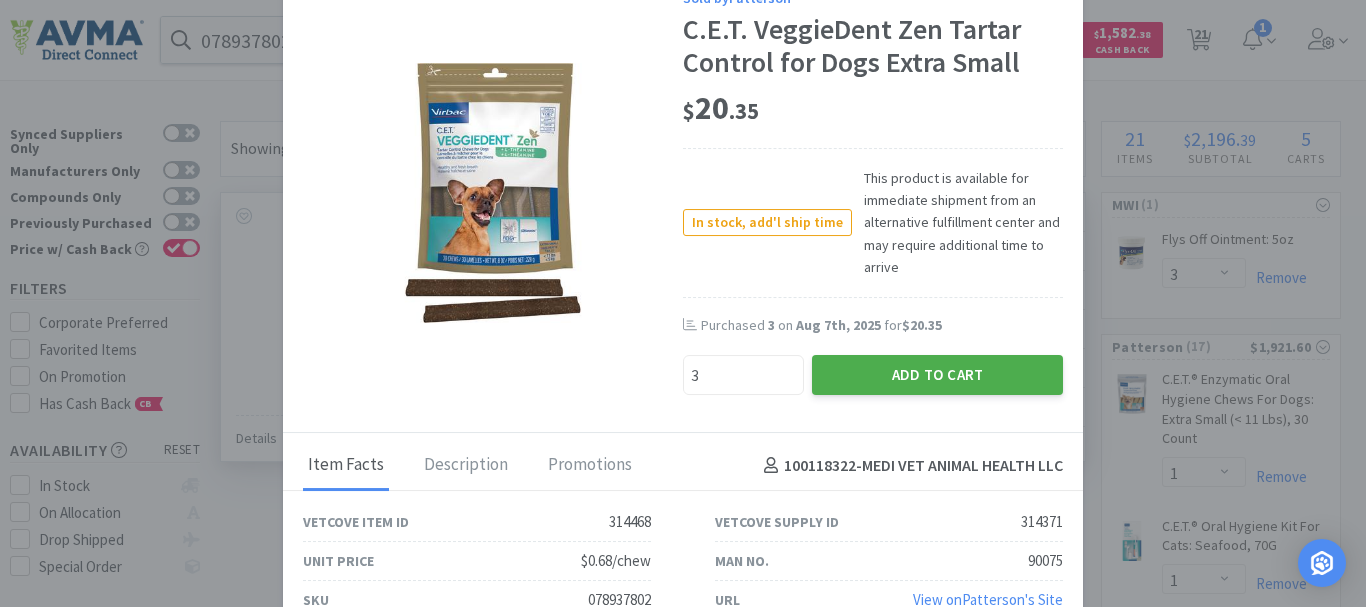 click on "Add to Cart" at bounding box center (937, 375) 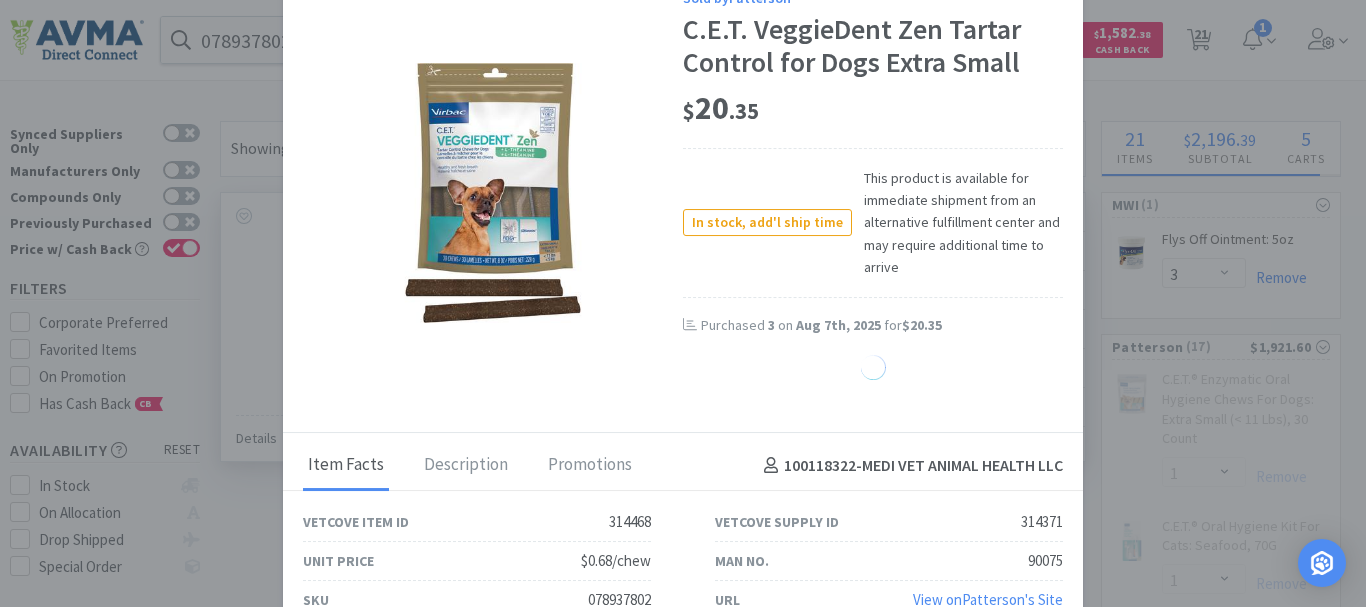select on "3" 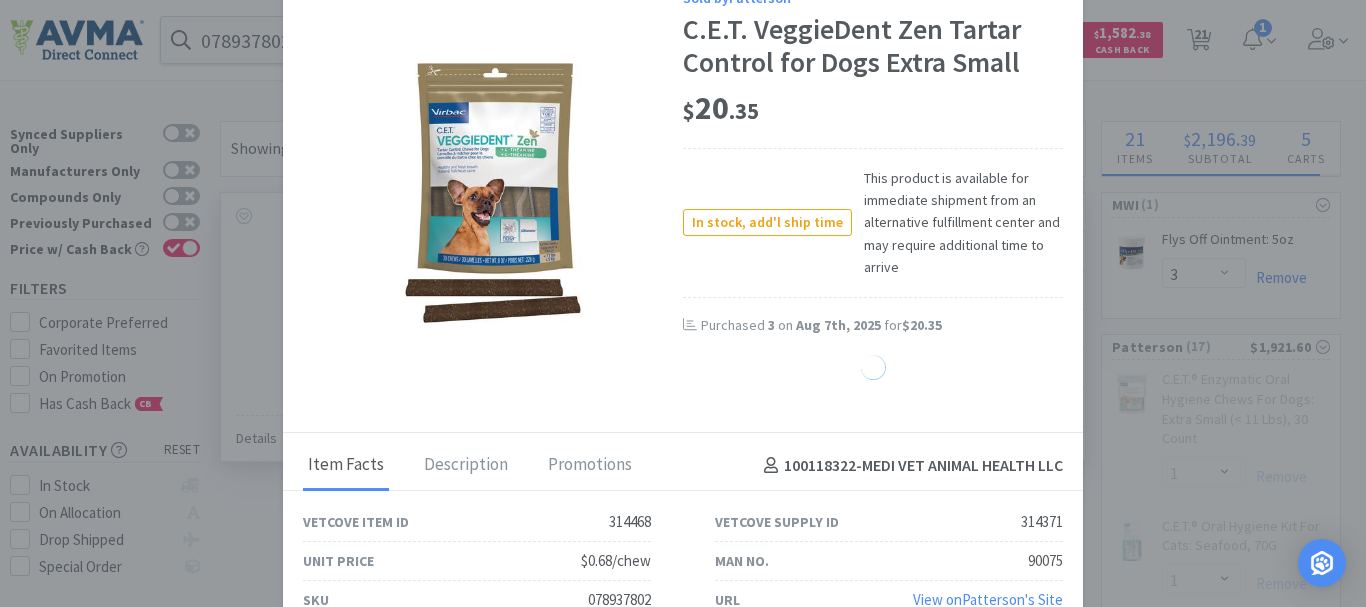 select on "1" 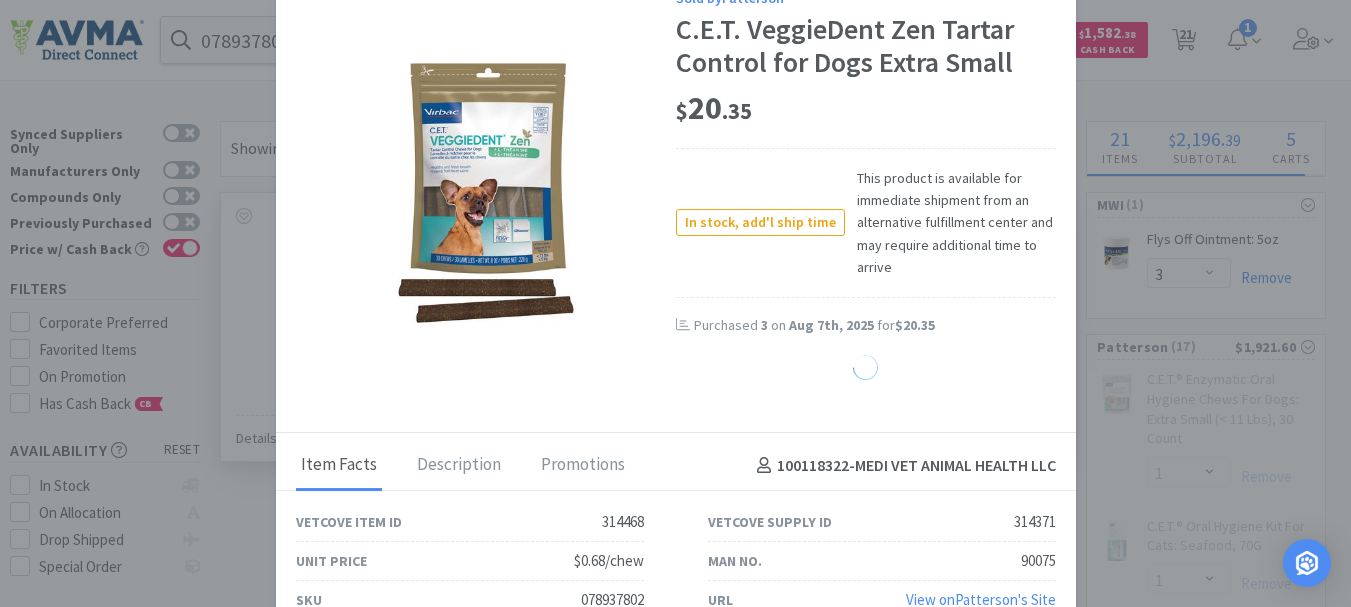select on "10" 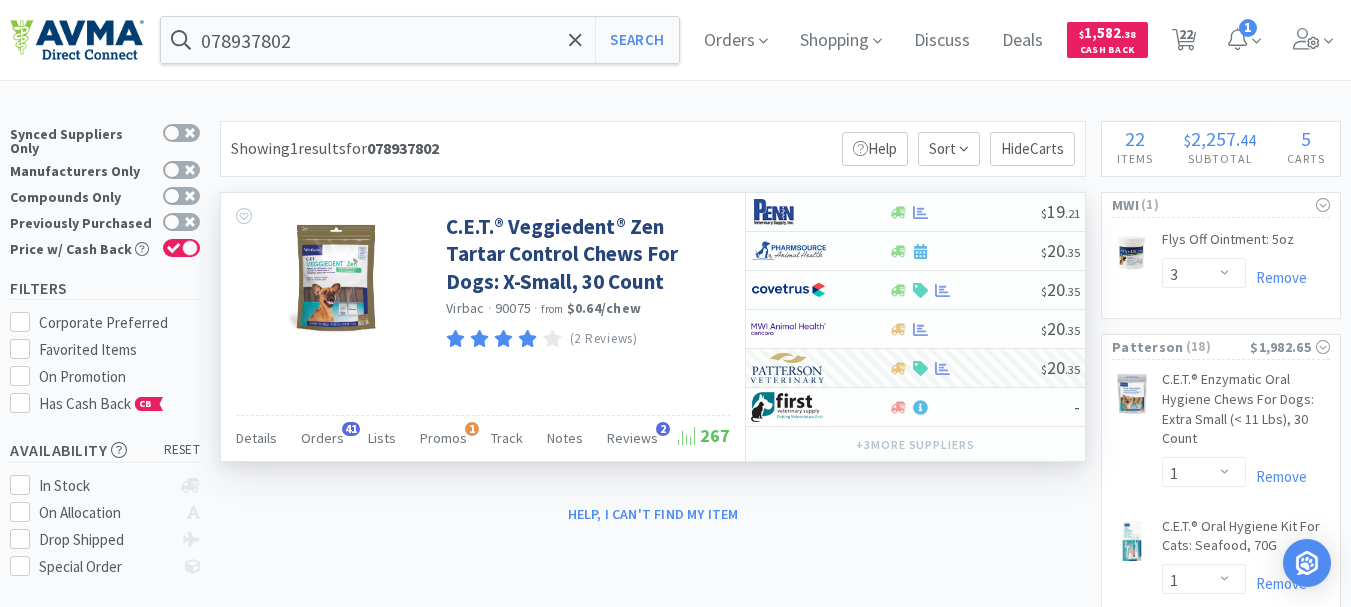 click at bounding box center [653, 487] 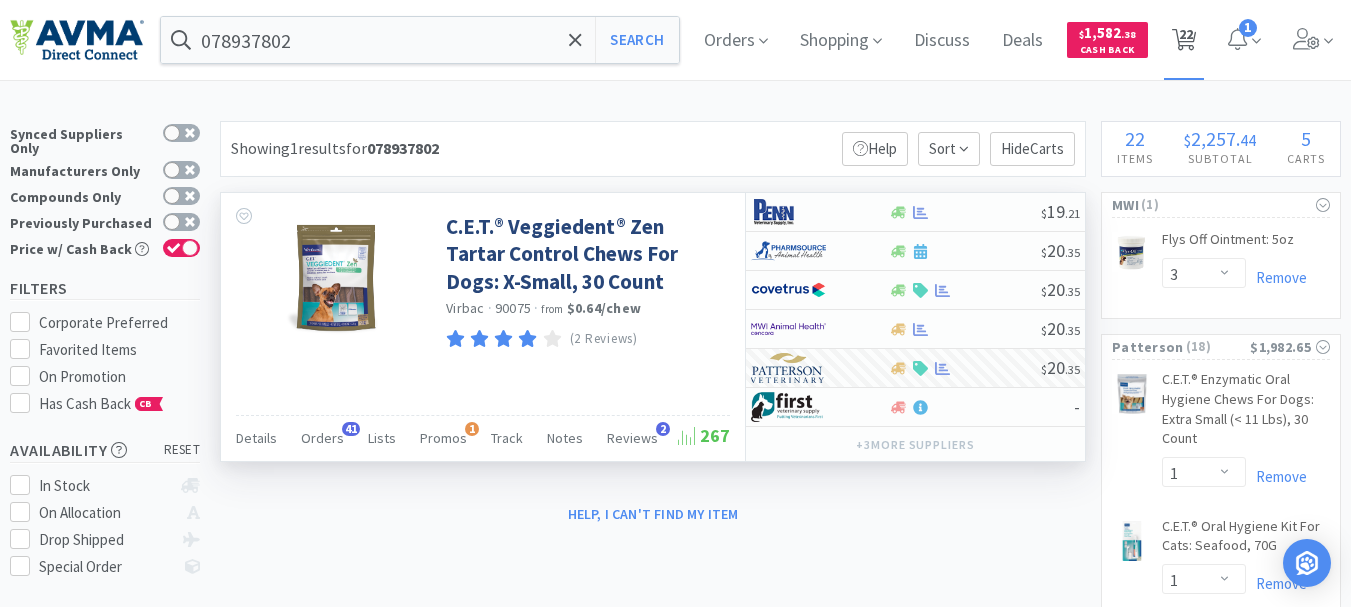 click 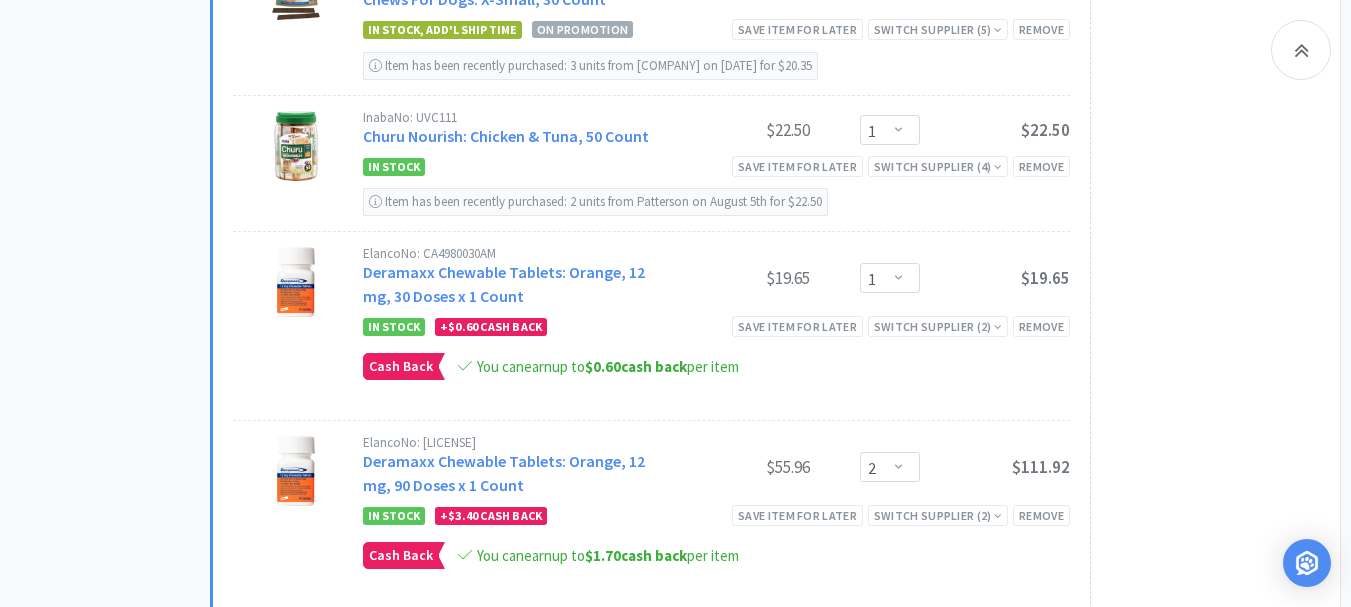 scroll, scrollTop: 3200, scrollLeft: 0, axis: vertical 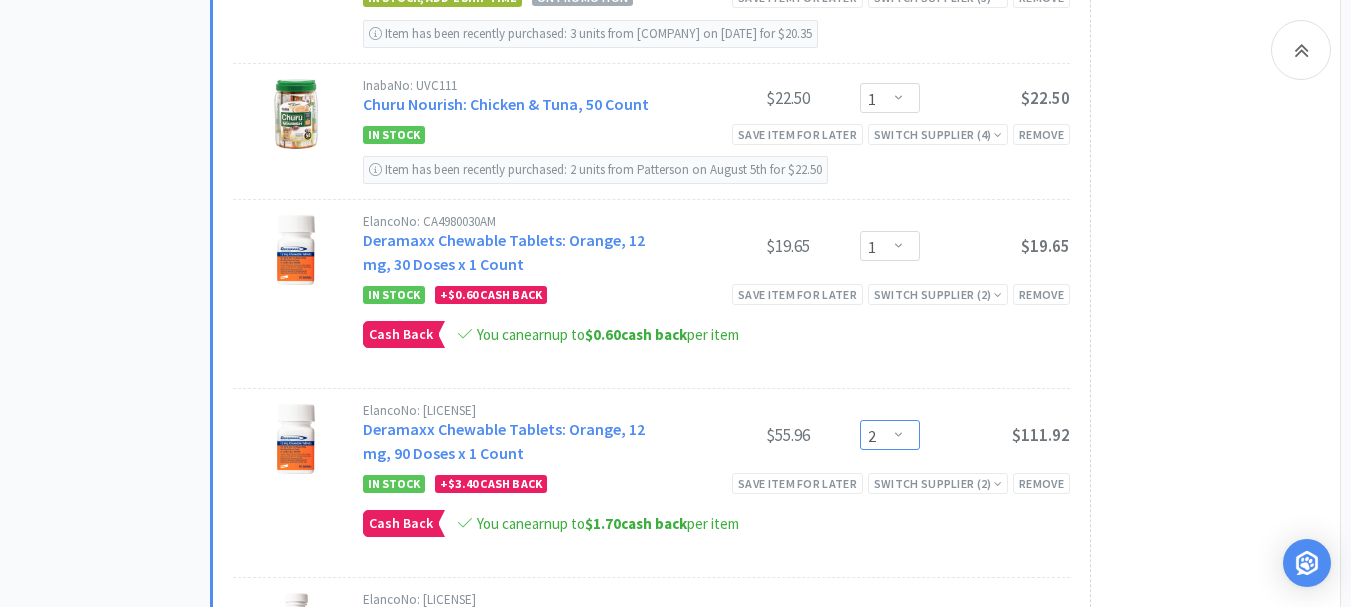 click on "Enter Quantity 1 2 3 4 5 6 7 8 9 10 11 12 13 14 15 16 17 18 19 20 Enter Quantity" at bounding box center (890, 435) 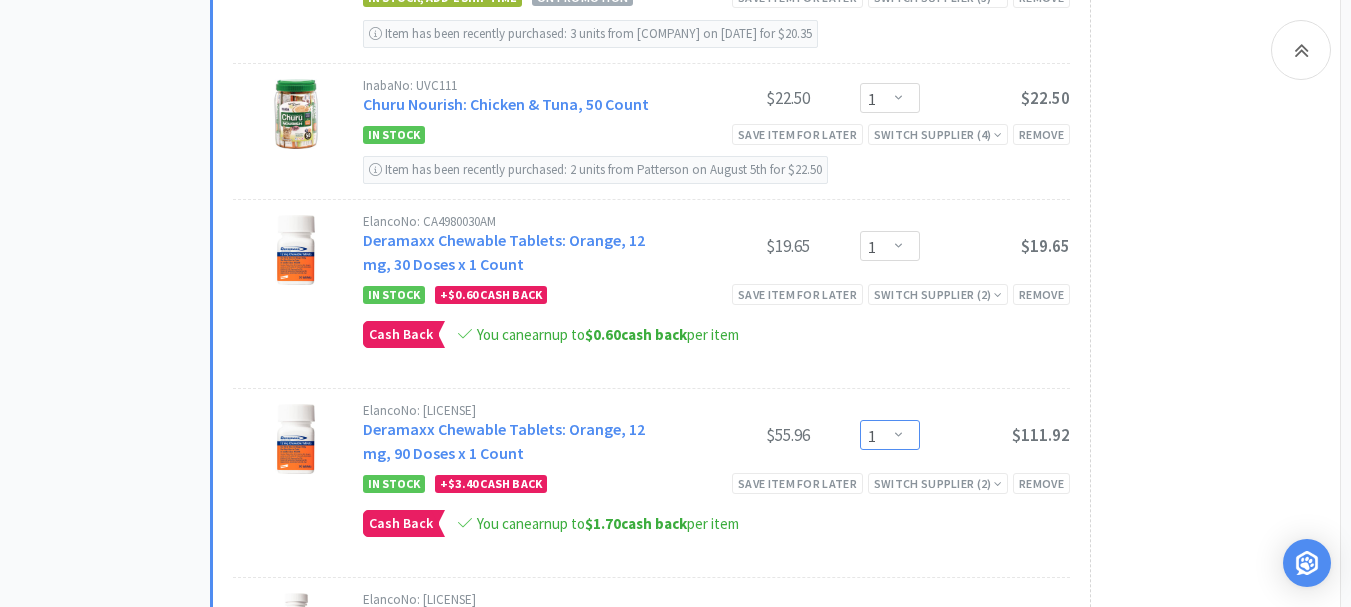 click on "Enter Quantity 1 2 3 4 5 6 7 8 9 10 11 12 13 14 15 16 17 18 19 20 Enter Quantity" at bounding box center (890, 435) 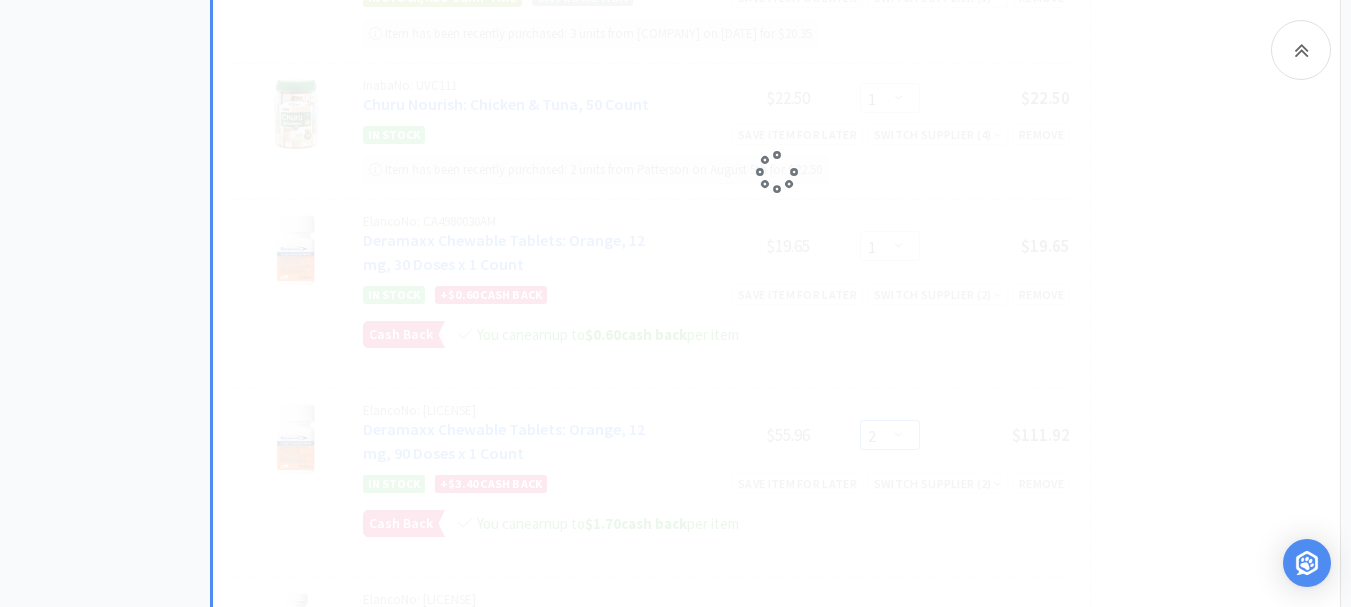 select on "1" 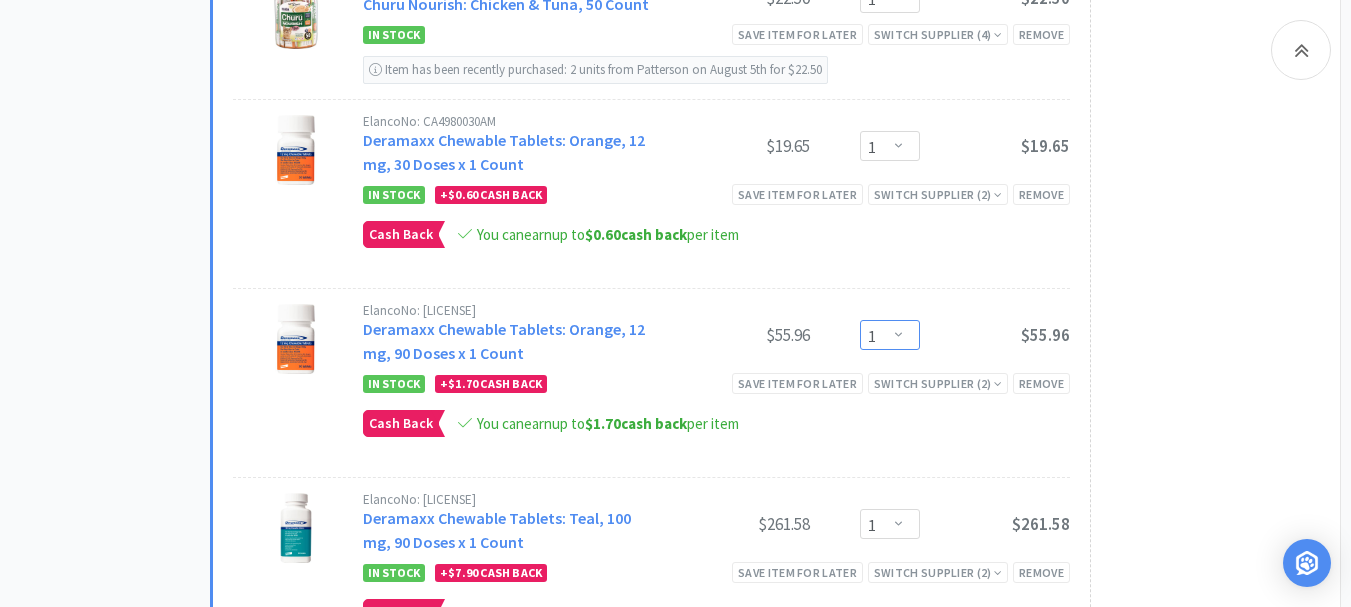scroll, scrollTop: 3200, scrollLeft: 0, axis: vertical 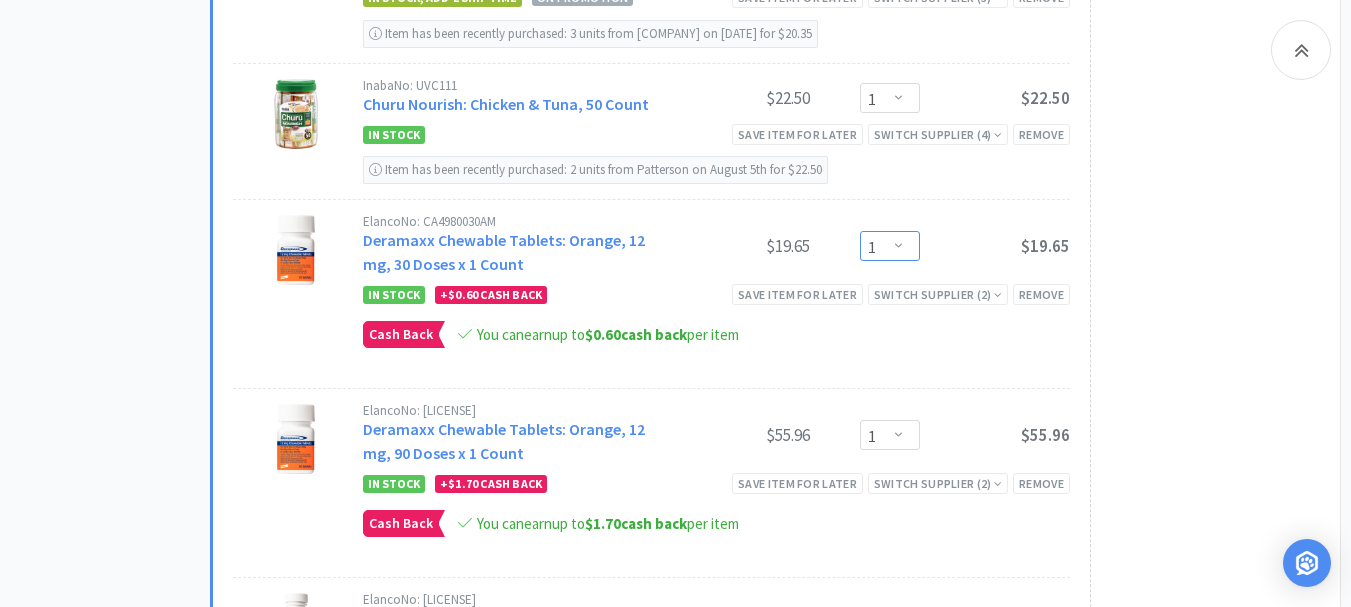 click on "Enter Quantity 1 2 3 4 5 6 7 8 9 10 11 12 13 14 15 16 17 18 19 20 Enter Quantity" at bounding box center (890, 246) 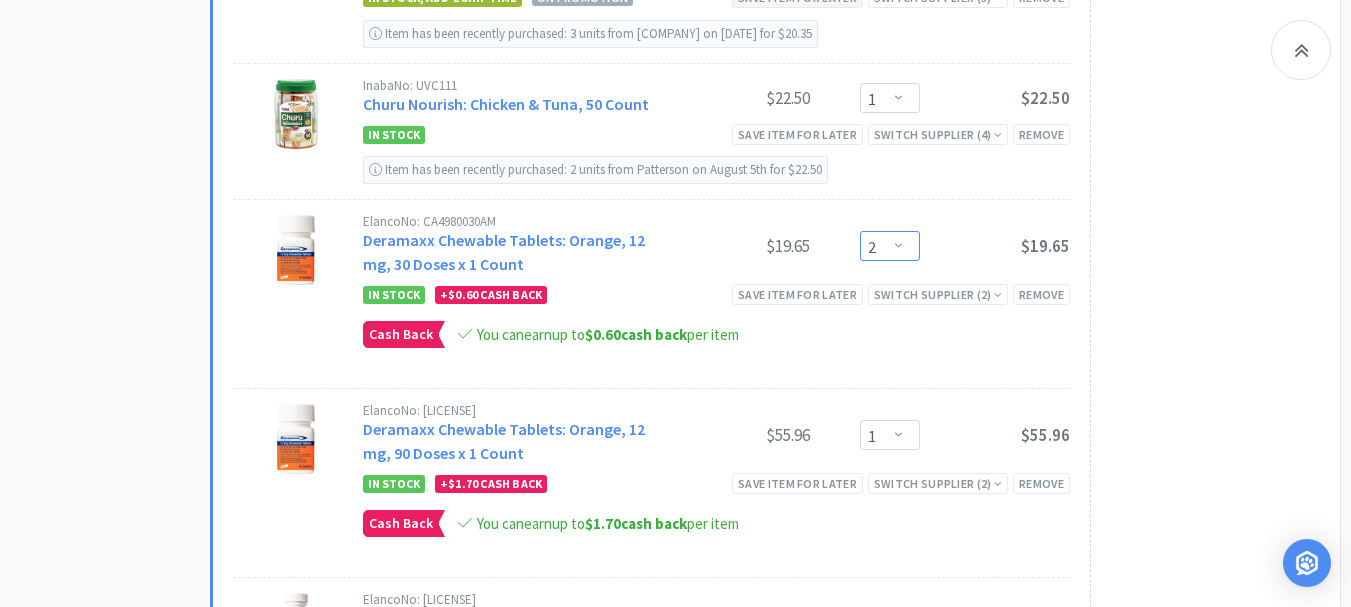 click on "Enter Quantity 1 2 3 4 5 6 7 8 9 10 11 12 13 14 15 16 17 18 19 20 Enter Quantity" at bounding box center (890, 246) 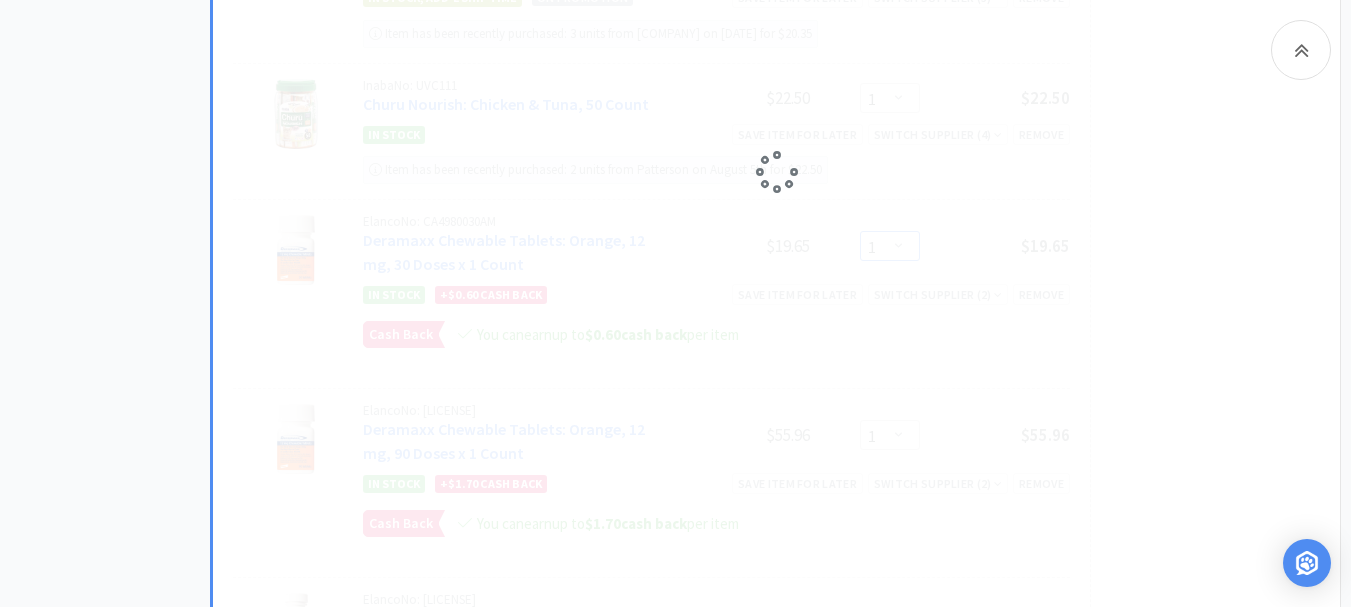 select on "2" 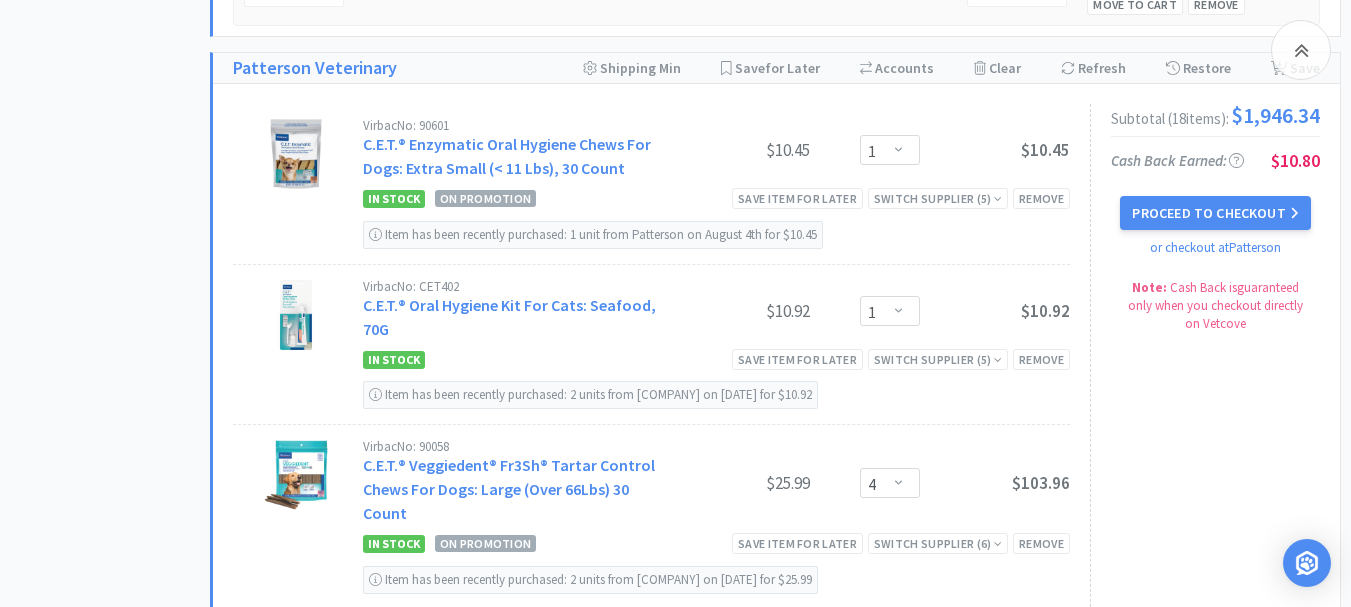 scroll, scrollTop: 1800, scrollLeft: 0, axis: vertical 